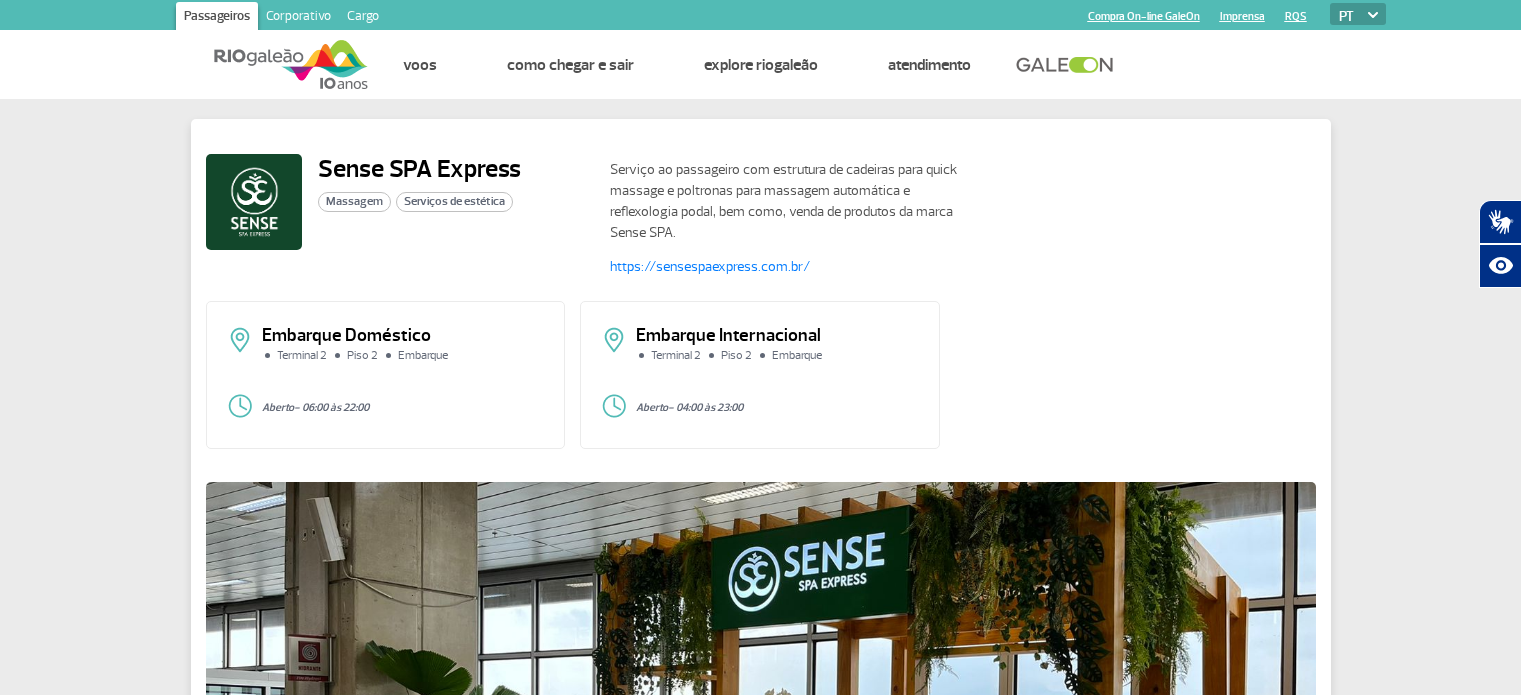 scroll, scrollTop: 0, scrollLeft: 0, axis: both 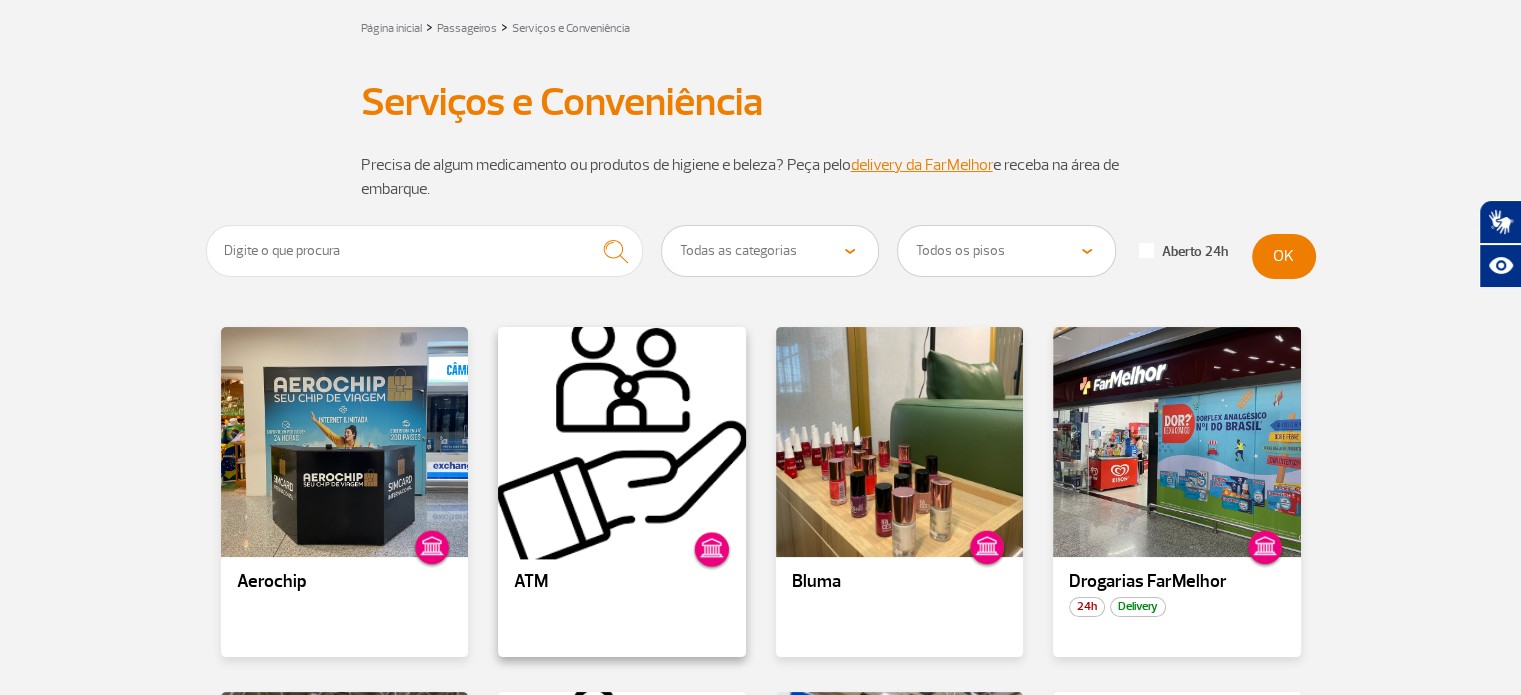 click at bounding box center [622, 442] 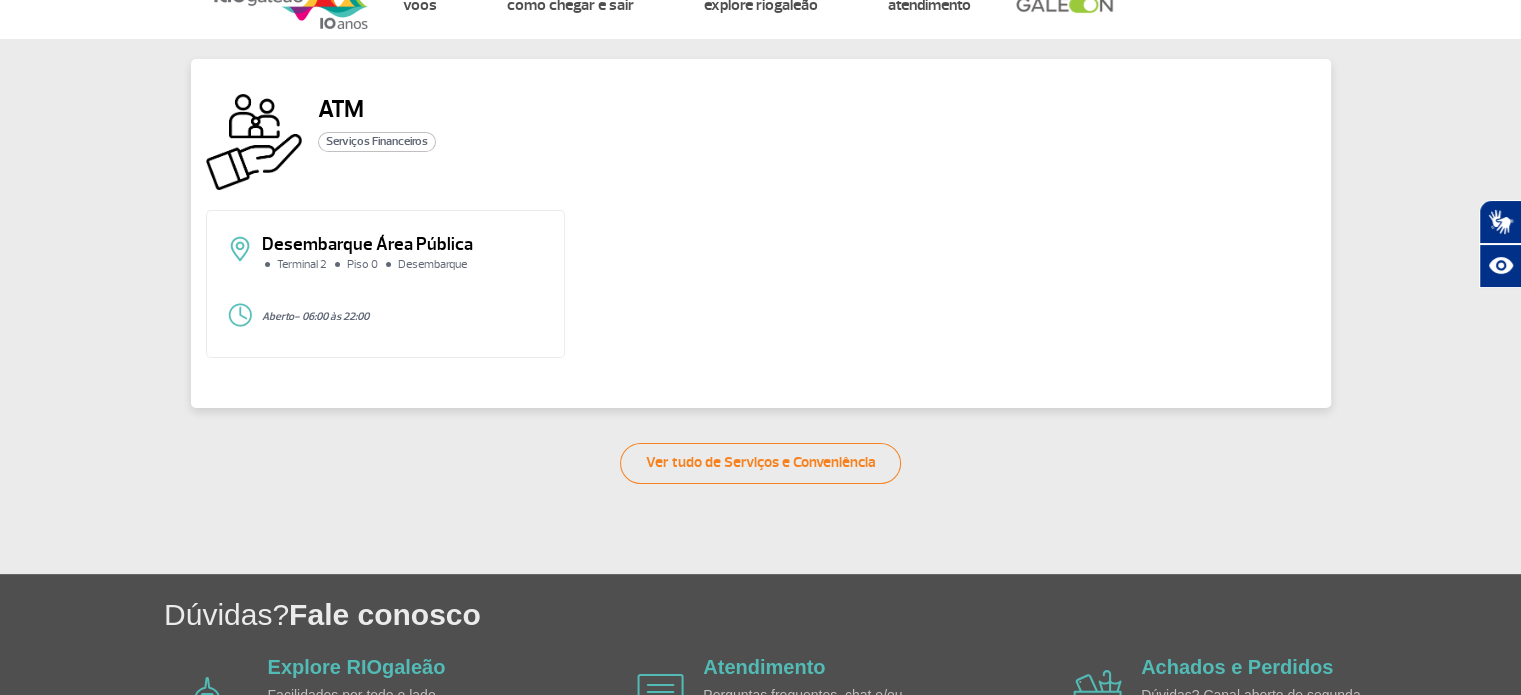 scroll, scrollTop: 0, scrollLeft: 0, axis: both 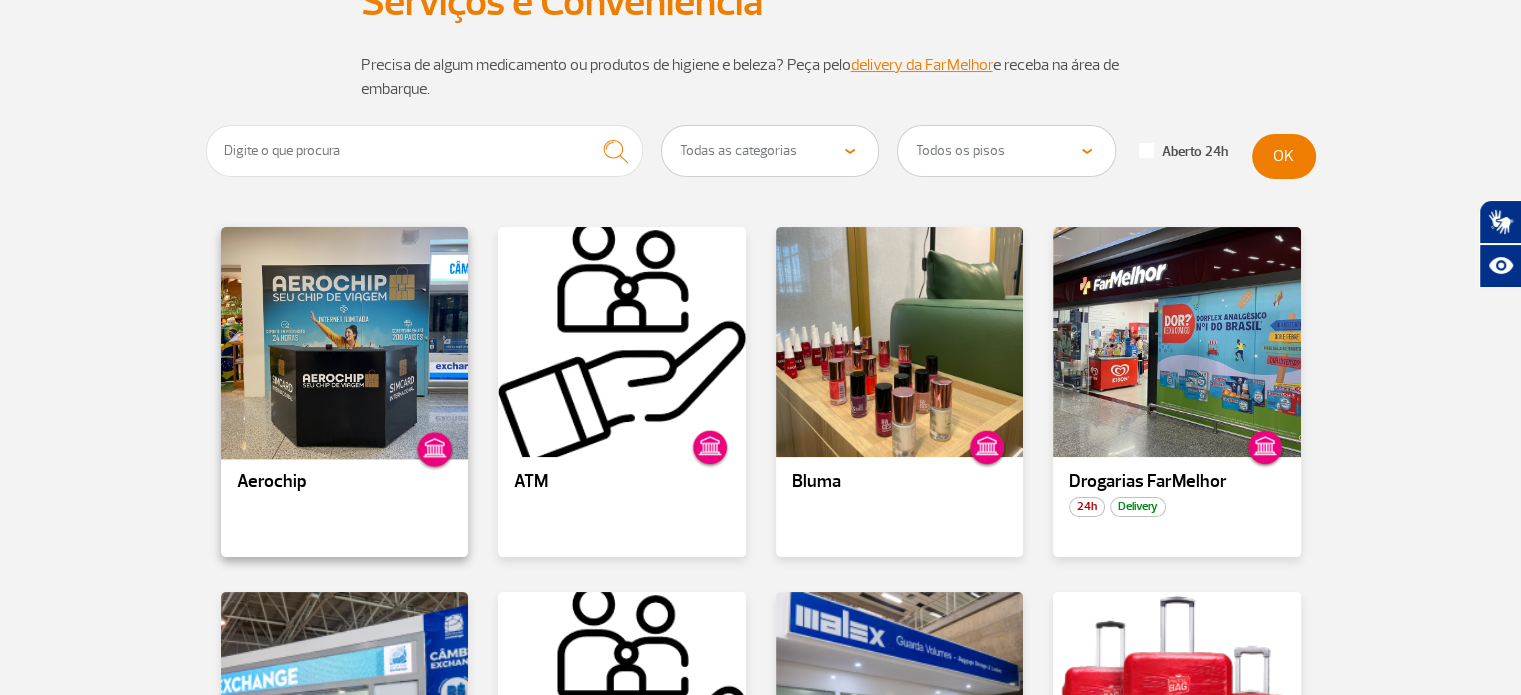 click at bounding box center [344, 342] 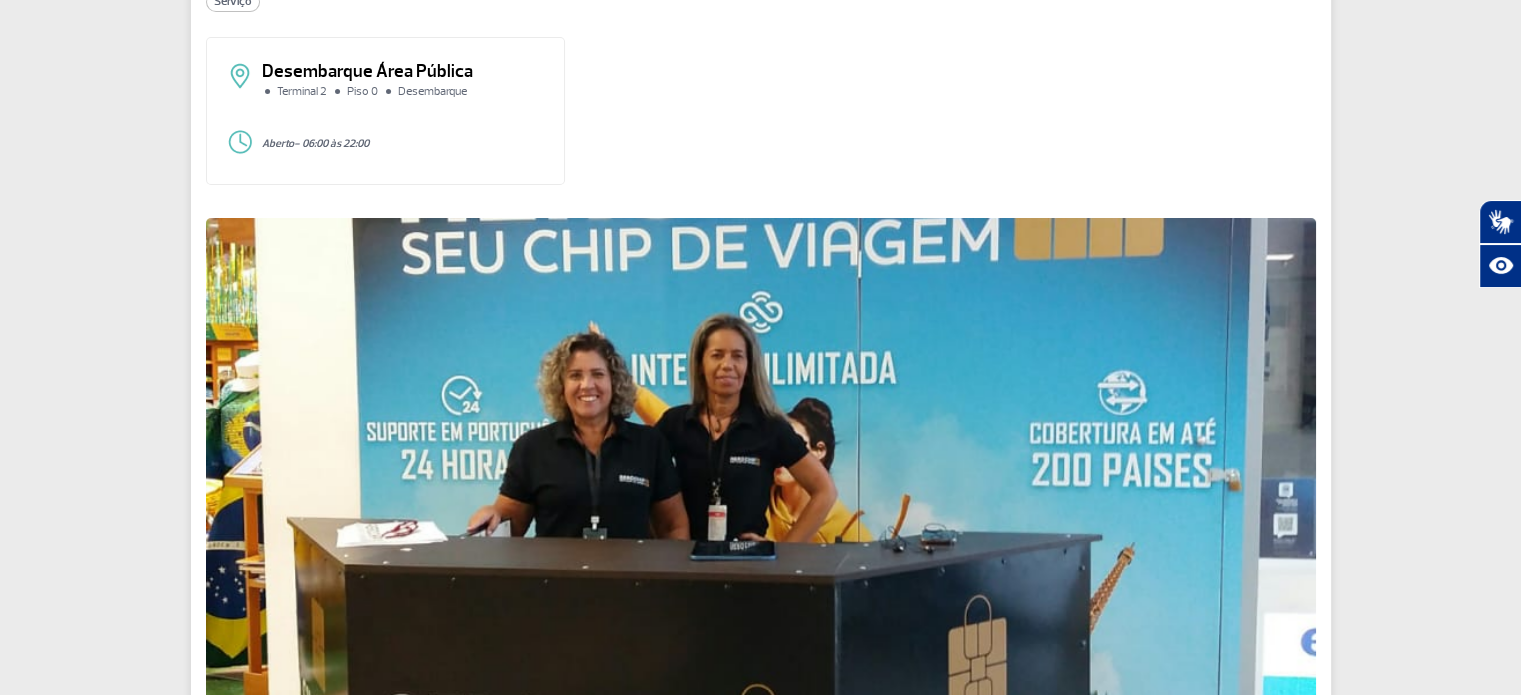 drag, startPoint x: 392, startPoint y: 99, endPoint x: 420, endPoint y: 121, distance: 35.608986 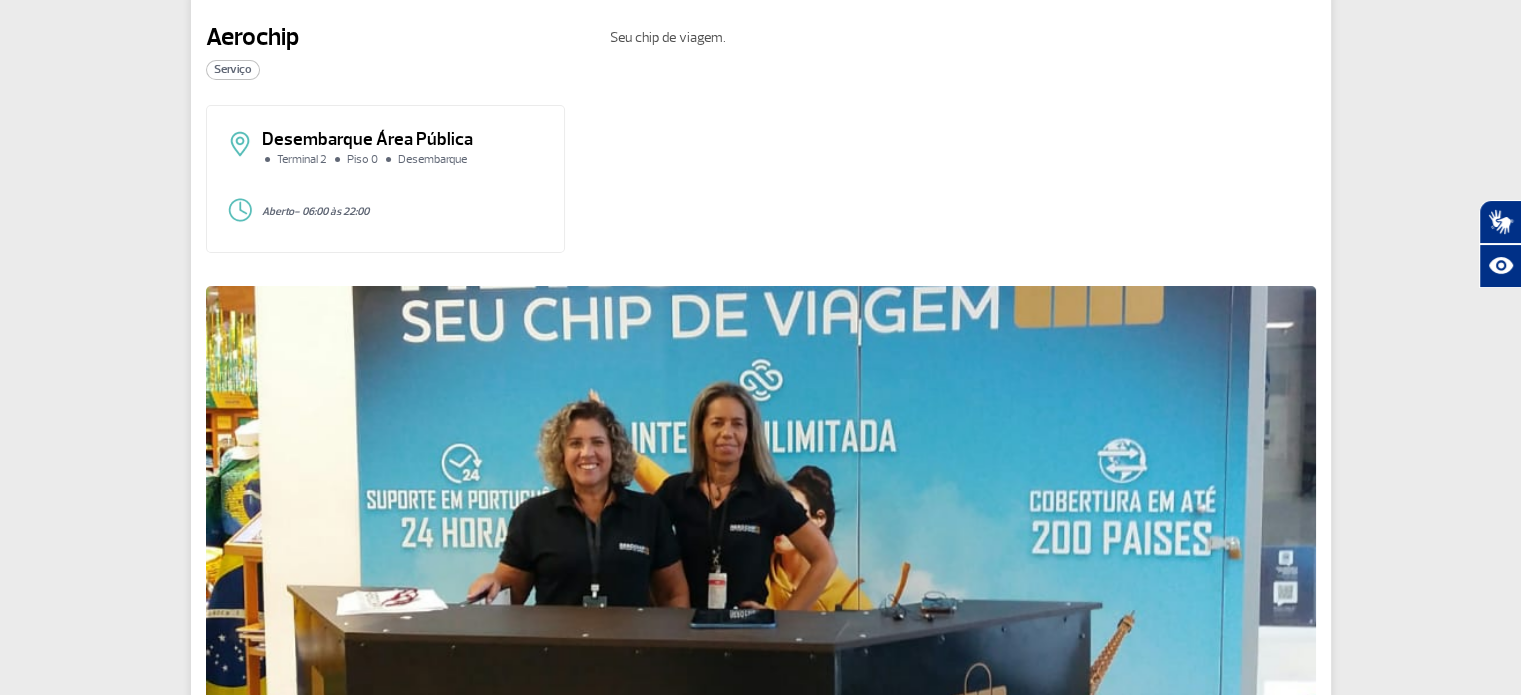 scroll, scrollTop: 0, scrollLeft: 0, axis: both 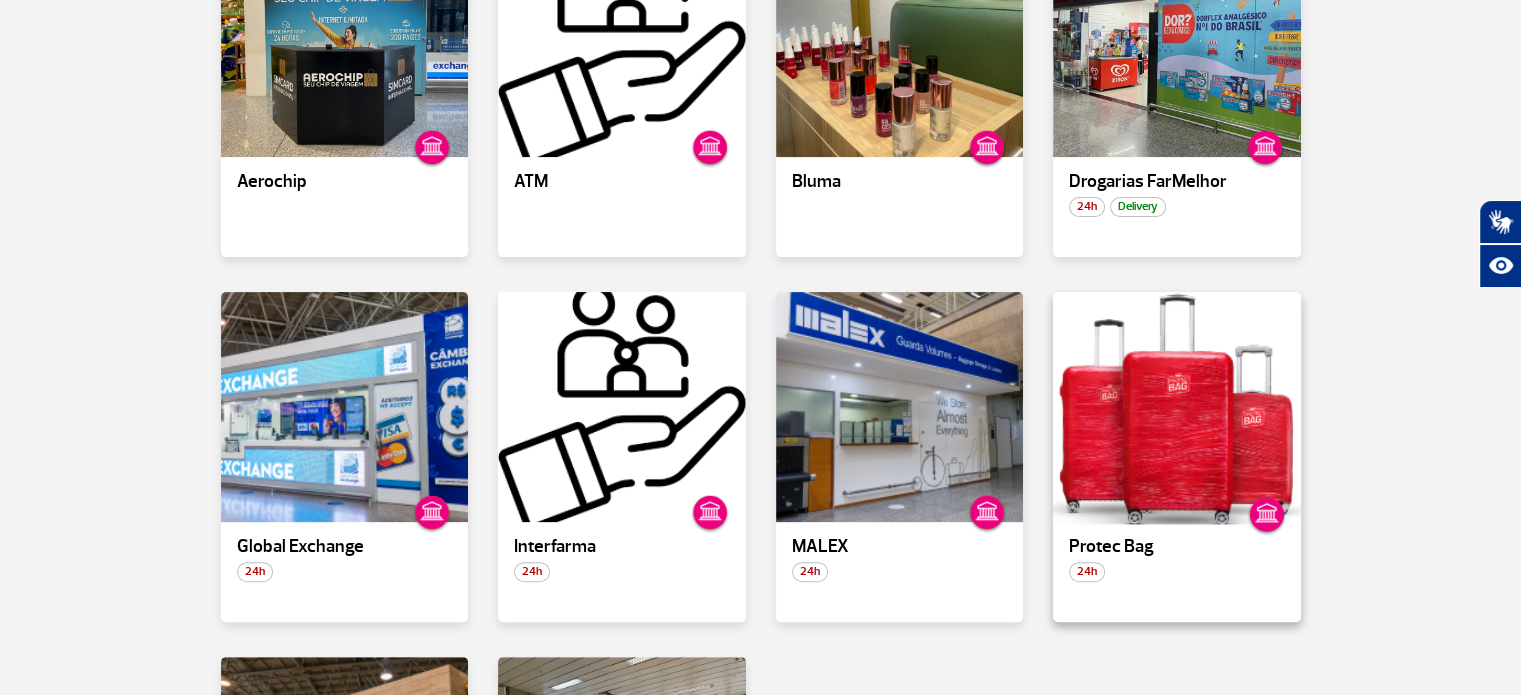 click at bounding box center [1177, 407] 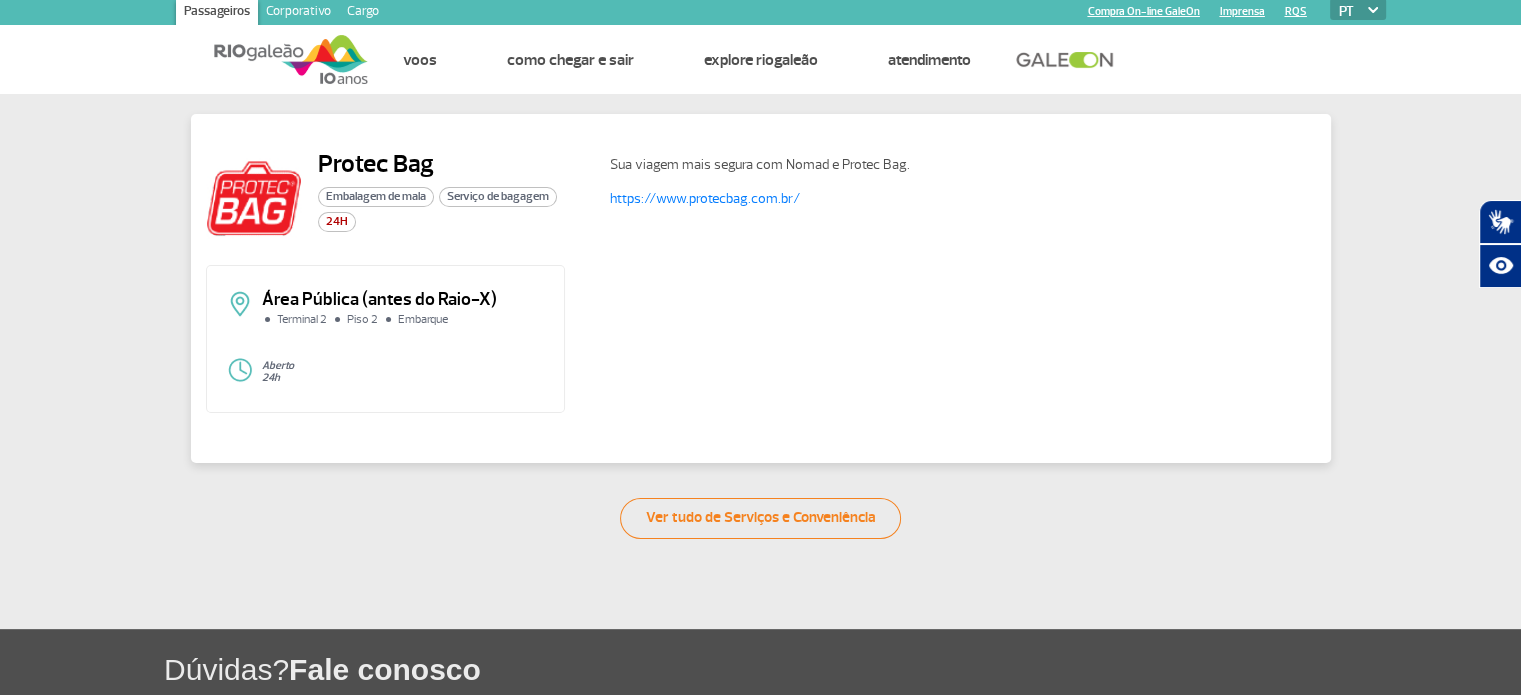 scroll, scrollTop: 2, scrollLeft: 0, axis: vertical 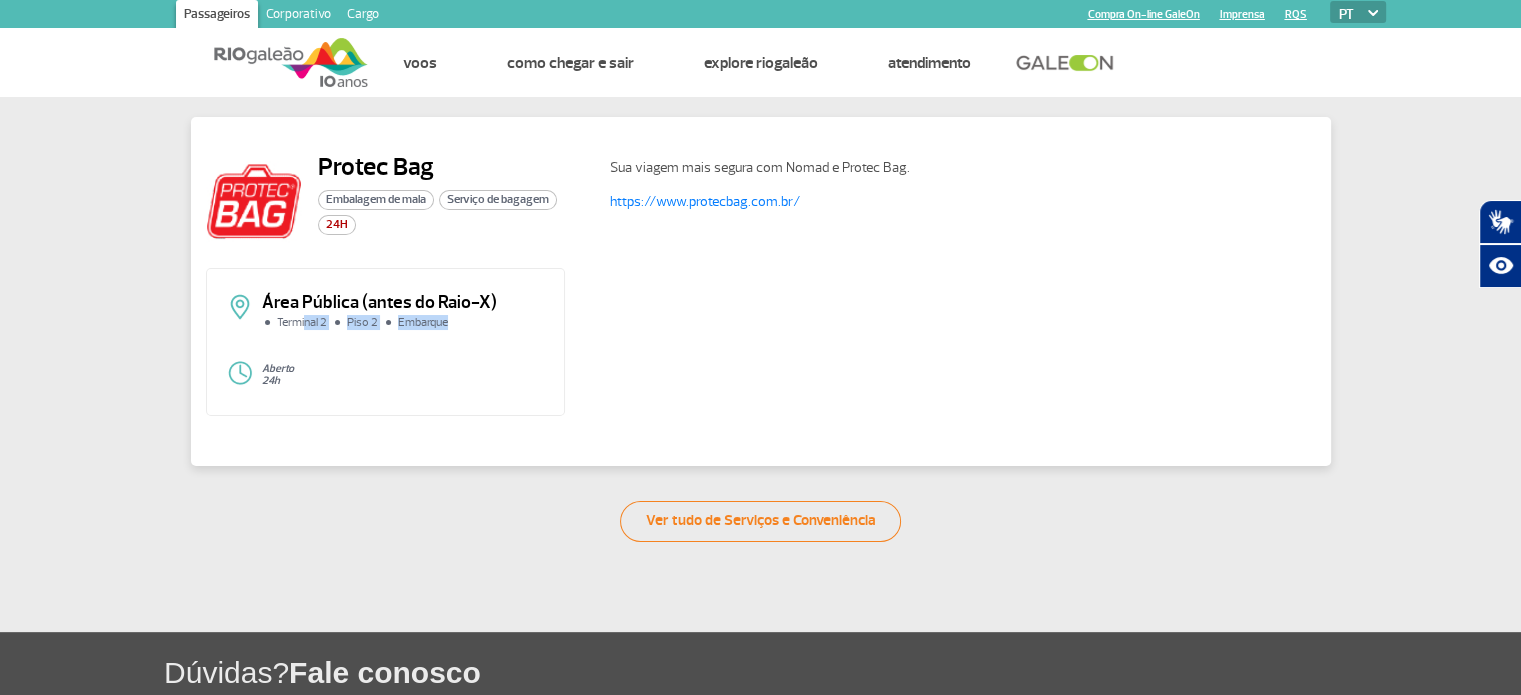 click on "Terminal 2 Piso 2 Embarque" 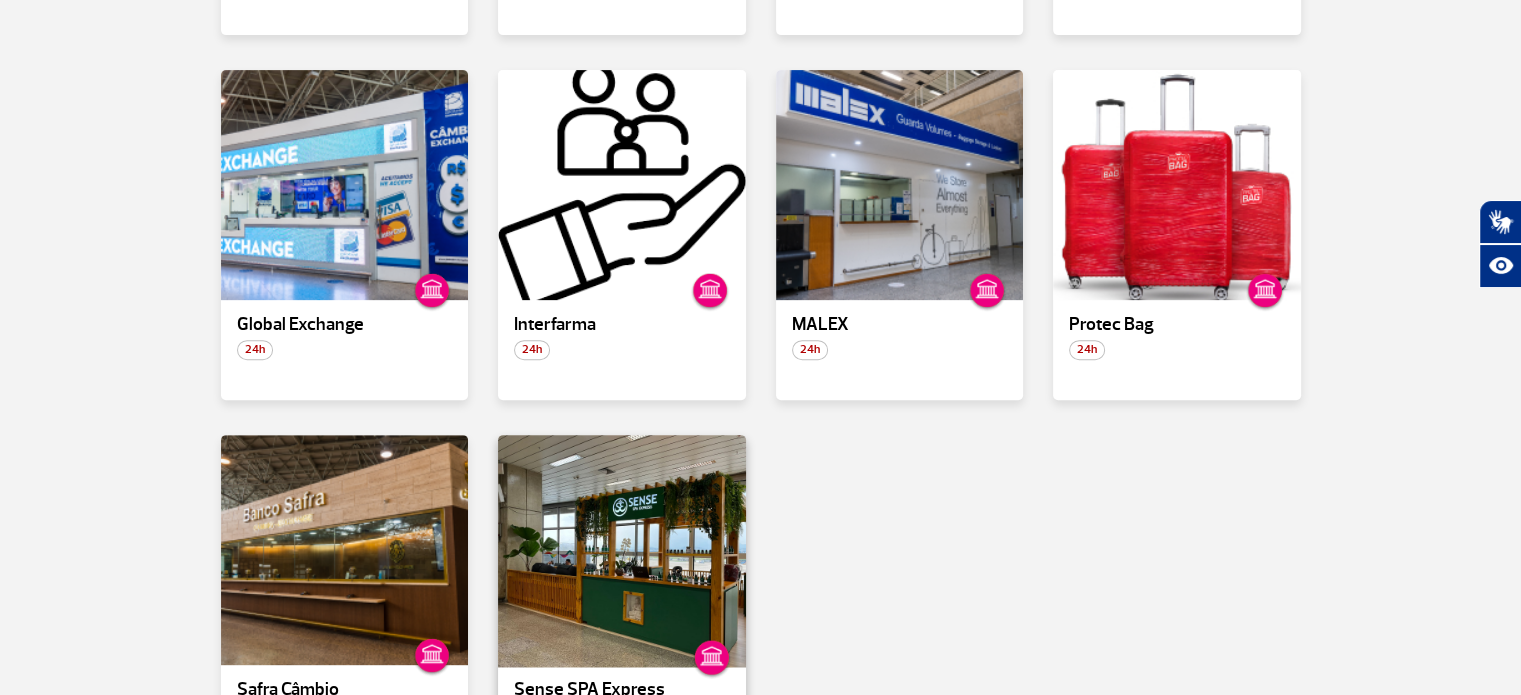scroll, scrollTop: 900, scrollLeft: 0, axis: vertical 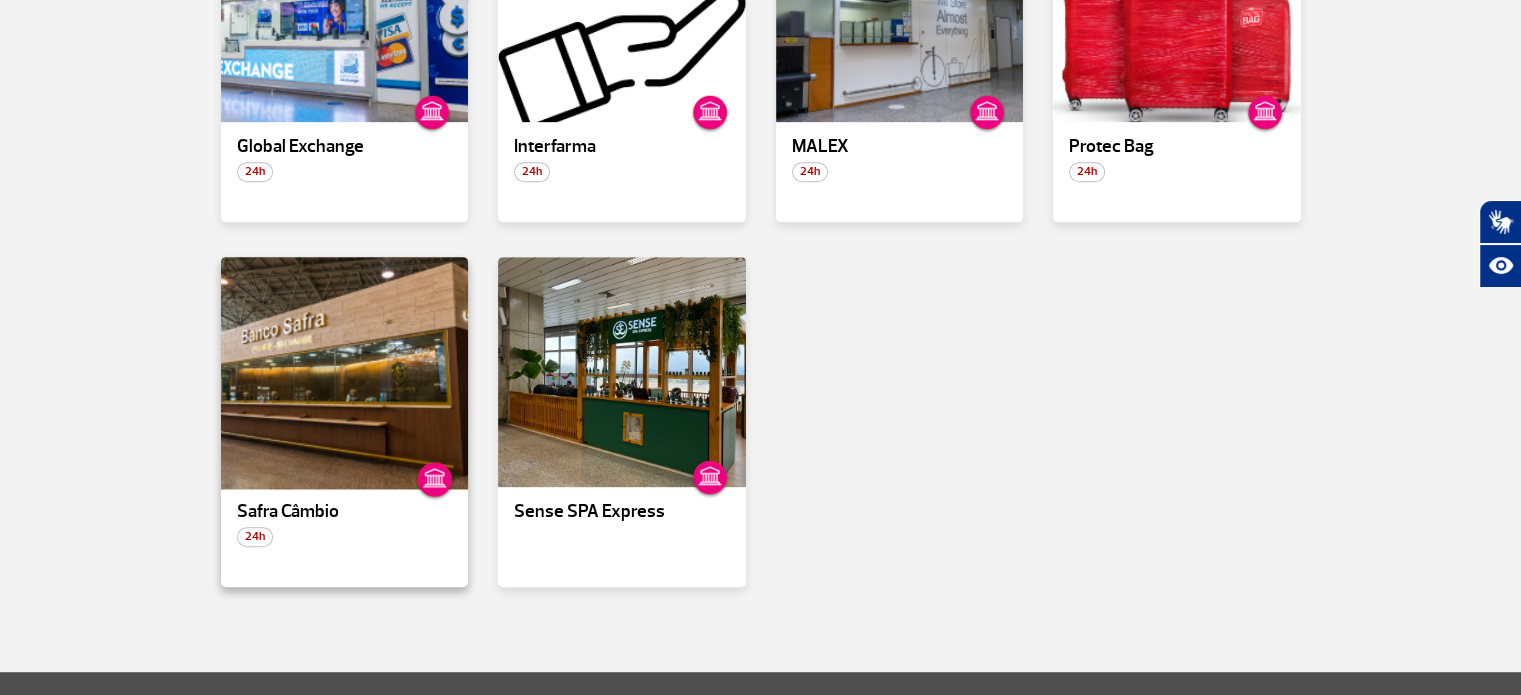 click at bounding box center [344, 372] 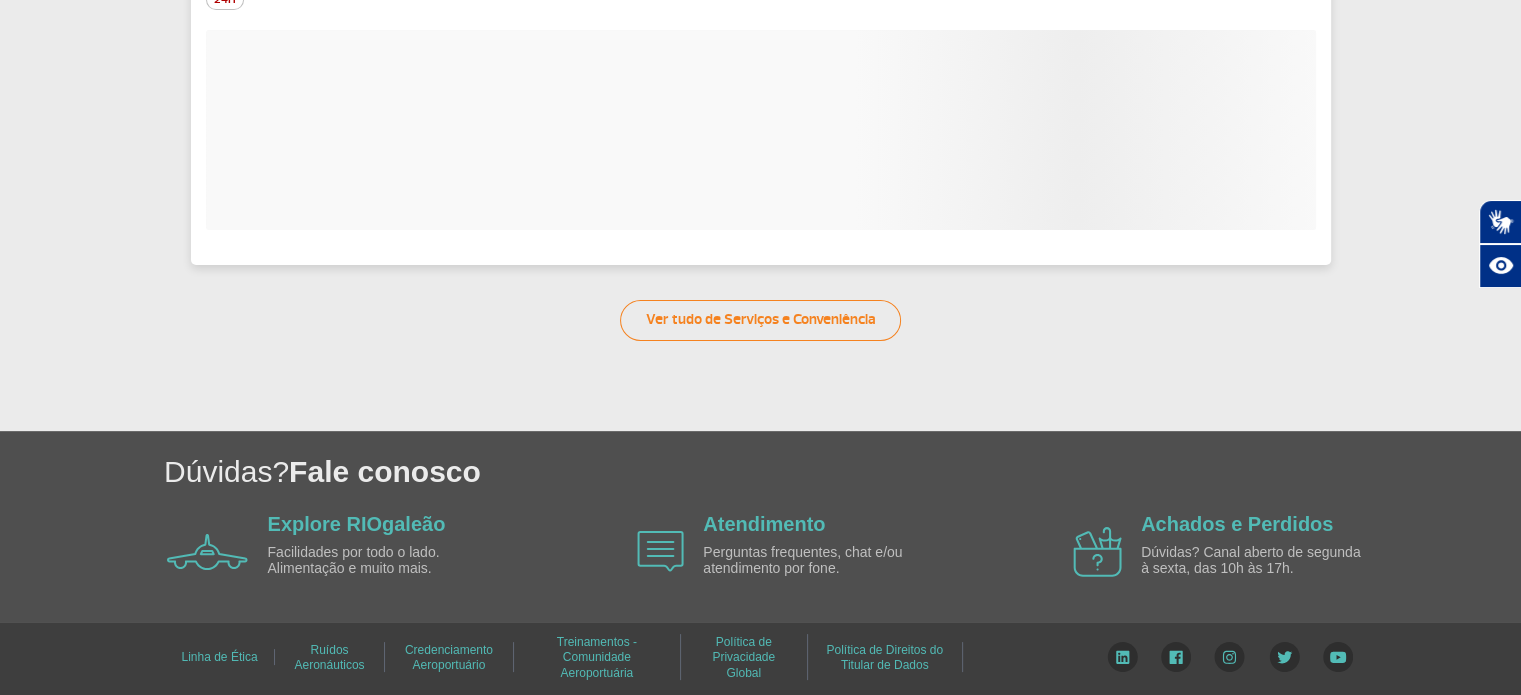 scroll, scrollTop: 0, scrollLeft: 0, axis: both 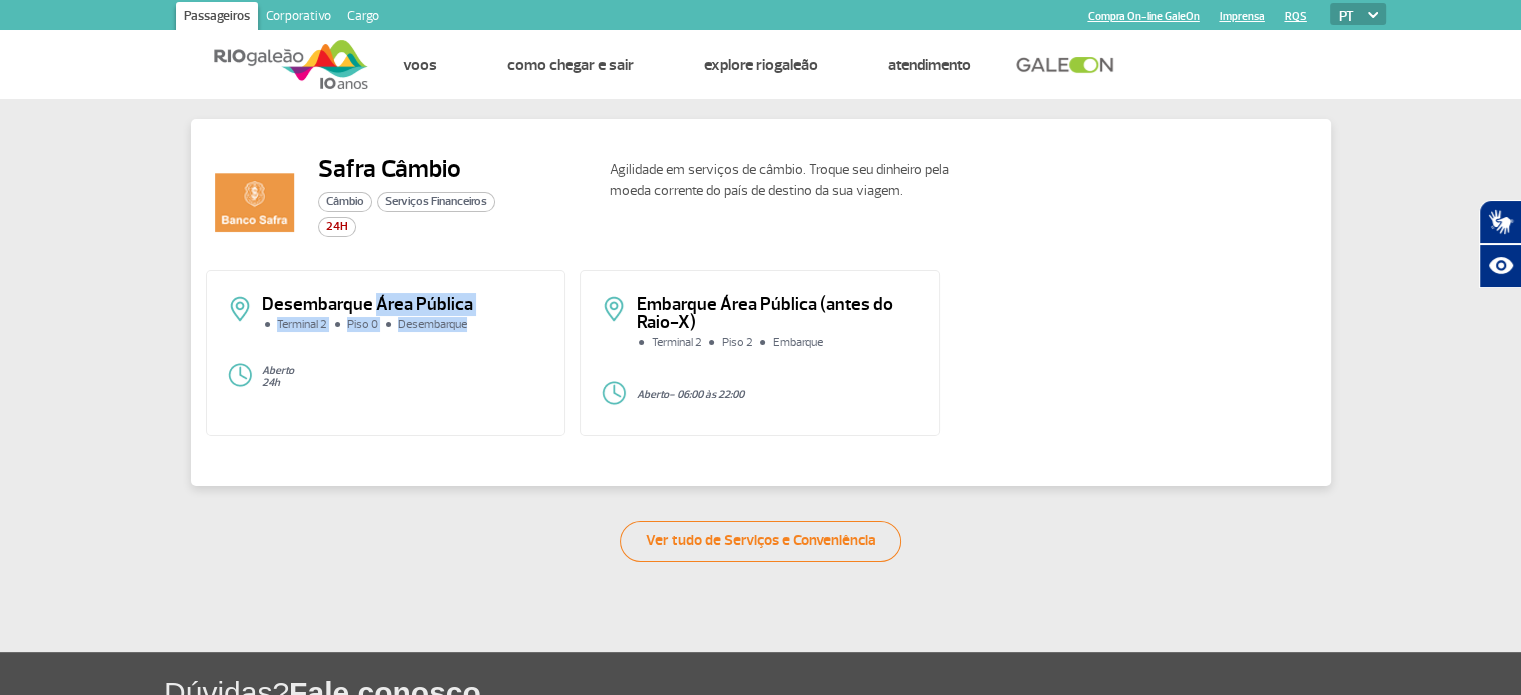 drag, startPoint x: 376, startPoint y: 303, endPoint x: 496, endPoint y: 320, distance: 121.19818 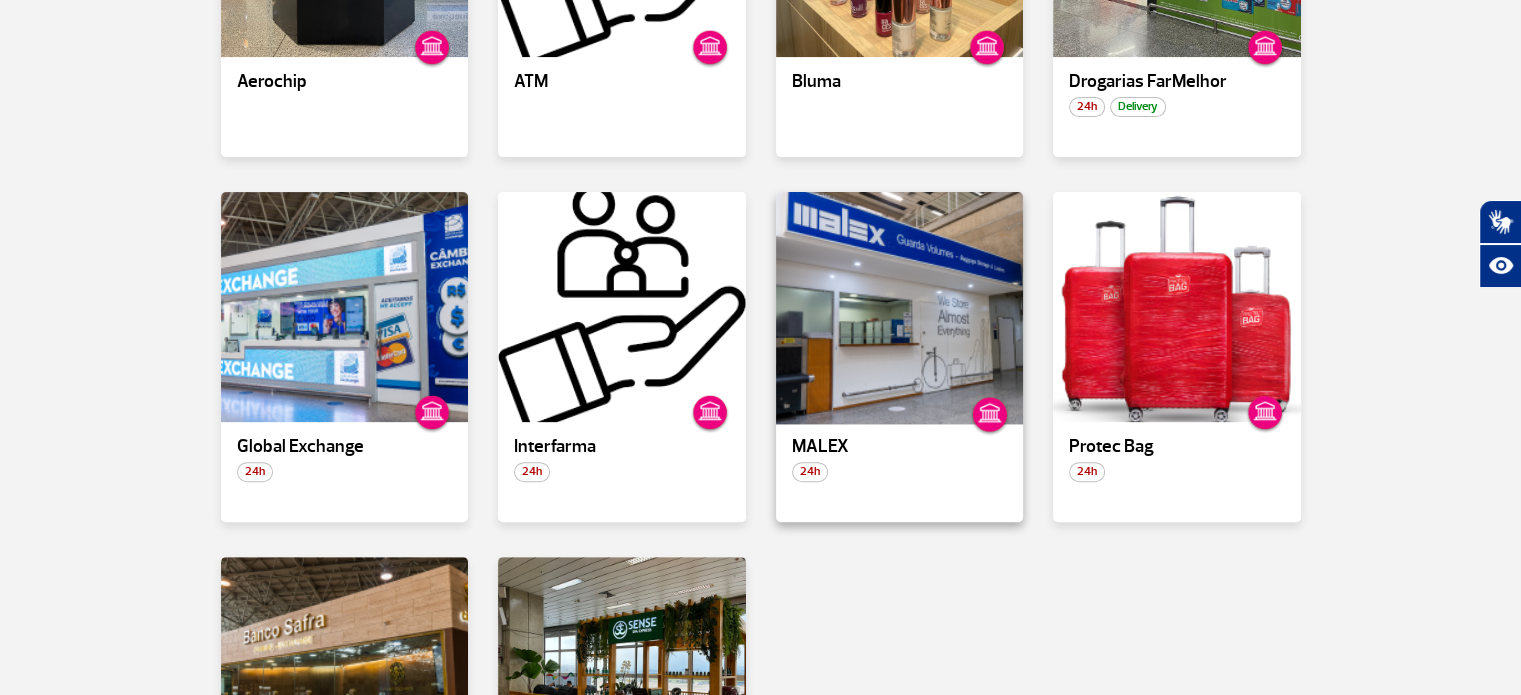 click at bounding box center (899, 307) 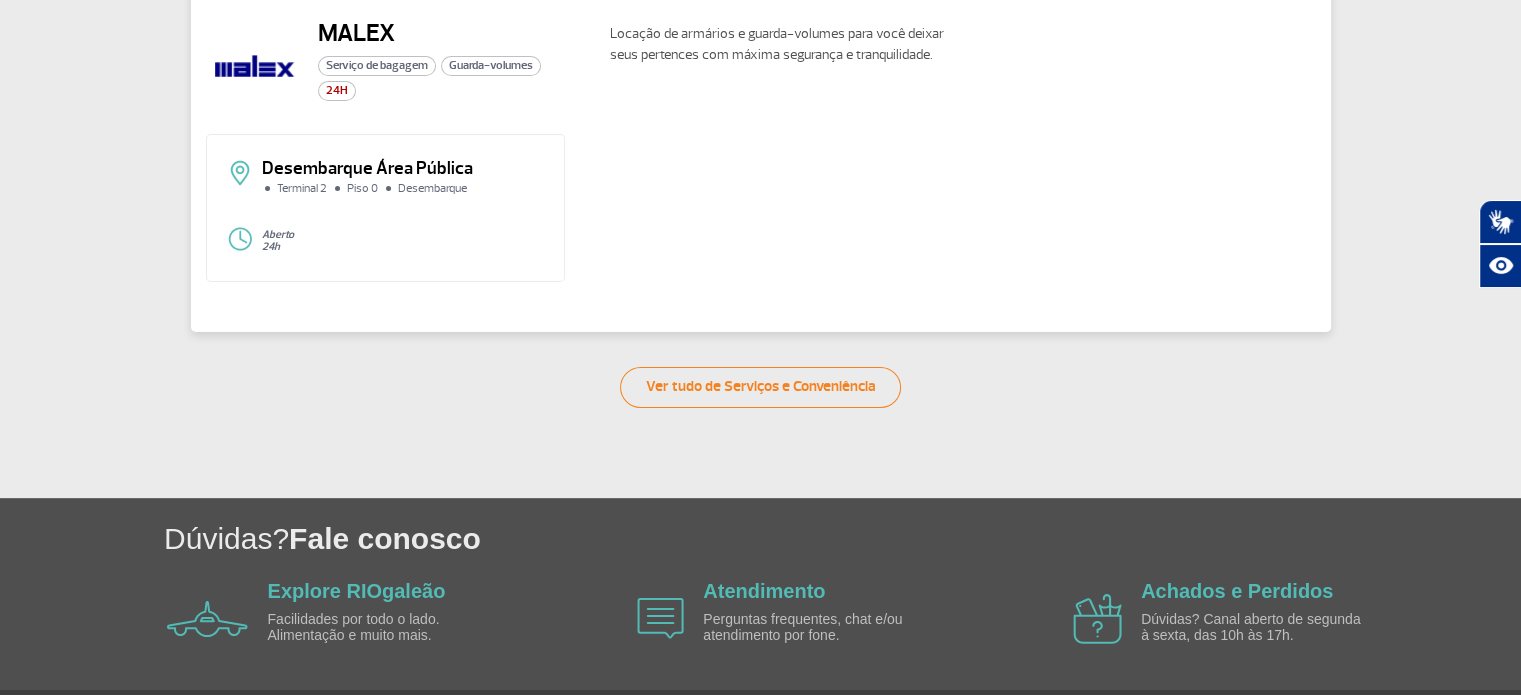 scroll, scrollTop: 2, scrollLeft: 0, axis: vertical 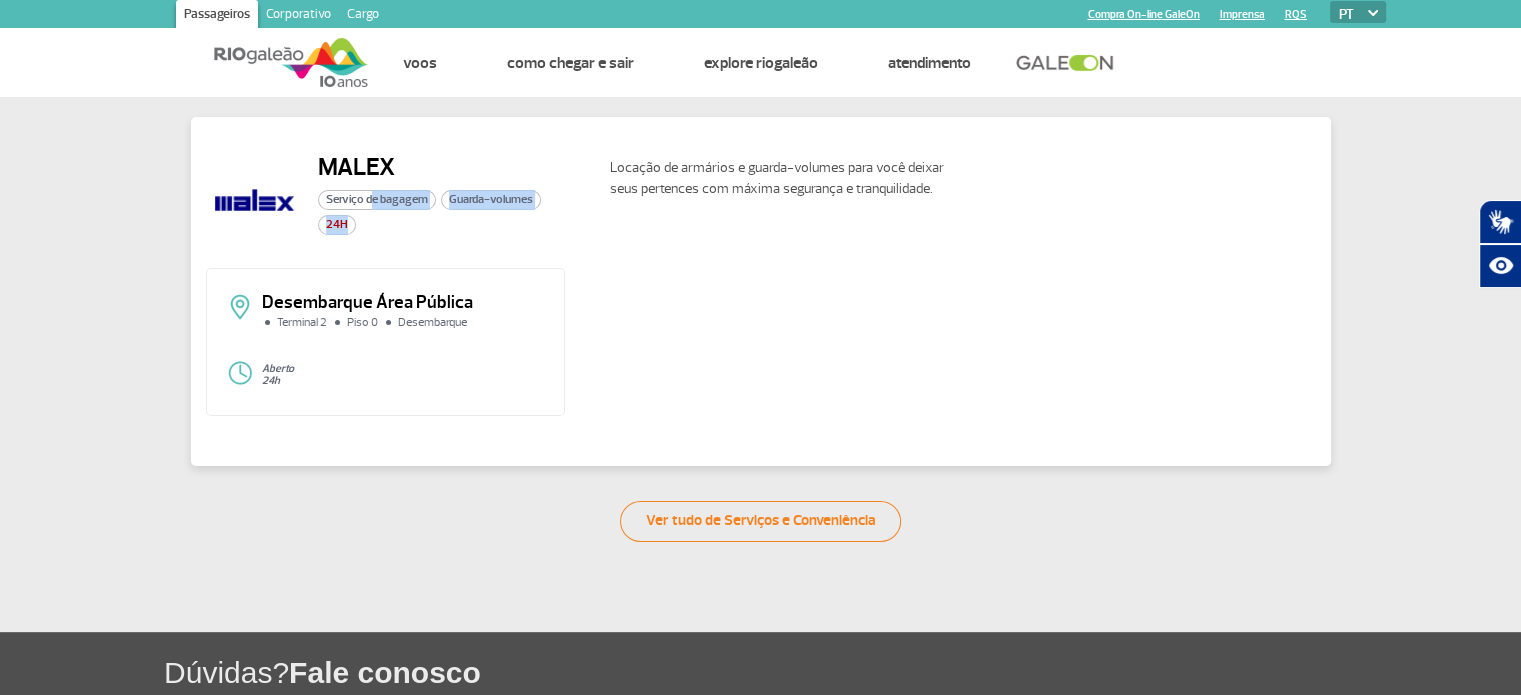 drag, startPoint x: 448, startPoint y: 203, endPoint x: 545, endPoint y: 210, distance: 97.25225 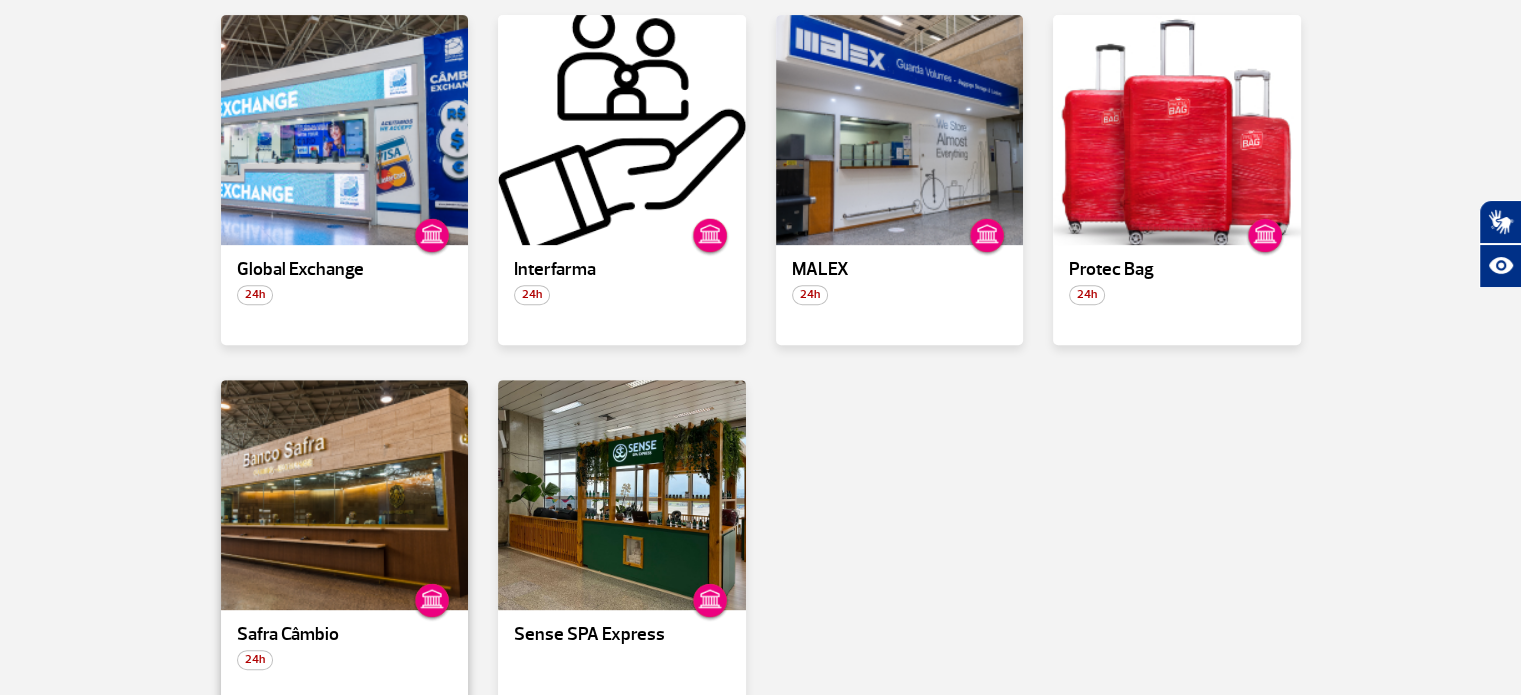 scroll, scrollTop: 900, scrollLeft: 0, axis: vertical 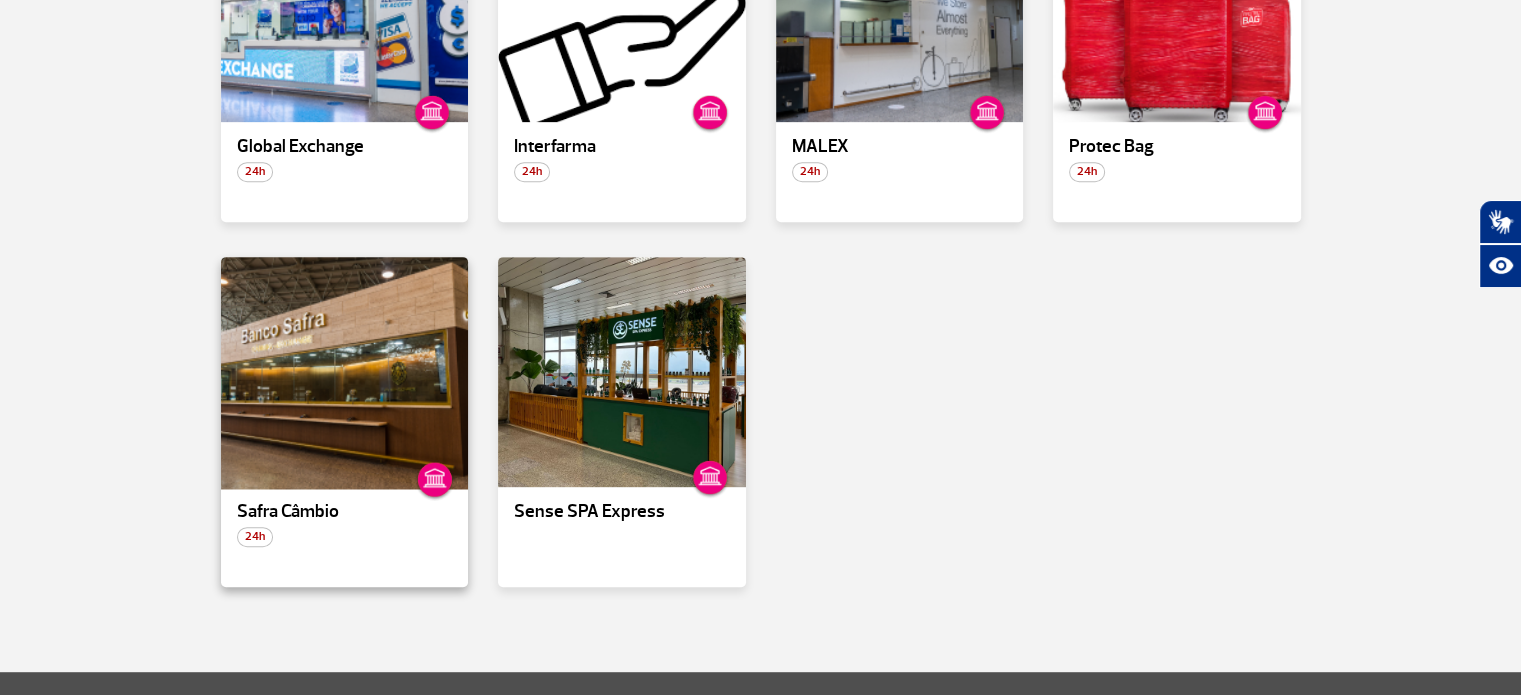 click at bounding box center (344, 372) 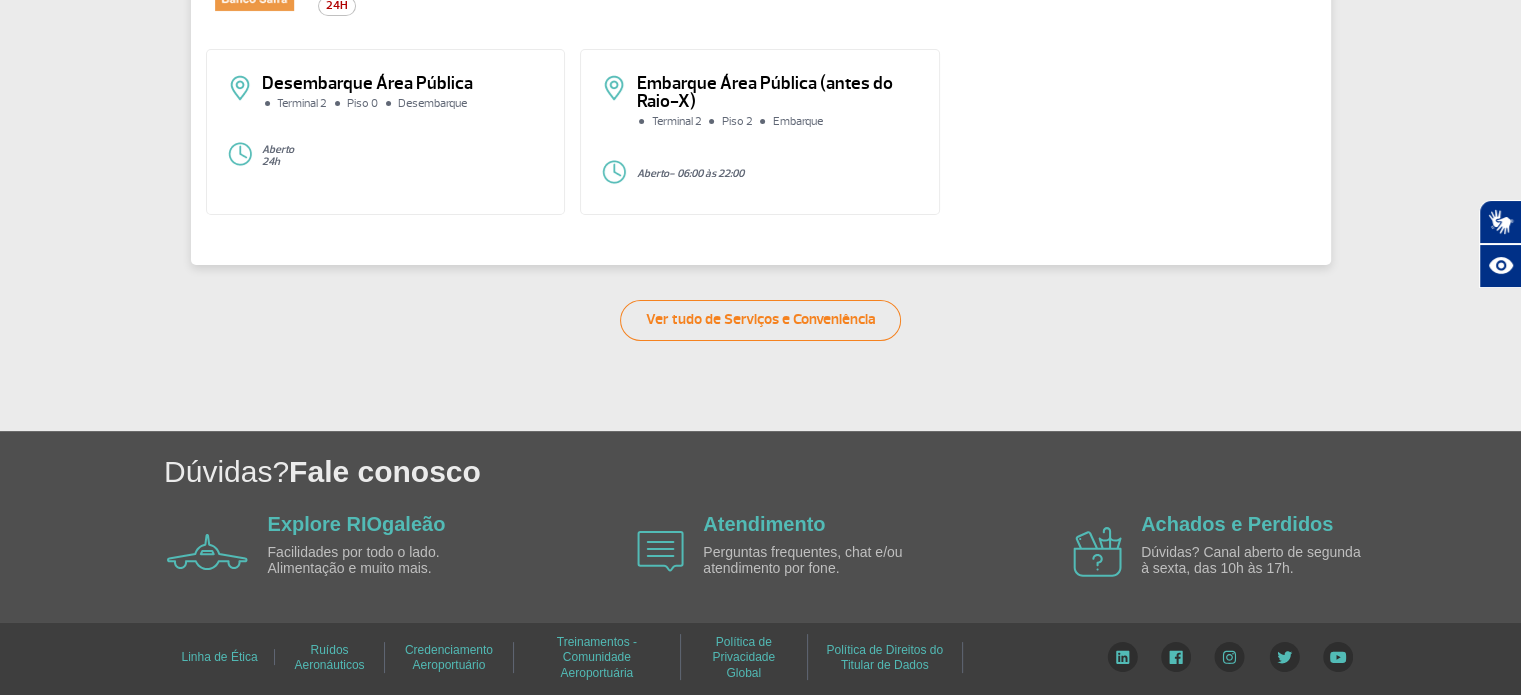scroll, scrollTop: 0, scrollLeft: 0, axis: both 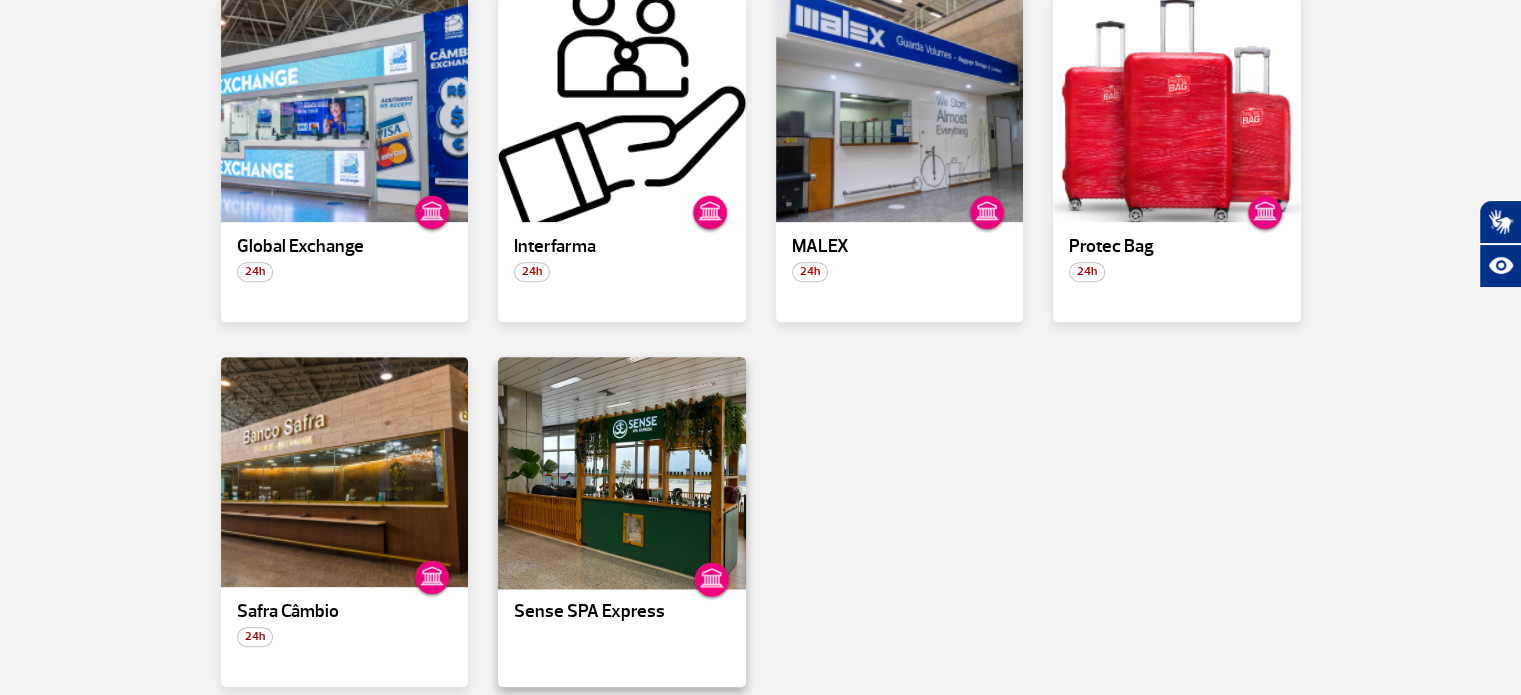 click at bounding box center (622, 472) 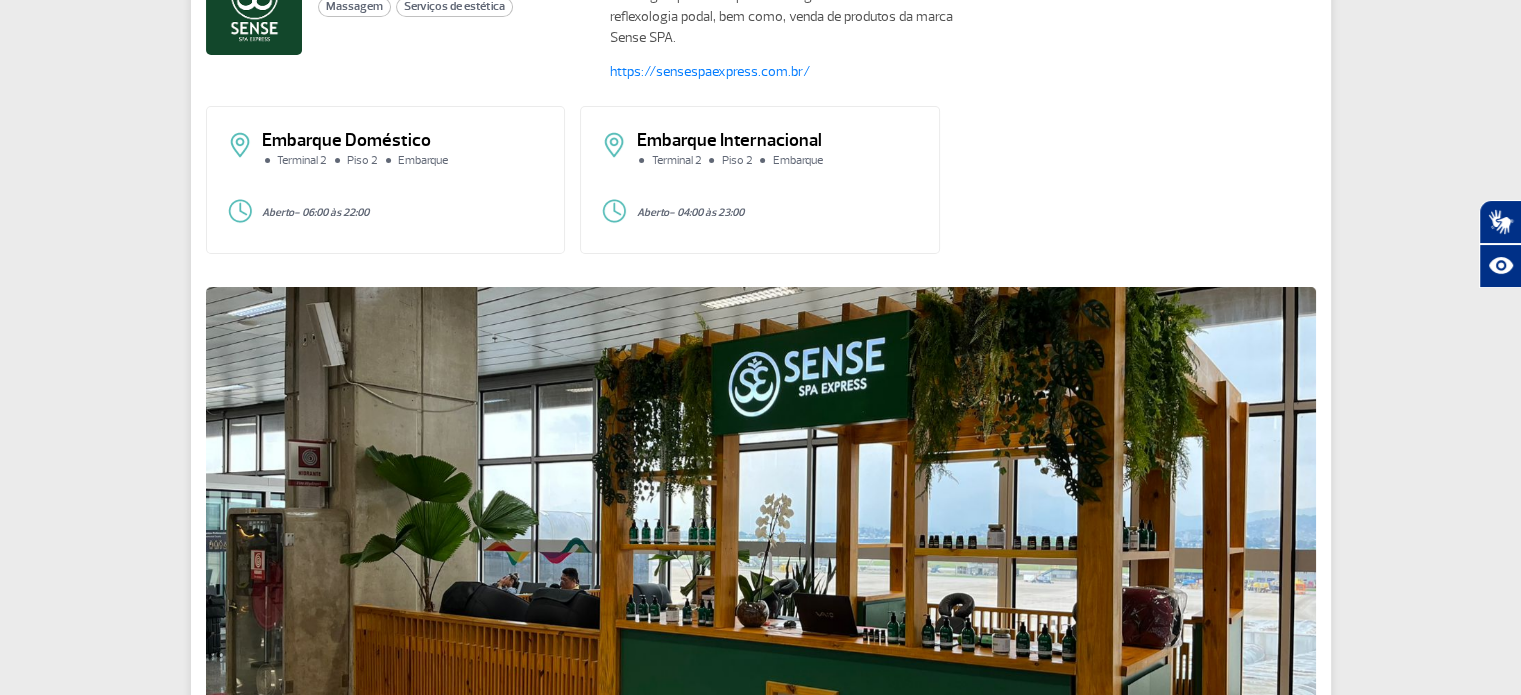 scroll, scrollTop: 79, scrollLeft: 0, axis: vertical 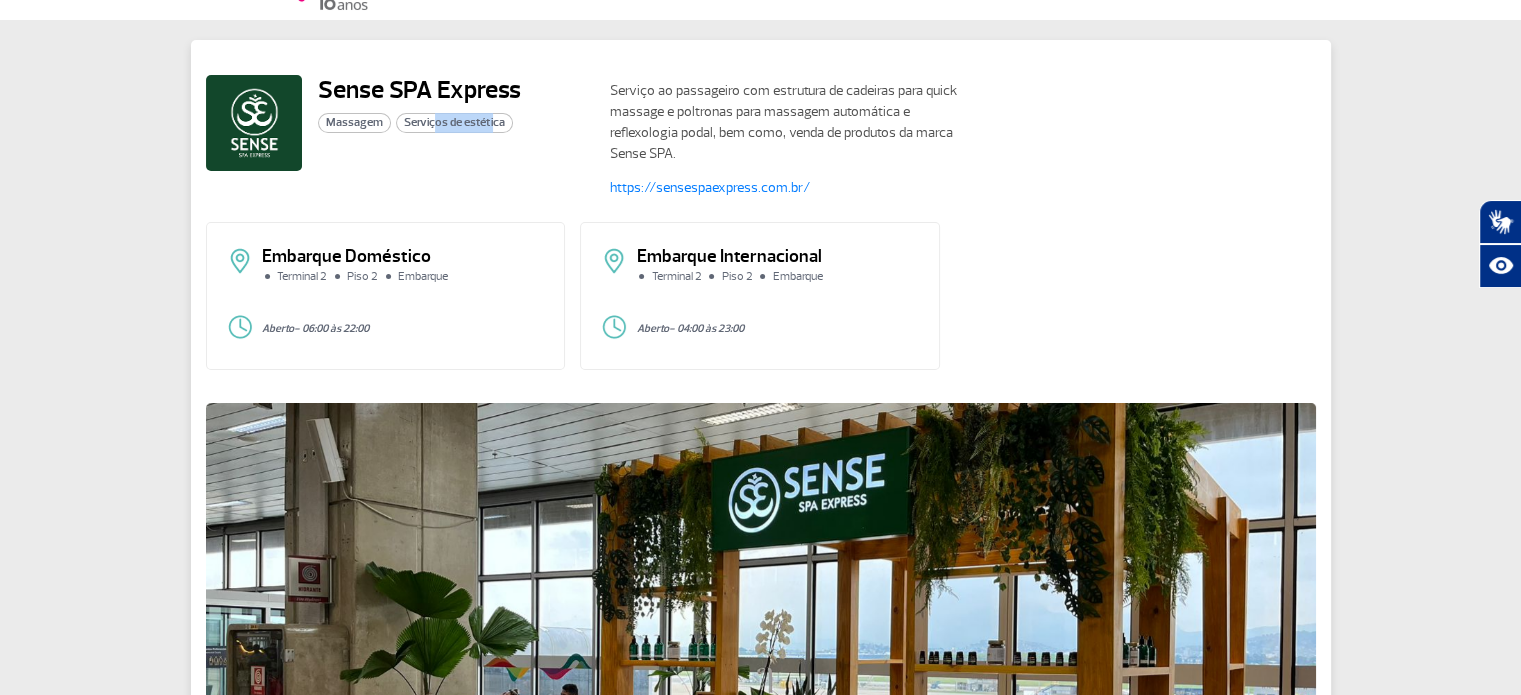 drag, startPoint x: 432, startPoint y: 127, endPoint x: 492, endPoint y: 140, distance: 61.39218 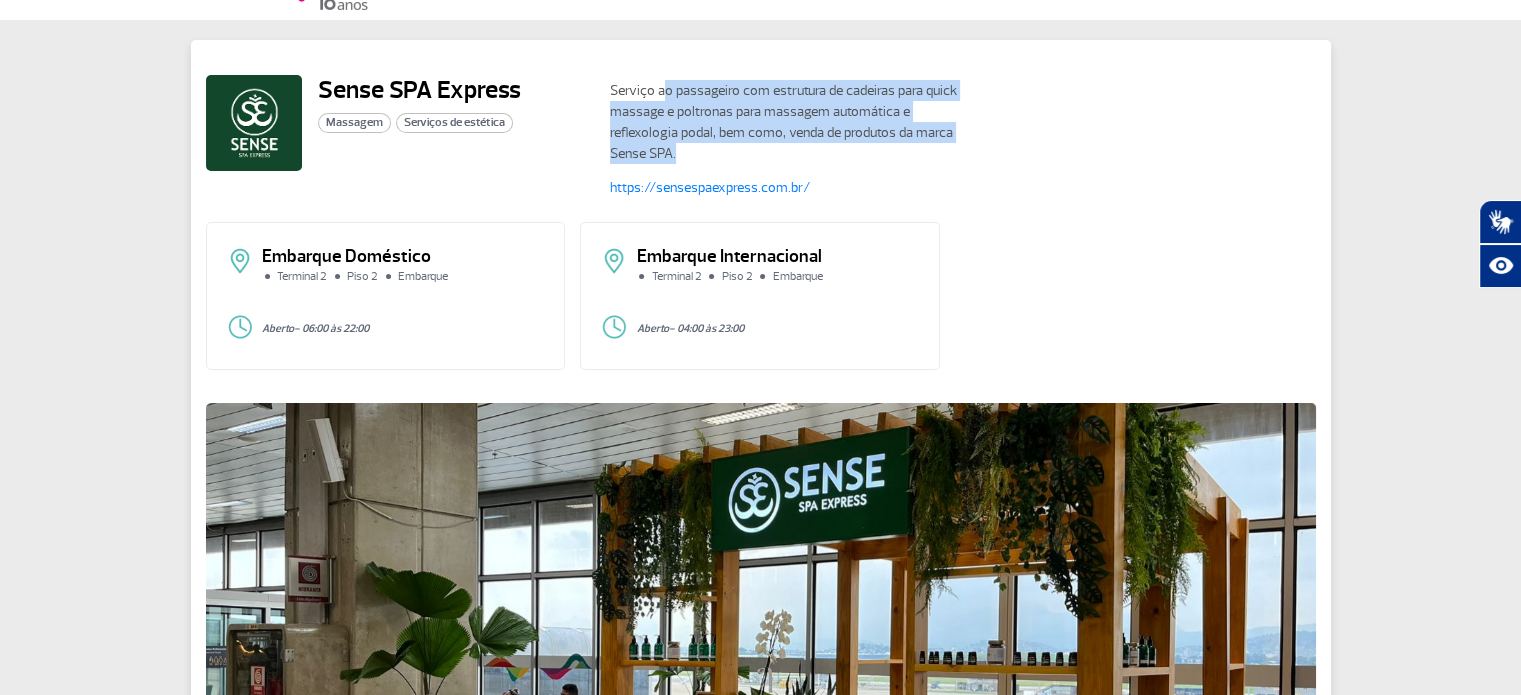 drag, startPoint x: 667, startPoint y: 80, endPoint x: 732, endPoint y: 156, distance: 100.005 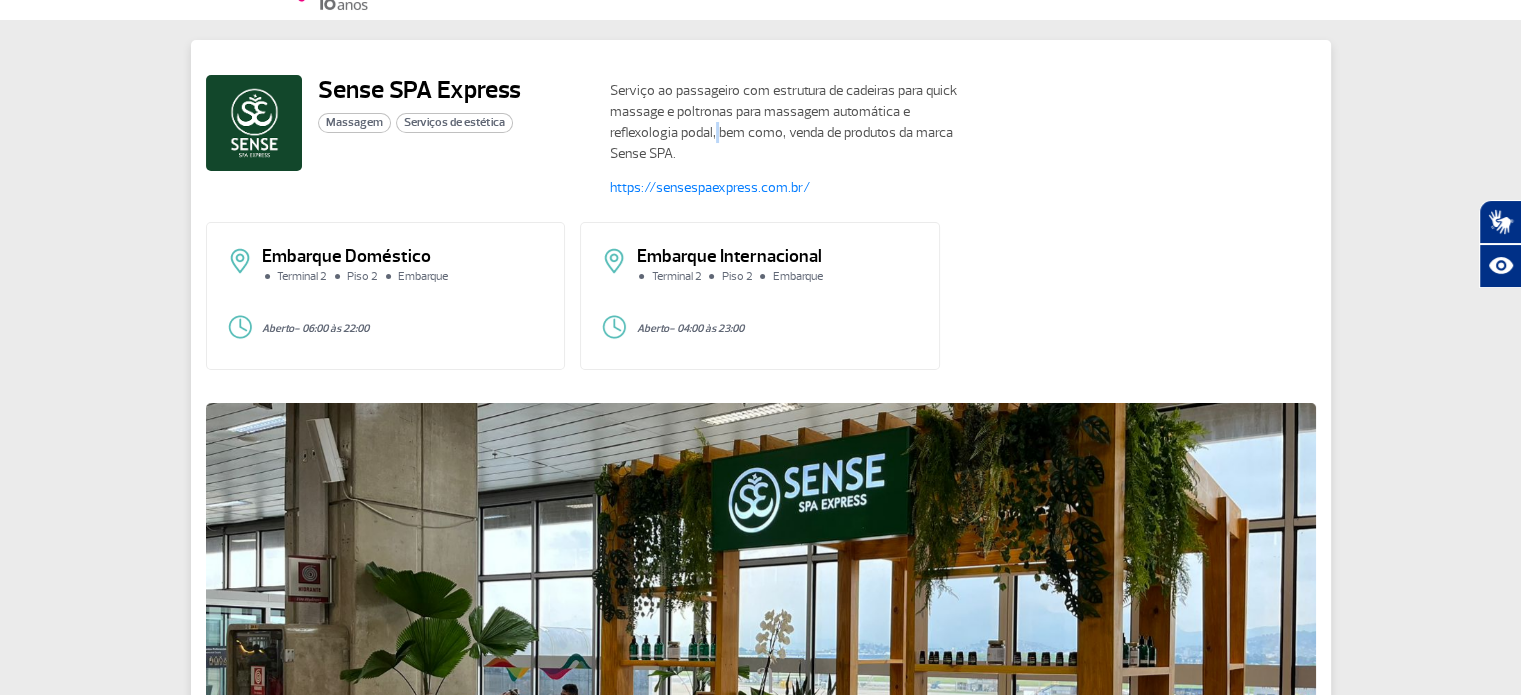 click on "Serviço ao passageiro com estrutura de cadeiras para quick massage e poltronas para massagem automática e reflexologia podal, bem como, venda de produtos da marca Sense SPA." 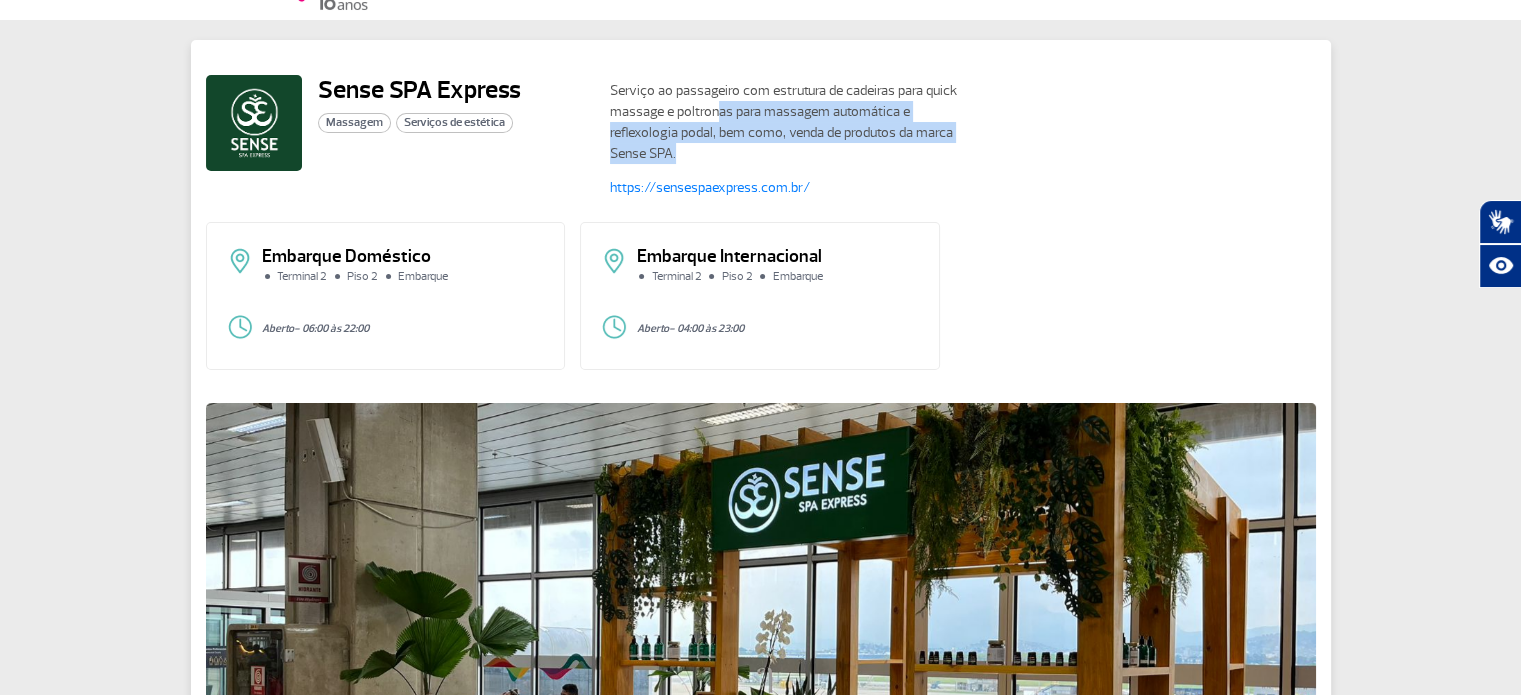 drag, startPoint x: 720, startPoint y: 103, endPoint x: 738, endPoint y: 151, distance: 51.264023 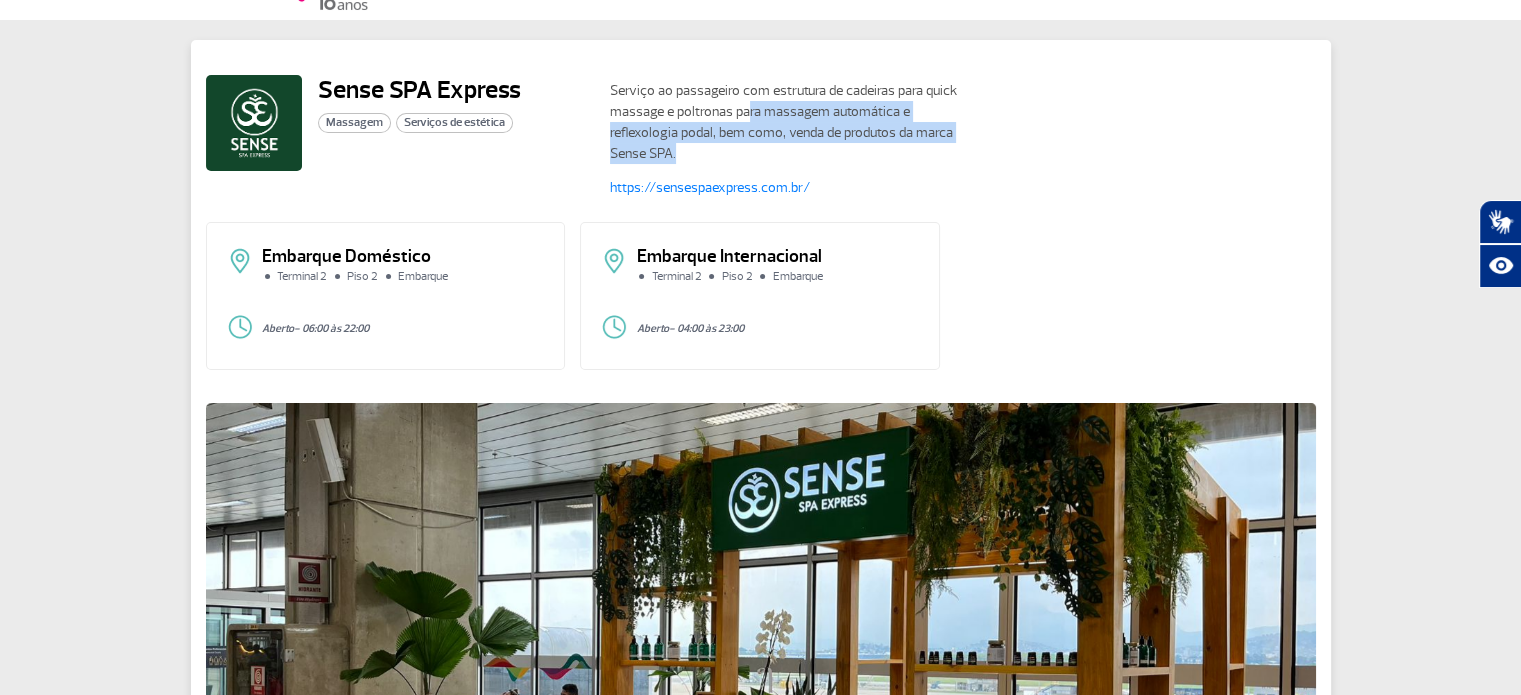 drag, startPoint x: 752, startPoint y: 139, endPoint x: 752, endPoint y: 151, distance: 12 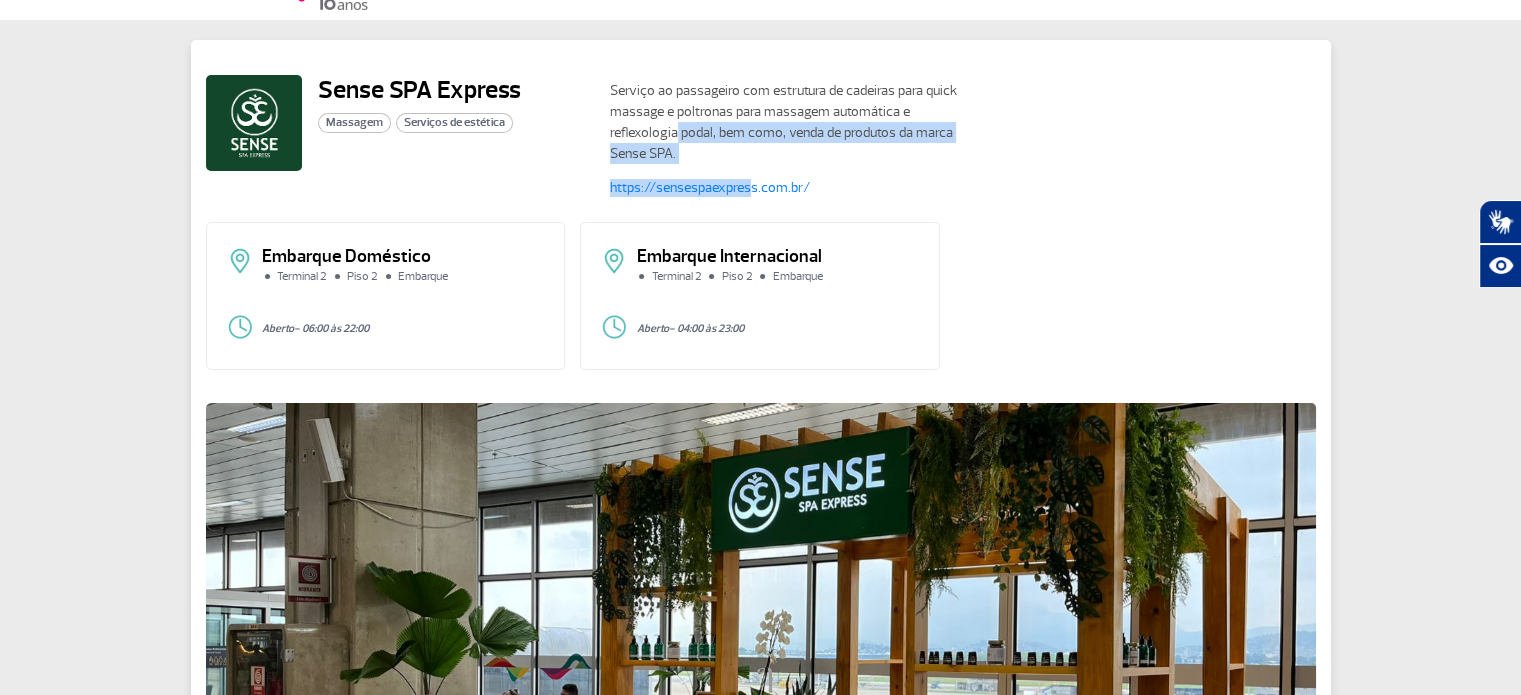 drag, startPoint x: 752, startPoint y: 166, endPoint x: 675, endPoint y: 126, distance: 86.76981 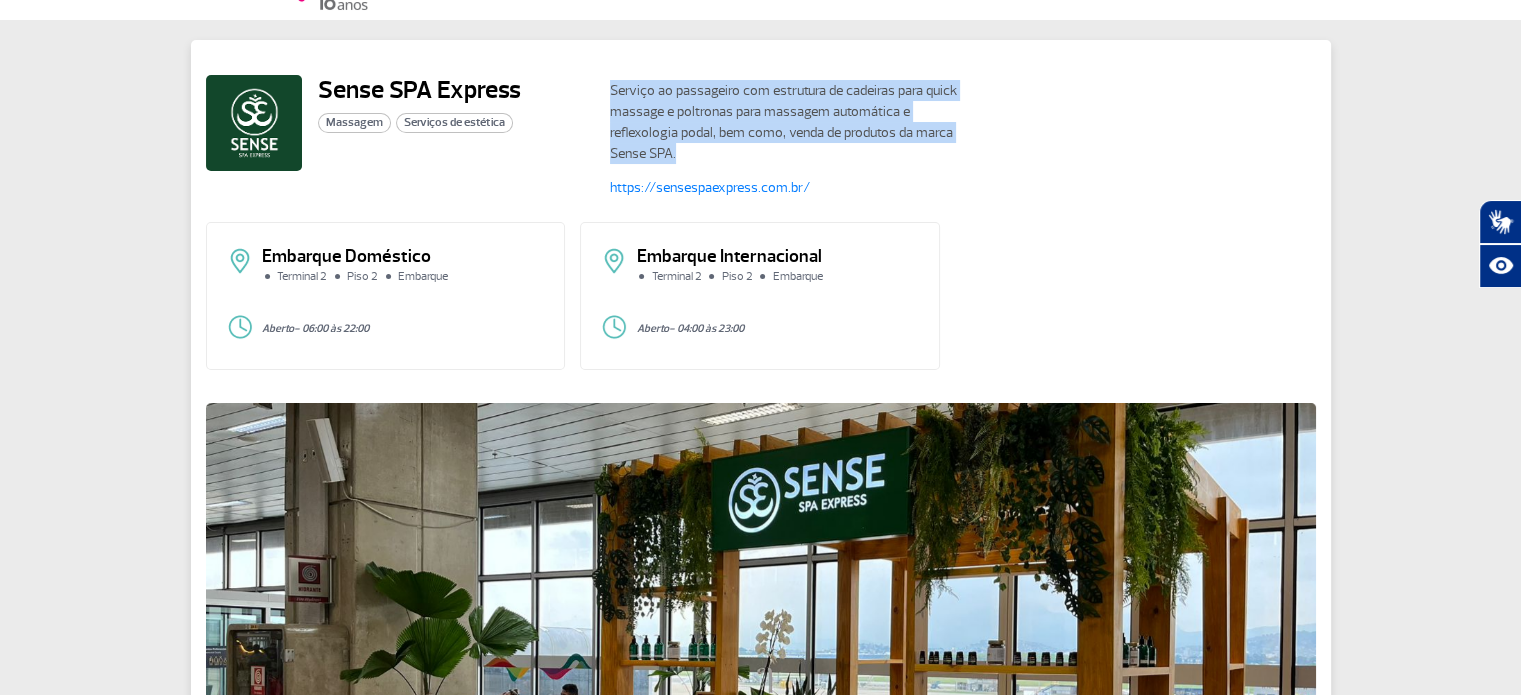 drag, startPoint x: 696, startPoint y: 152, endPoint x: 612, endPoint y: 90, distance: 104.40307 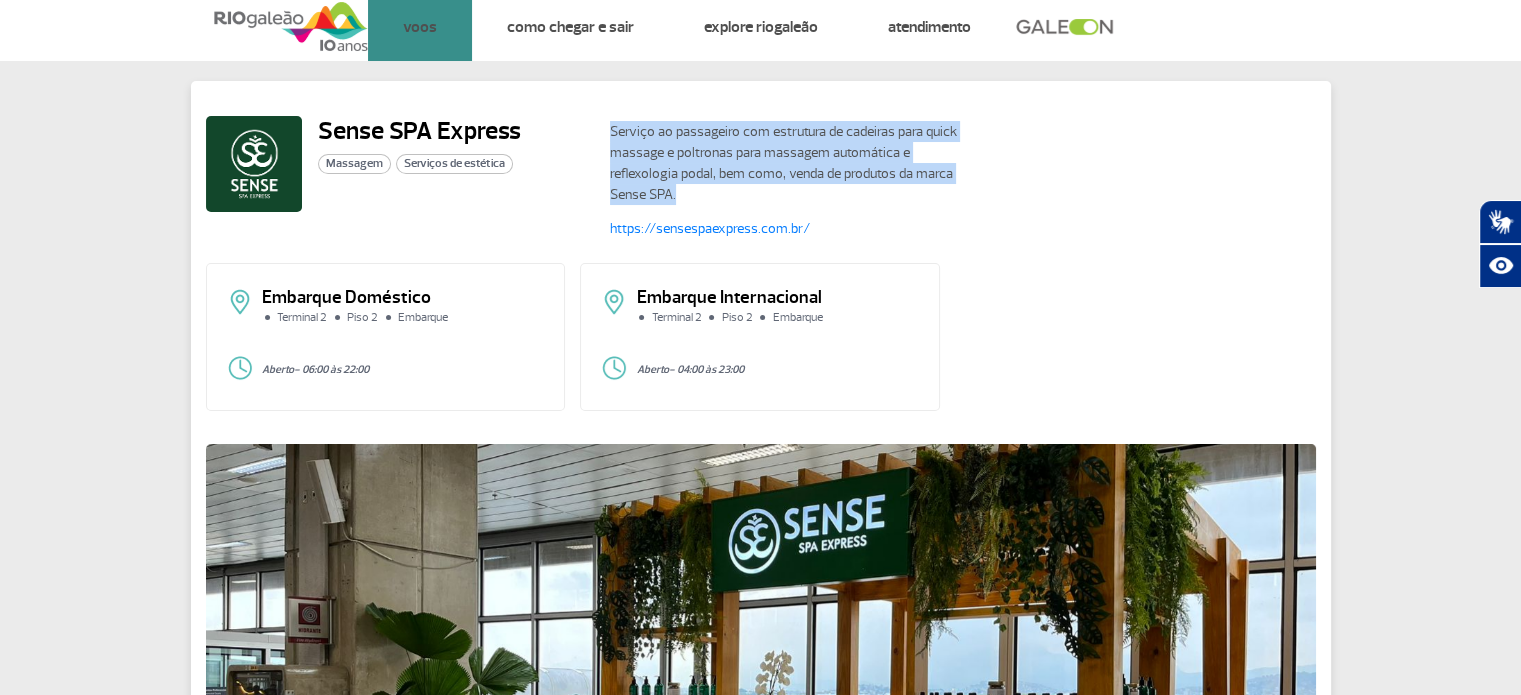 scroll, scrollTop: 0, scrollLeft: 0, axis: both 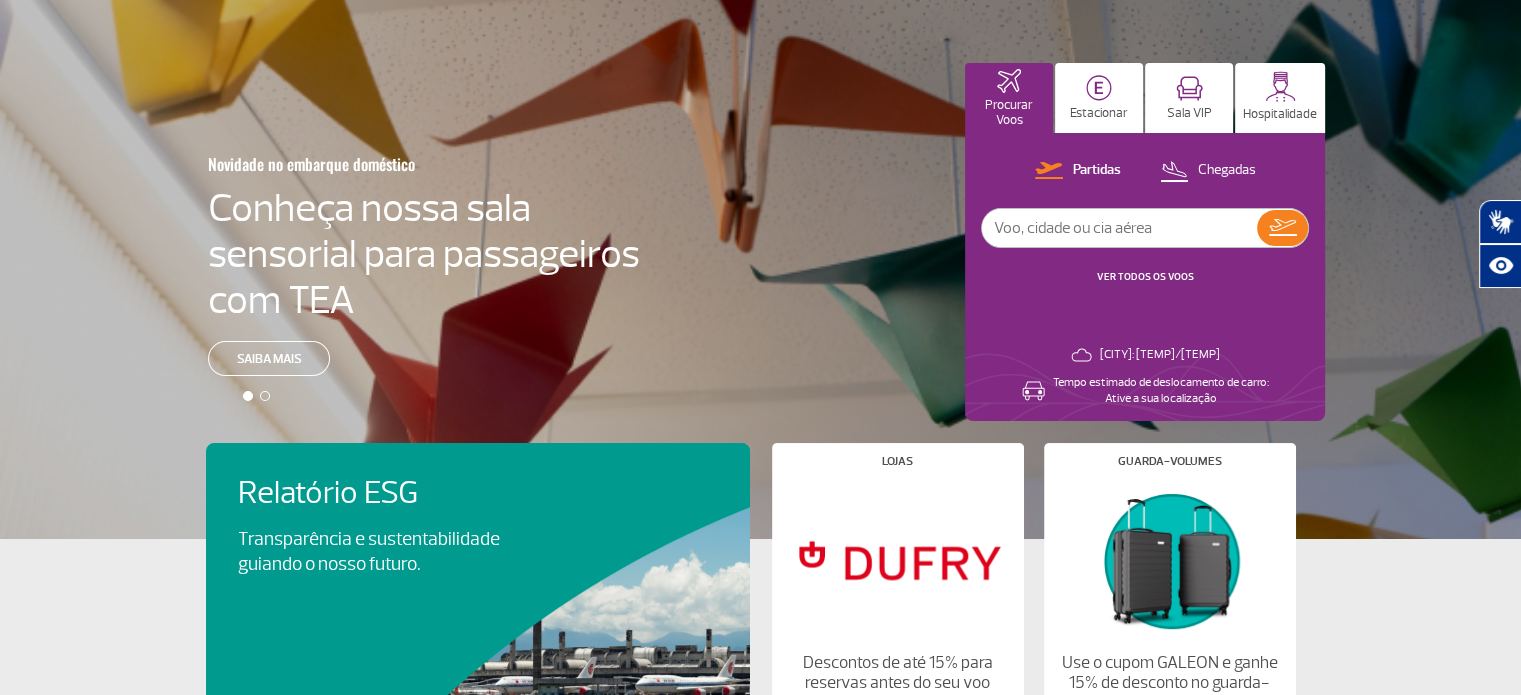click on "Novidade no embarque doméstico  Conheça nossa sala sensorial para passageiros com TEA   Saiba mais  Comodidade e descontos  Delivery de alimentação, reserva de Sala VIP e mais: conheça o GaleON   Saiba mais   Procurar Voos   Estacionar   Sala VIP   Hospitalidade   Partidas   Chegadas  VER TODOS OS VOOS Rio de Janeiro: 27°C/80°F Tempo estimado de deslocamento de carro:   Ative a sua localização Calculadora de tarifa do estacionamento  Faça a sua reserva! CALCULAR TARIFA Tempo estimado de deslocamento de carro:   Ative a sua localização Quer conforto? Conheça nossas salas VIP Faça seu agendamento! Reserve com desconto de 20% (Adultos a partir de R$ 156,00)  Rio de Janeiro: 27°C/80°F   Tempo estimado de deslocamento de carro:   Ative a sua localização  Otimize seu tempo com atendimento personalizado. Acompanhamos sua jornada no aeroporto do início ao fim. Reserve agora Conheça os pacotes disponíveis  Rio de Janeiro: 27°C/80°F   Tempo estimado de deslocamento de carro:" at bounding box center (760, 269) 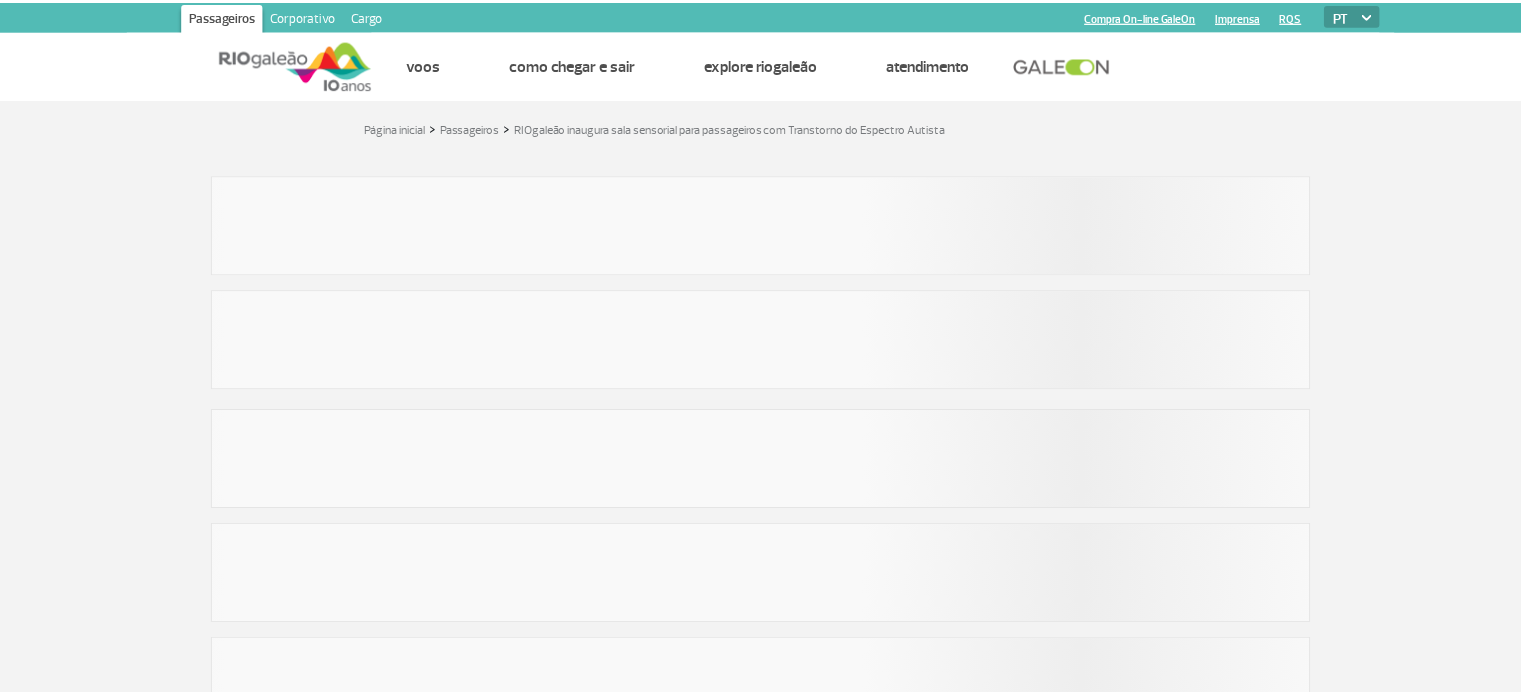 scroll, scrollTop: 0, scrollLeft: 0, axis: both 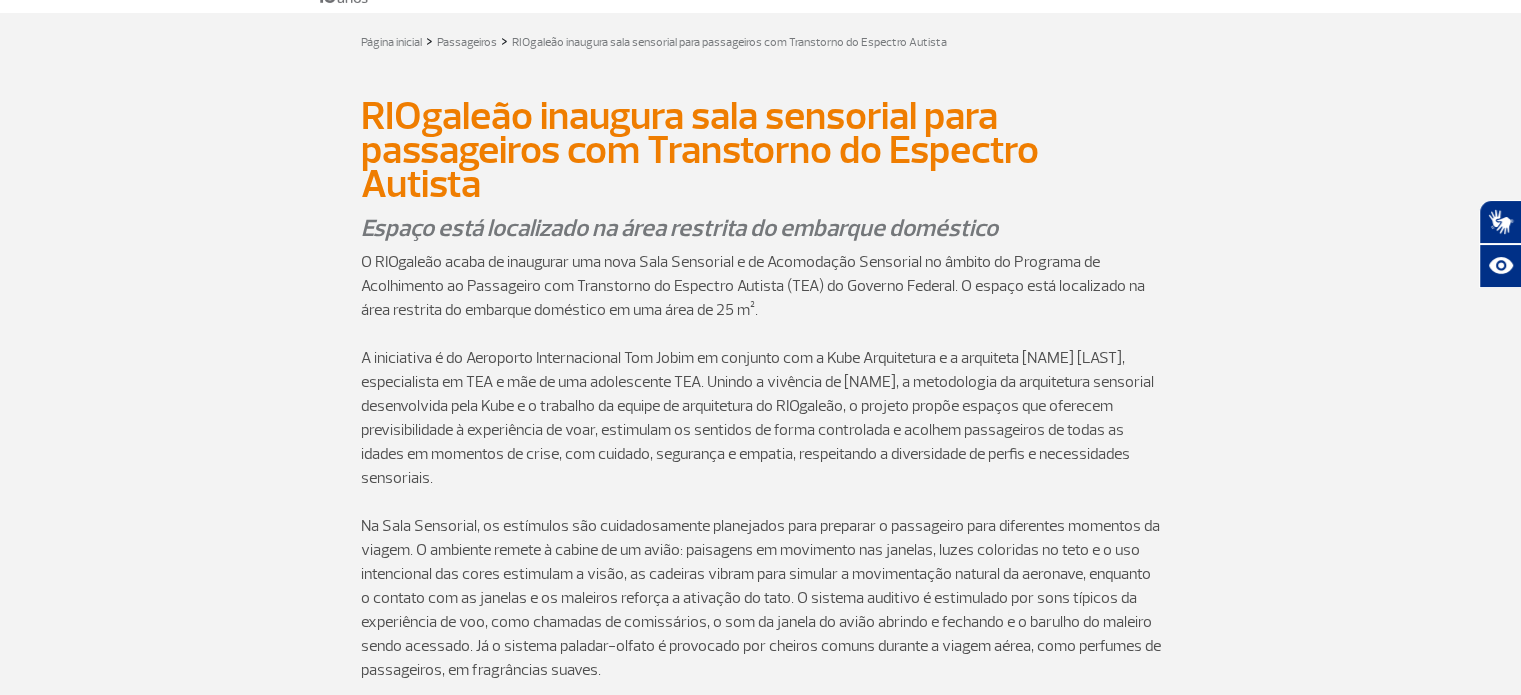 drag, startPoint x: 595, startPoint y: 143, endPoint x: 737, endPoint y: 213, distance: 158.31615 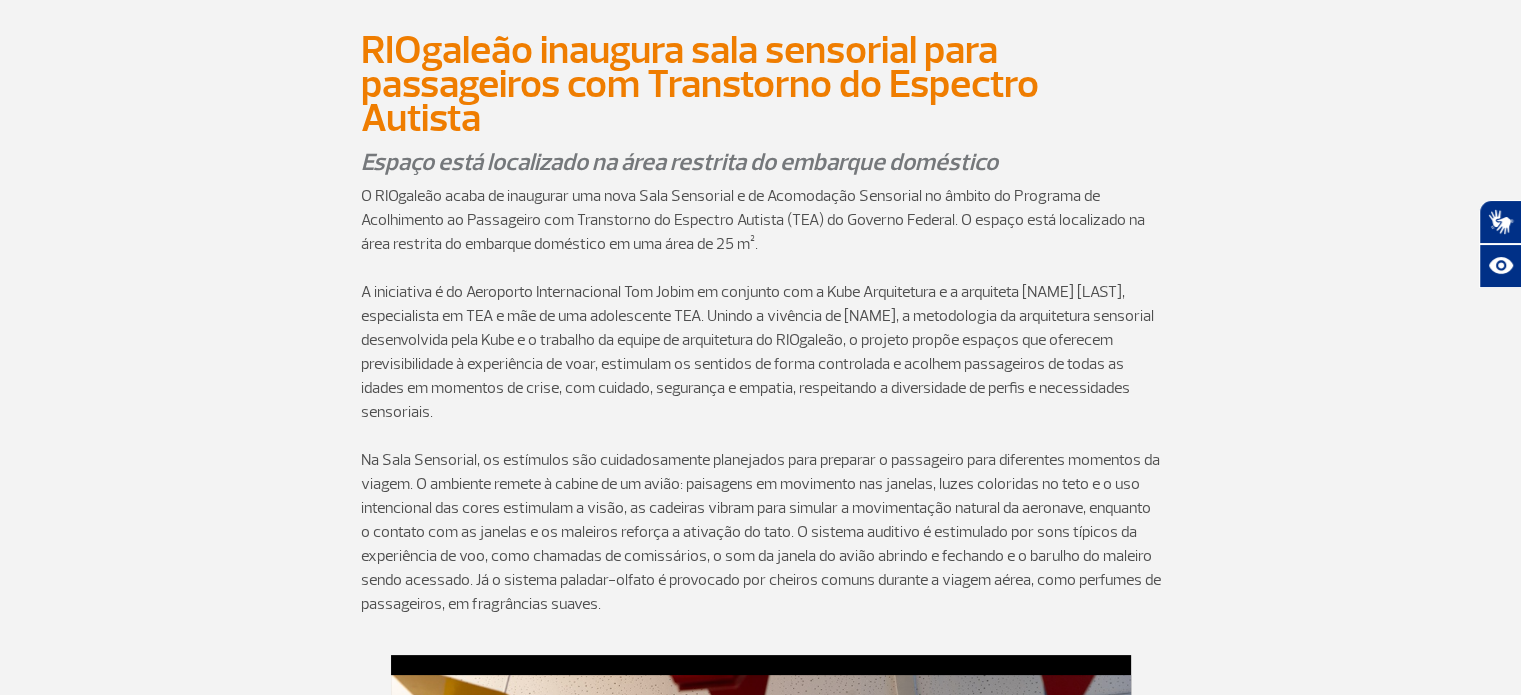 scroll, scrollTop: 186, scrollLeft: 0, axis: vertical 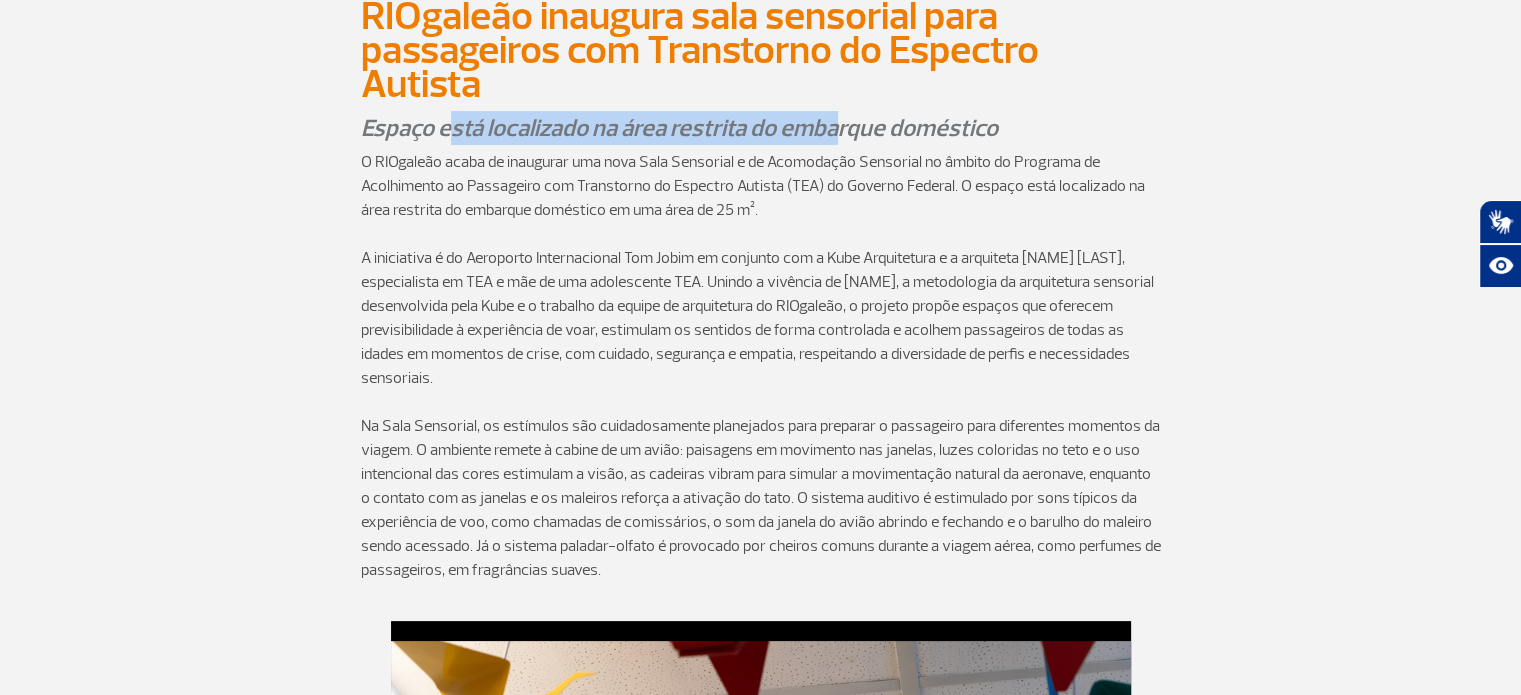 drag, startPoint x: 732, startPoint y: 123, endPoint x: 916, endPoint y: 127, distance: 184.04347 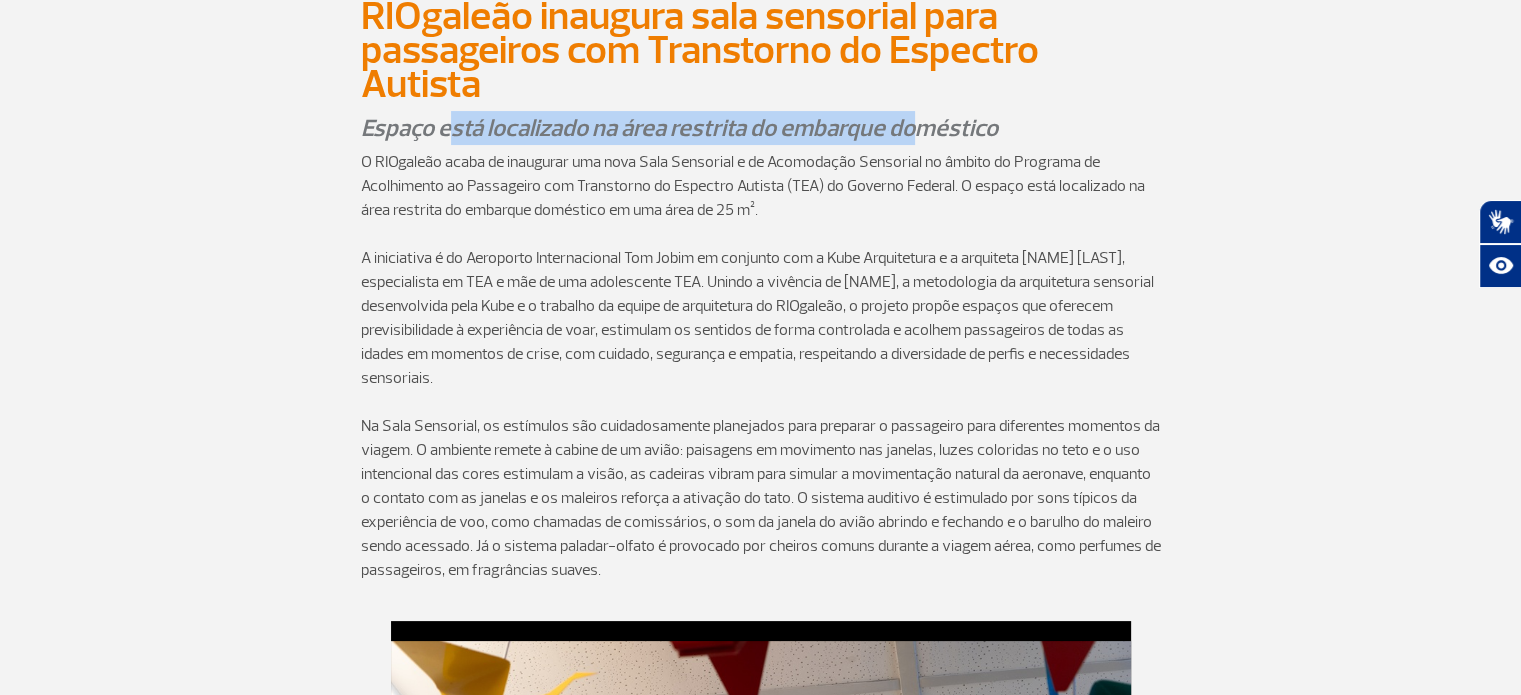click on "Espaço está localizado na área restrita do embarque doméstico" at bounding box center [761, 128] 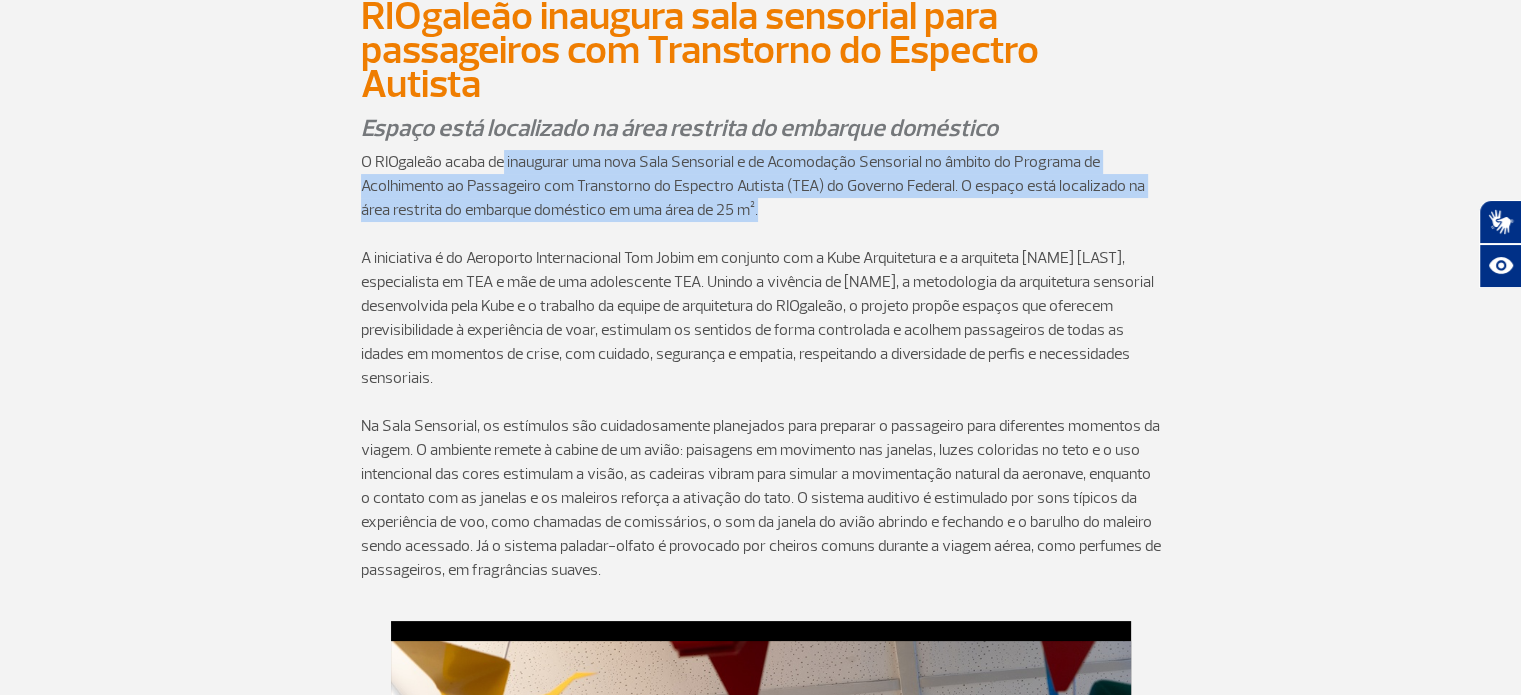 drag, startPoint x: 524, startPoint y: 163, endPoint x: 816, endPoint y: 209, distance: 295.60107 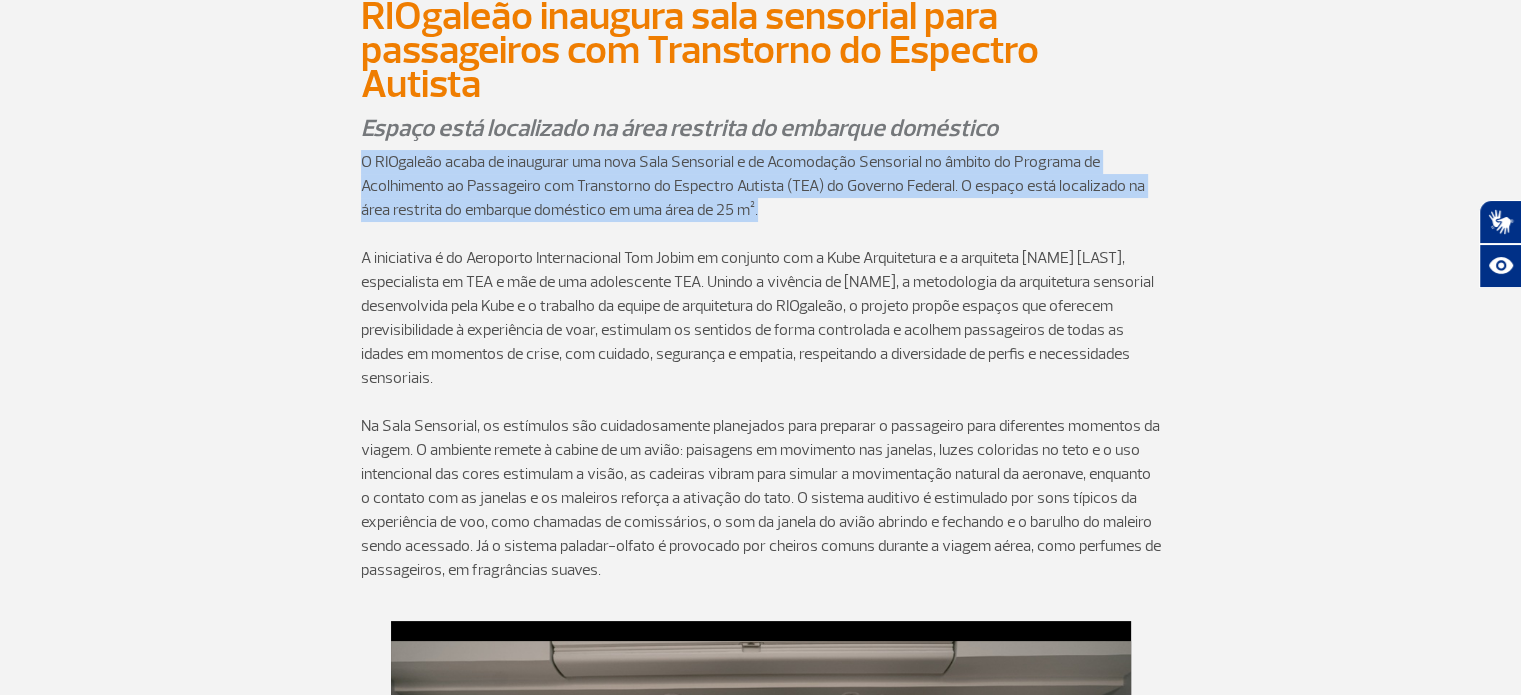 drag, startPoint x: 791, startPoint y: 208, endPoint x: 356, endPoint y: 168, distance: 436.8352 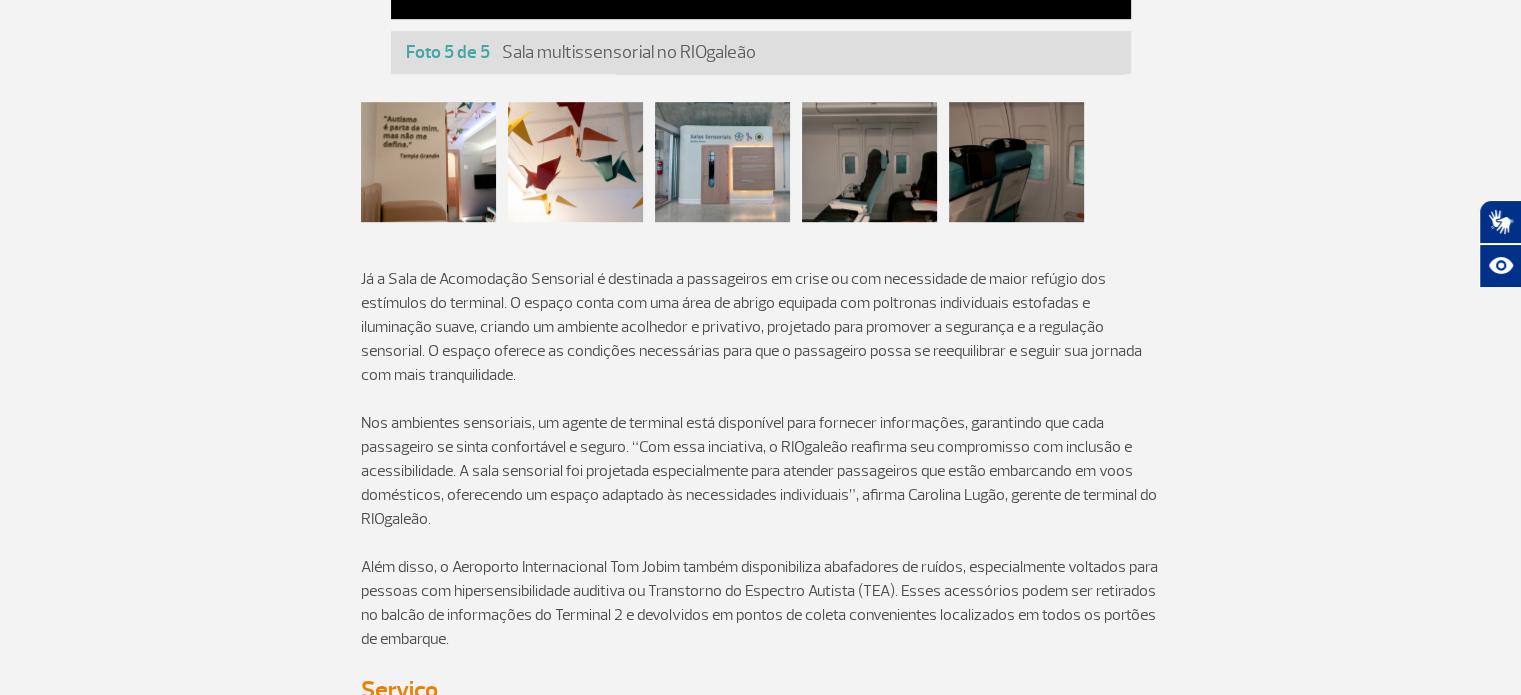 scroll, scrollTop: 1486, scrollLeft: 0, axis: vertical 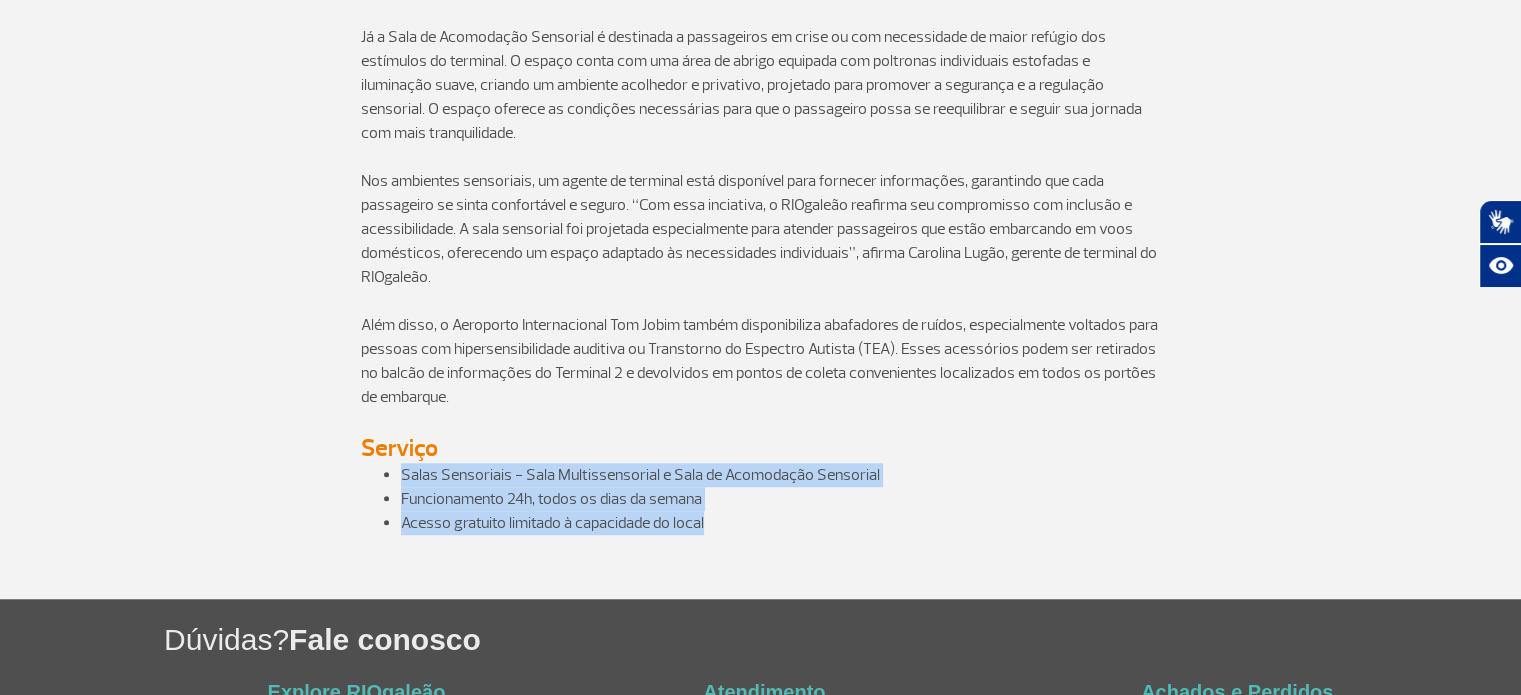 drag, startPoint x: 795, startPoint y: 529, endPoint x: 349, endPoint y: 463, distance: 450.85696 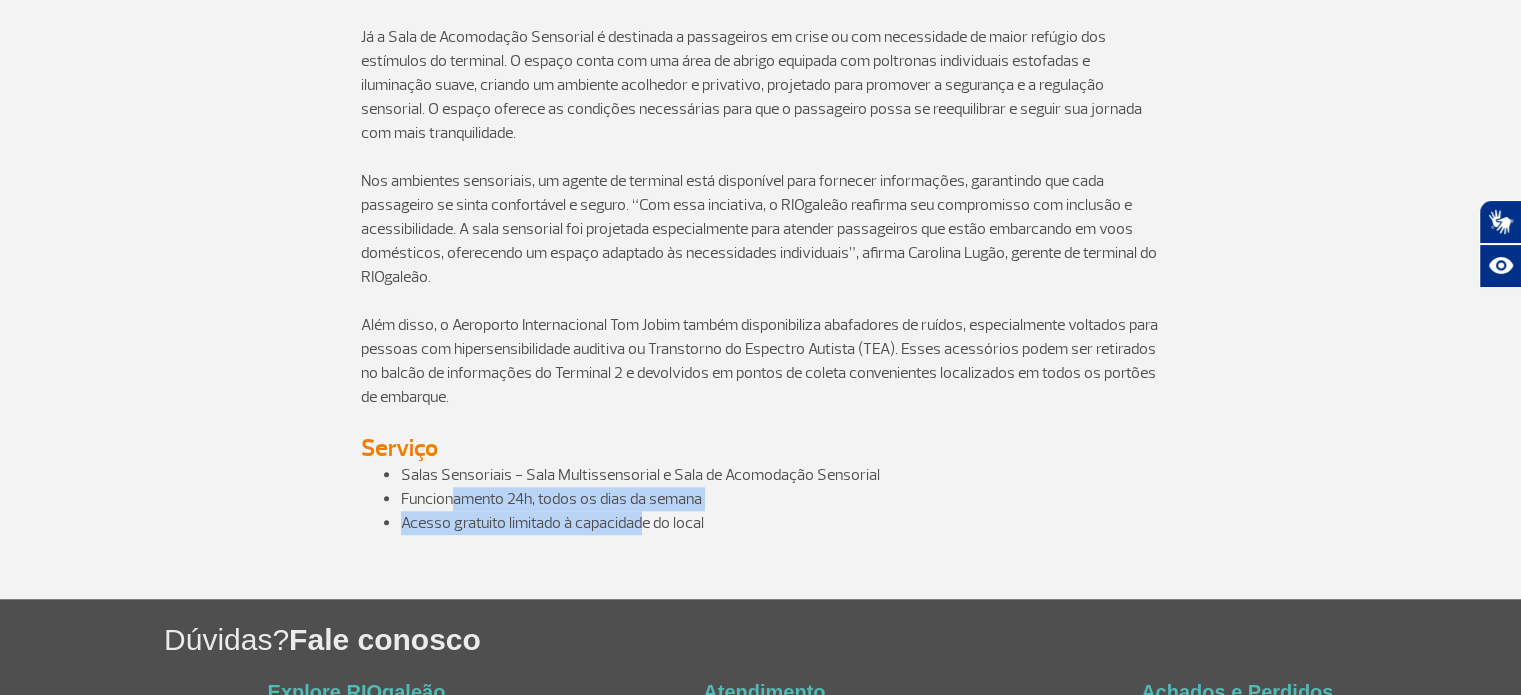 drag, startPoint x: 464, startPoint y: 508, endPoint x: 709, endPoint y: 526, distance: 245.66034 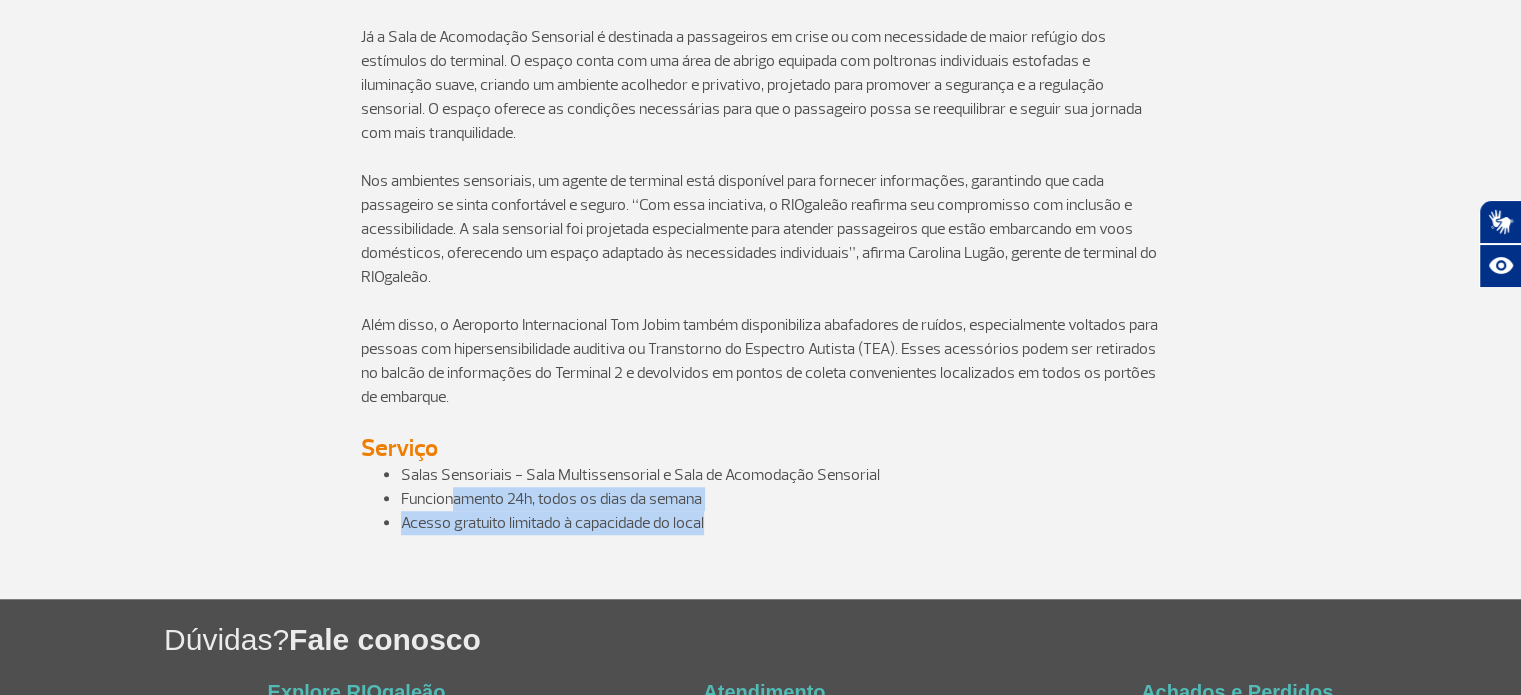 click on "Acesso gratuito limitado à capacidade do local" at bounding box center [781, 523] 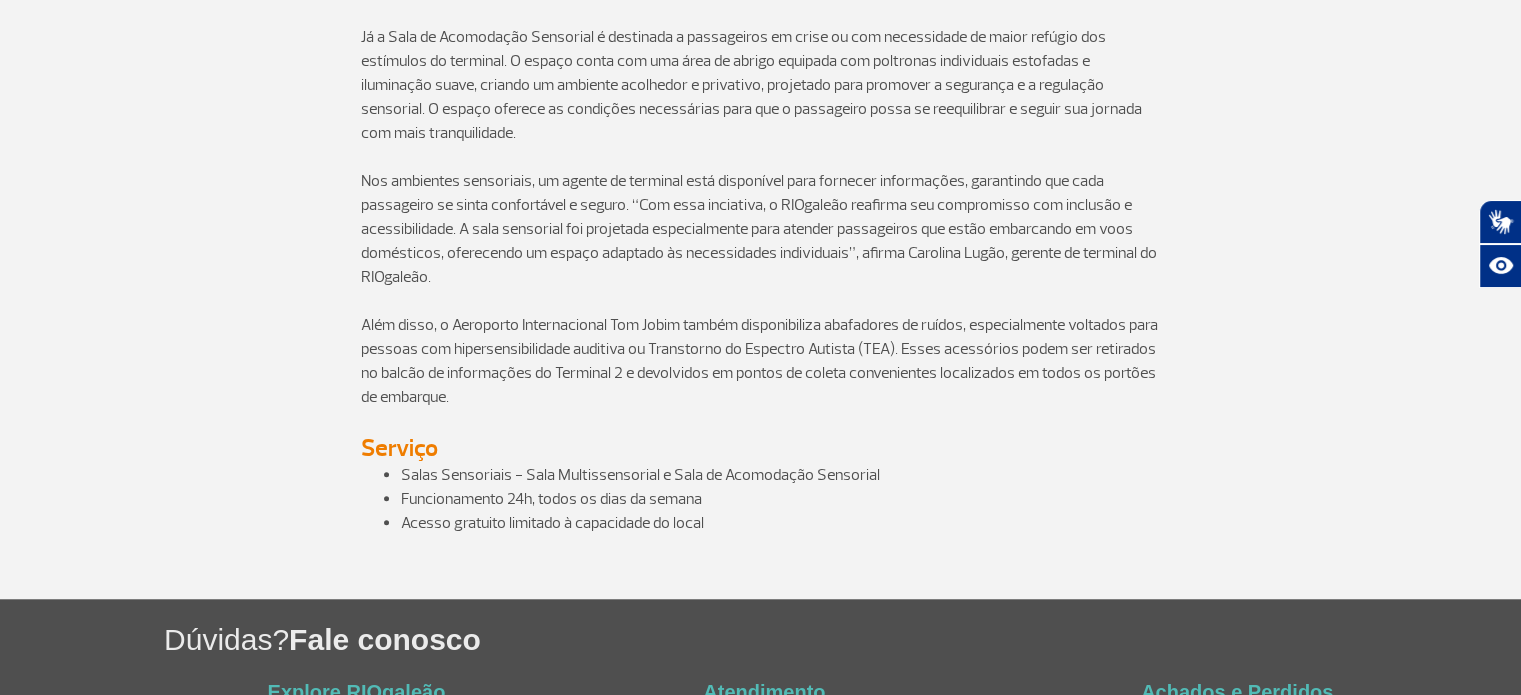 scroll, scrollTop: 1550, scrollLeft: 0, axis: vertical 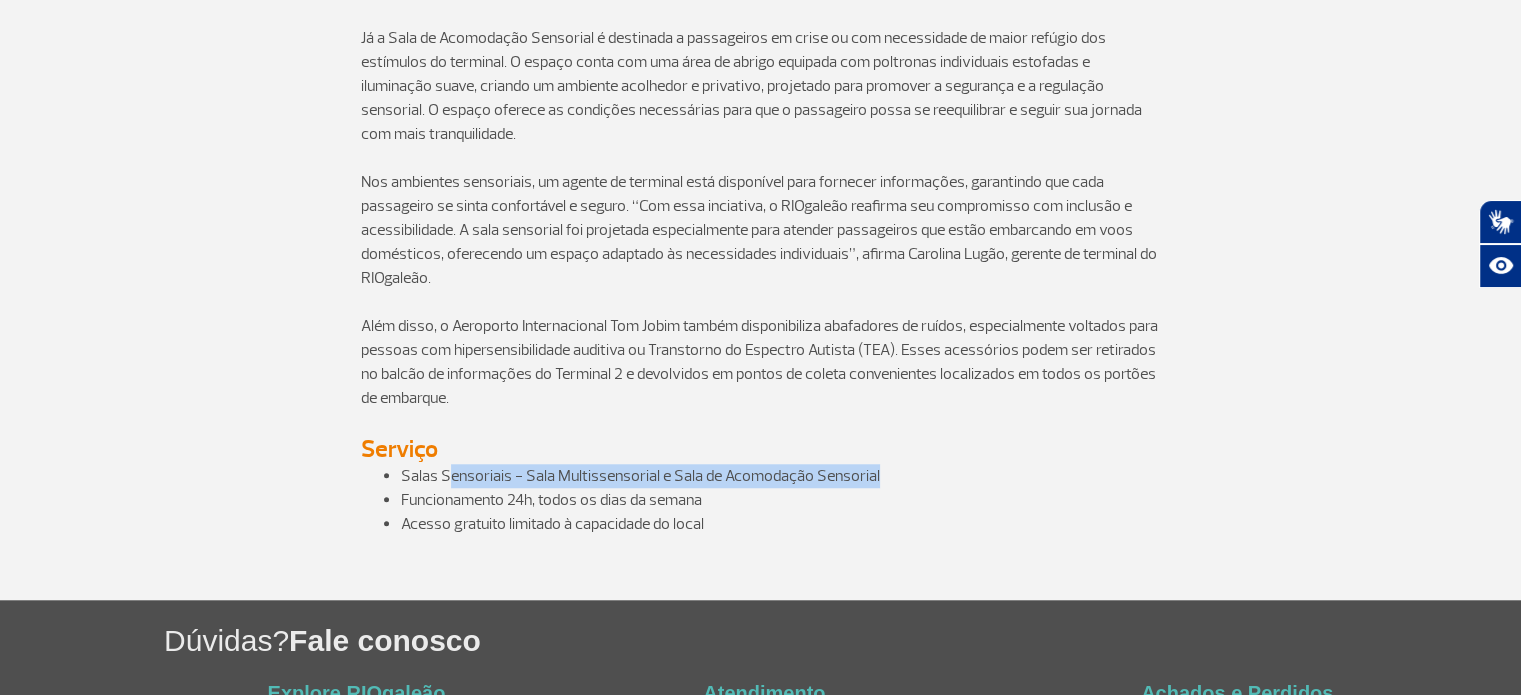 drag, startPoint x: 909, startPoint y: 475, endPoint x: 444, endPoint y: 479, distance: 465.0172 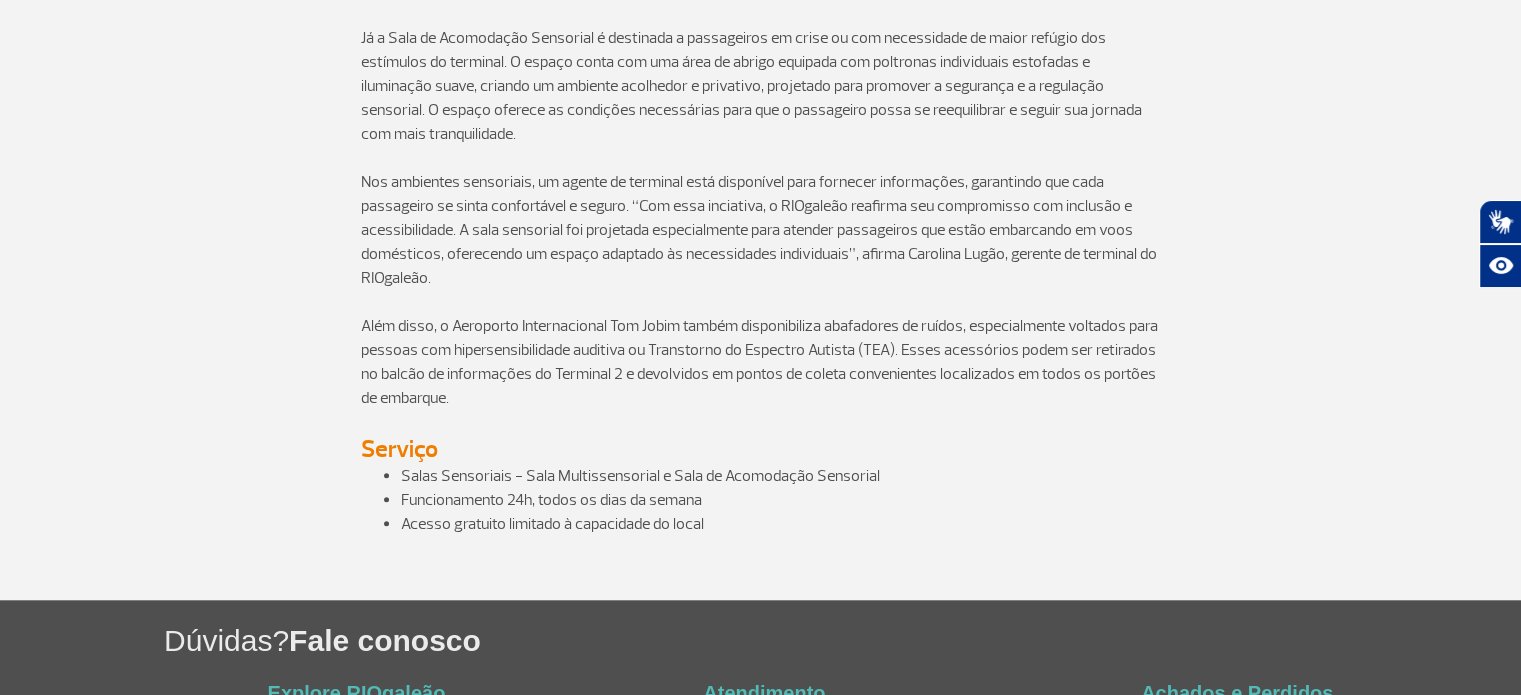click on "Funcionamento 24h, todos os dias da semana" at bounding box center (781, 500) 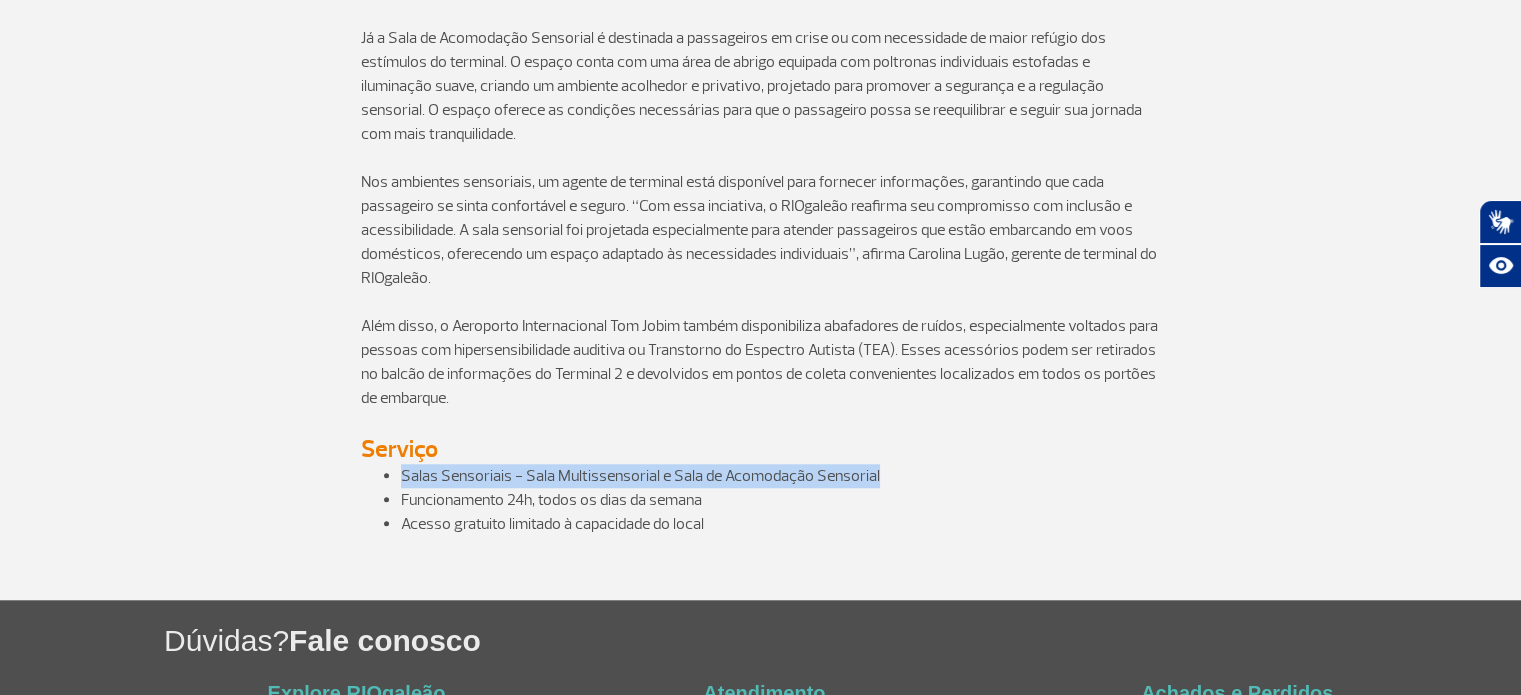 drag, startPoint x: 946, startPoint y: 469, endPoint x: 393, endPoint y: 471, distance: 553.0036 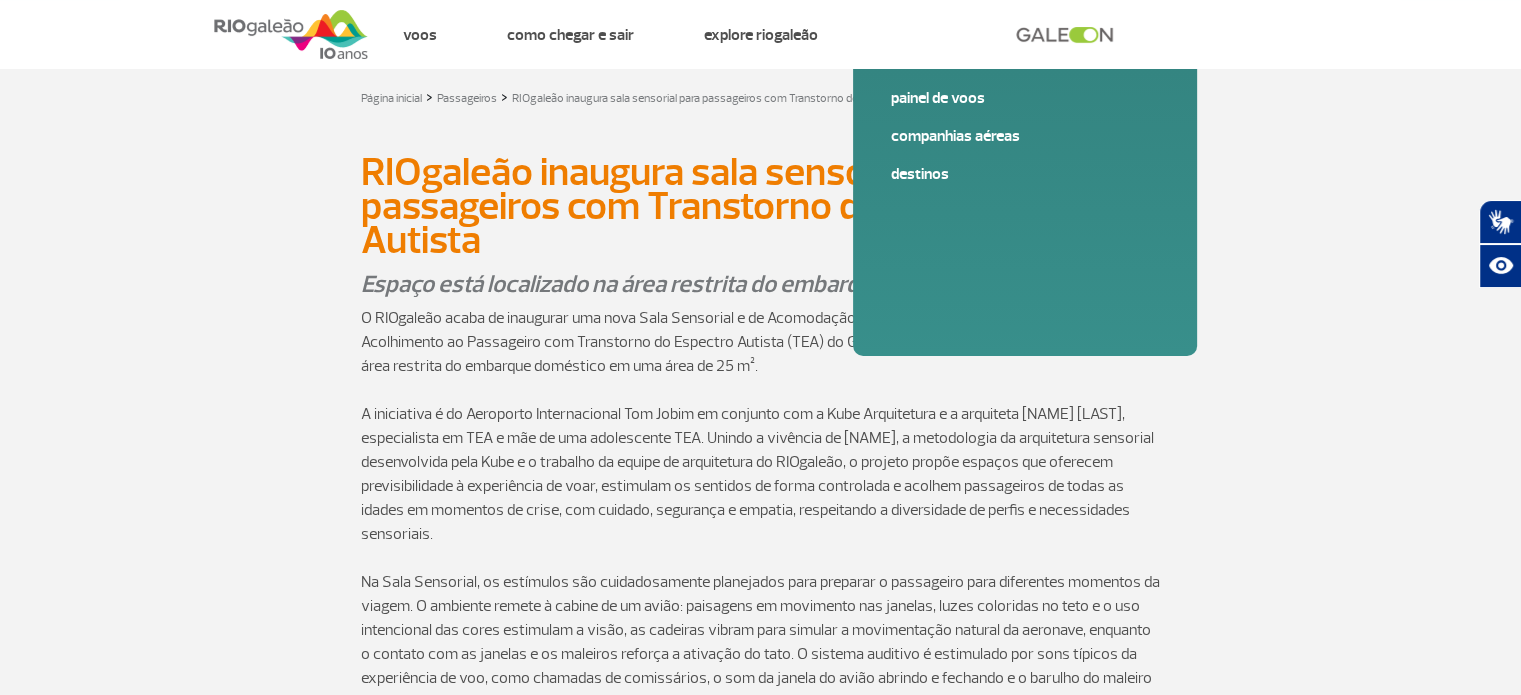 scroll, scrollTop: 0, scrollLeft: 0, axis: both 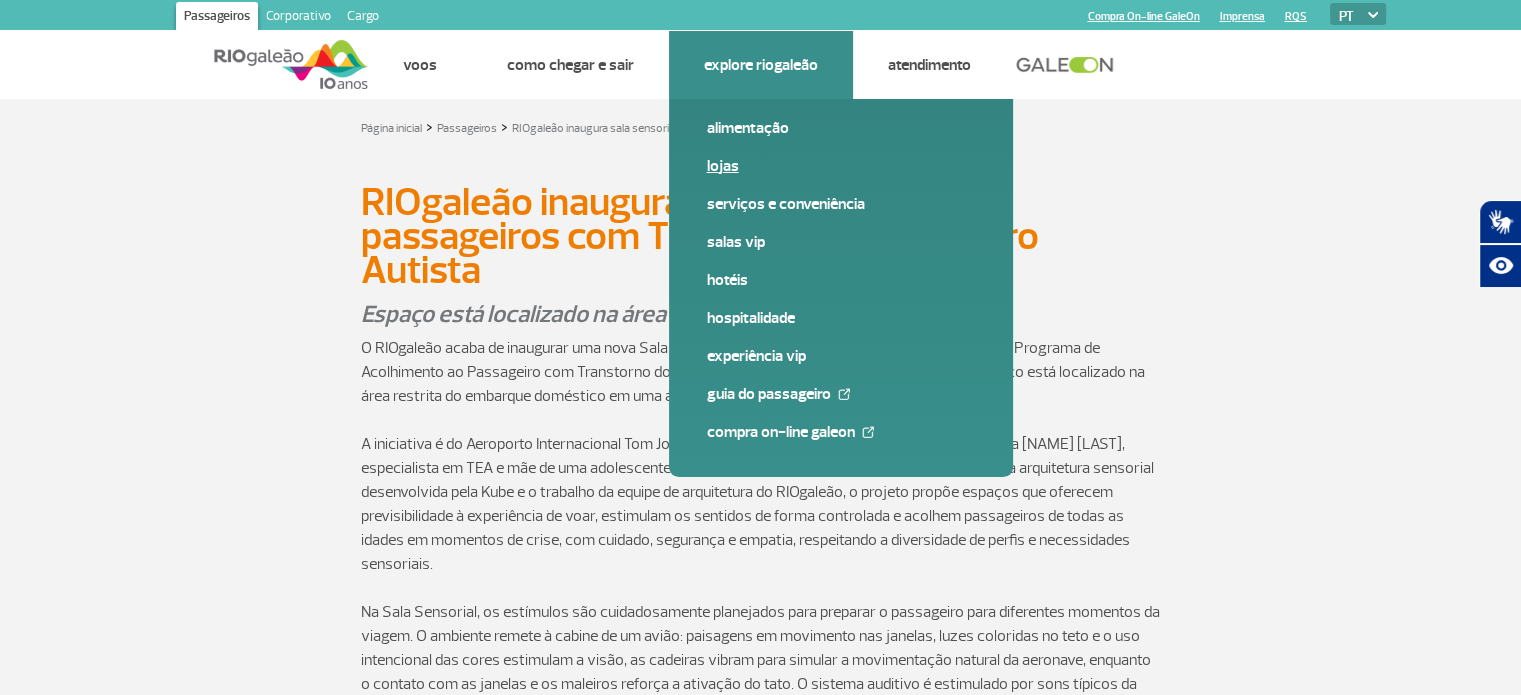 click on "Lojas" at bounding box center [841, 166] 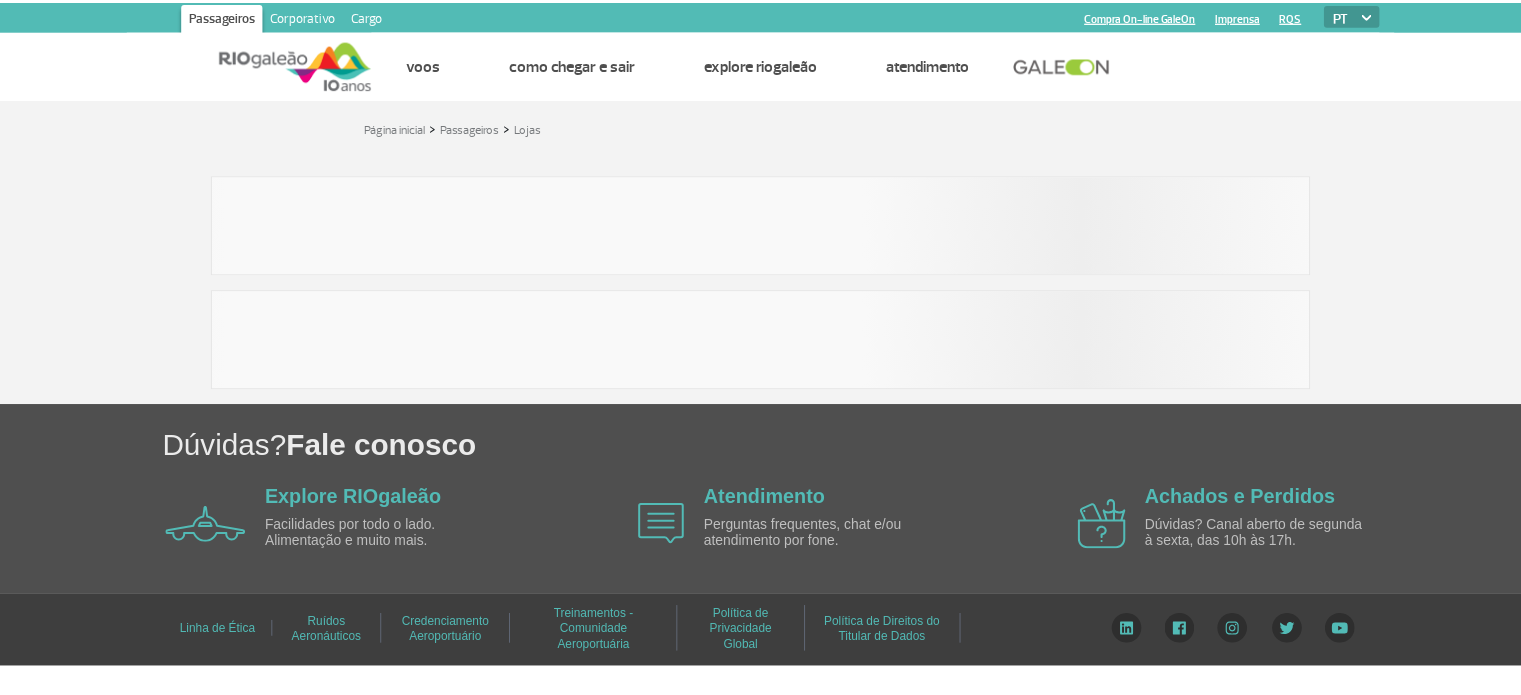 scroll, scrollTop: 0, scrollLeft: 0, axis: both 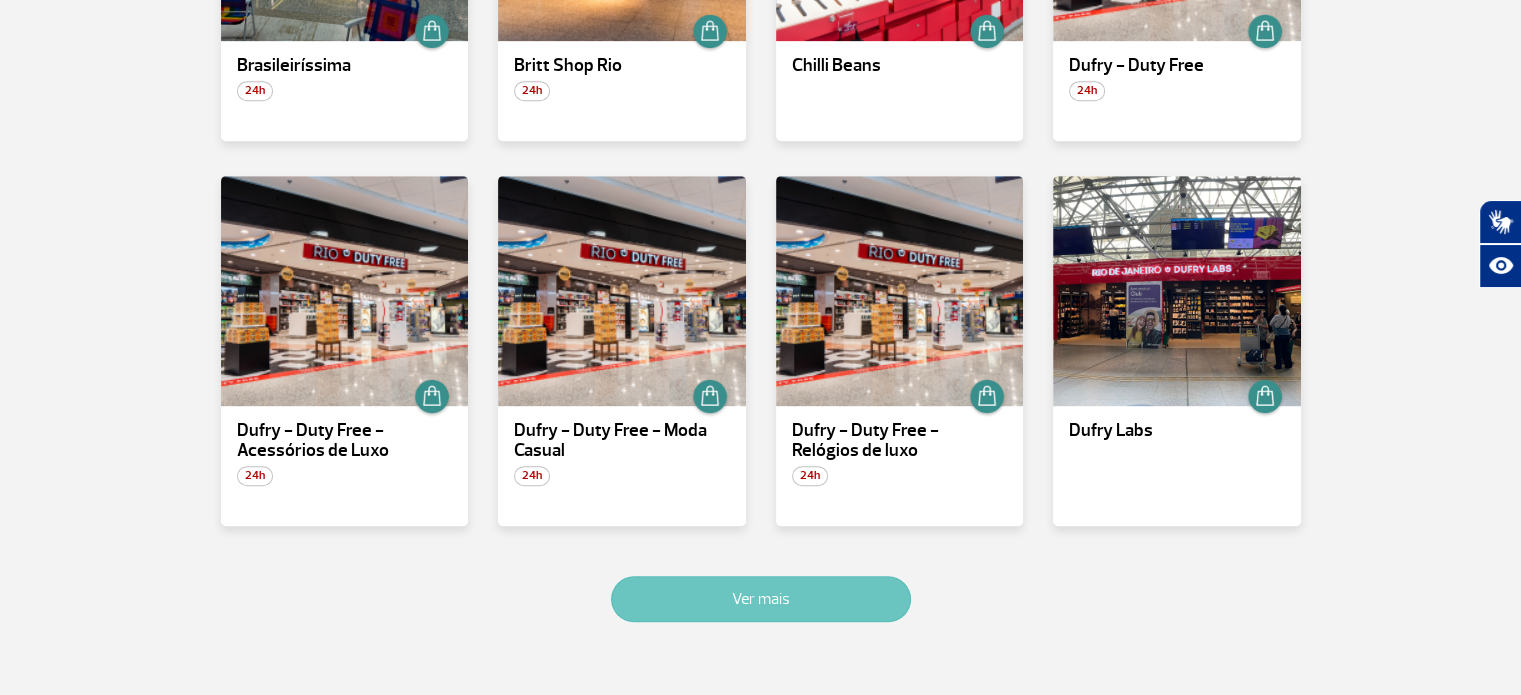 click on "Ver mais" at bounding box center (761, 599) 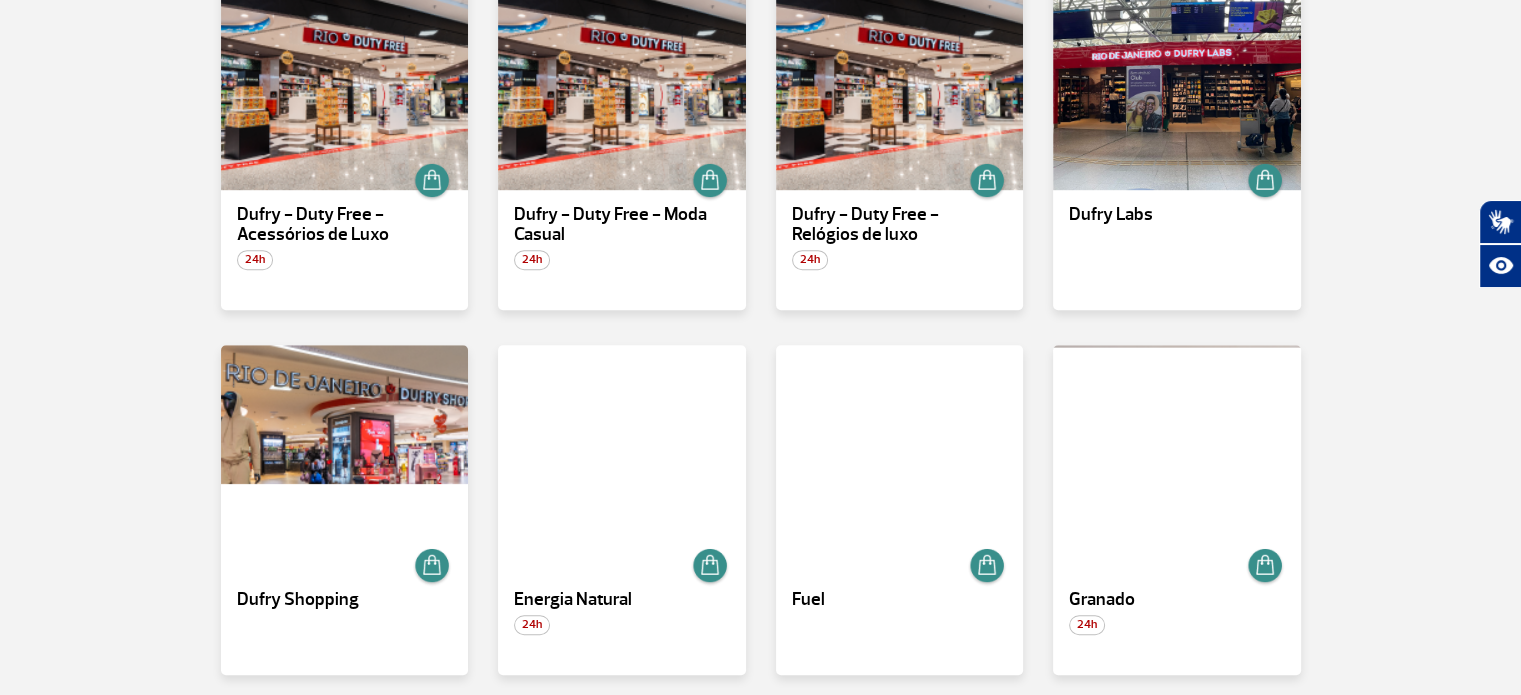 scroll, scrollTop: 1049, scrollLeft: 0, axis: vertical 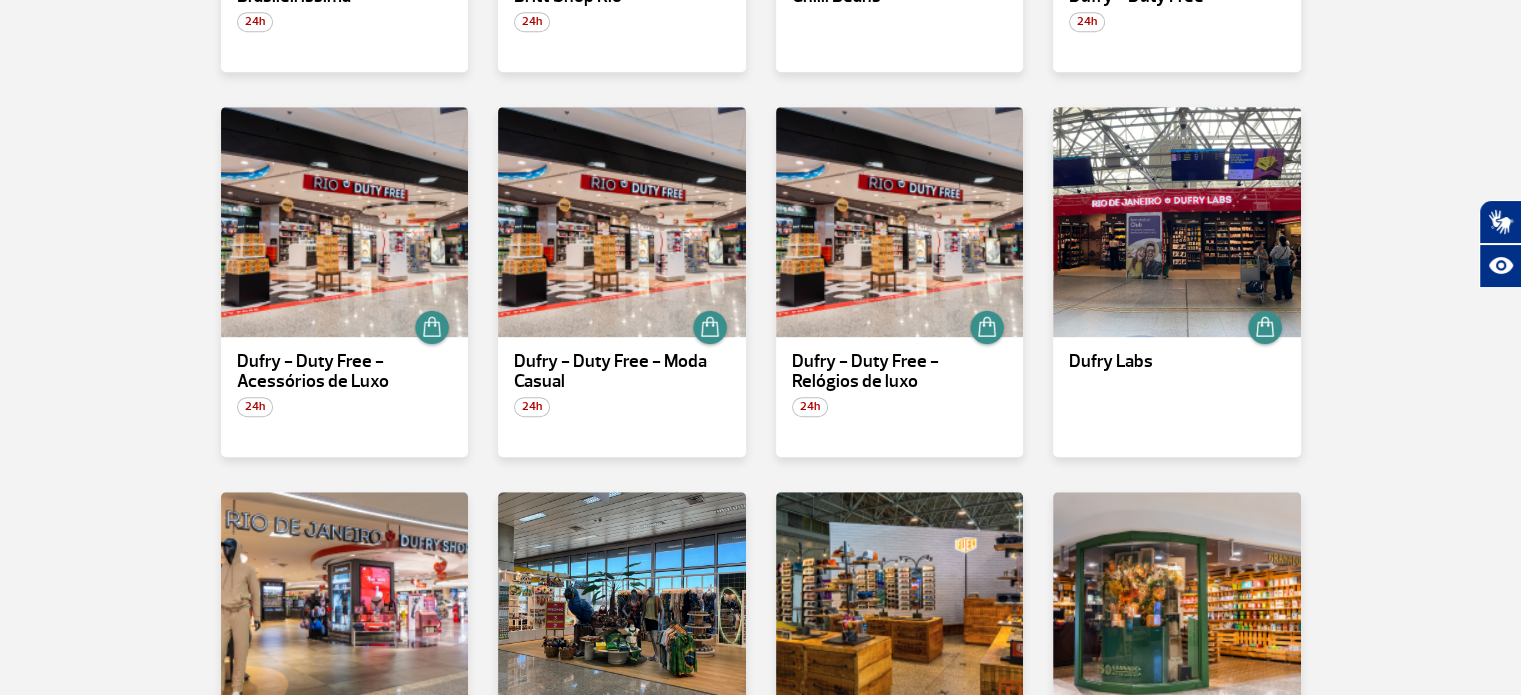 click on "Dufry - Duty Free - Moda Casual 24h" at bounding box center (622, 282) 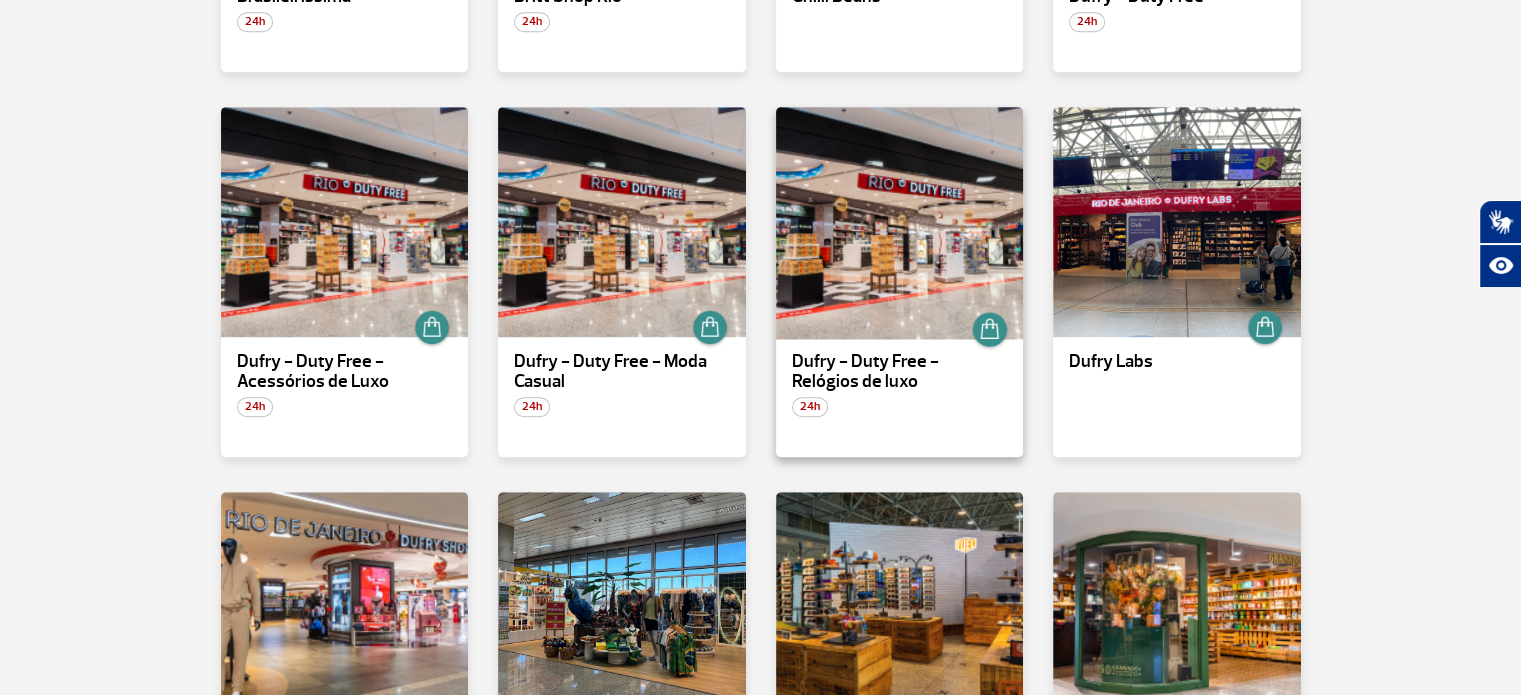 click at bounding box center [899, 222] 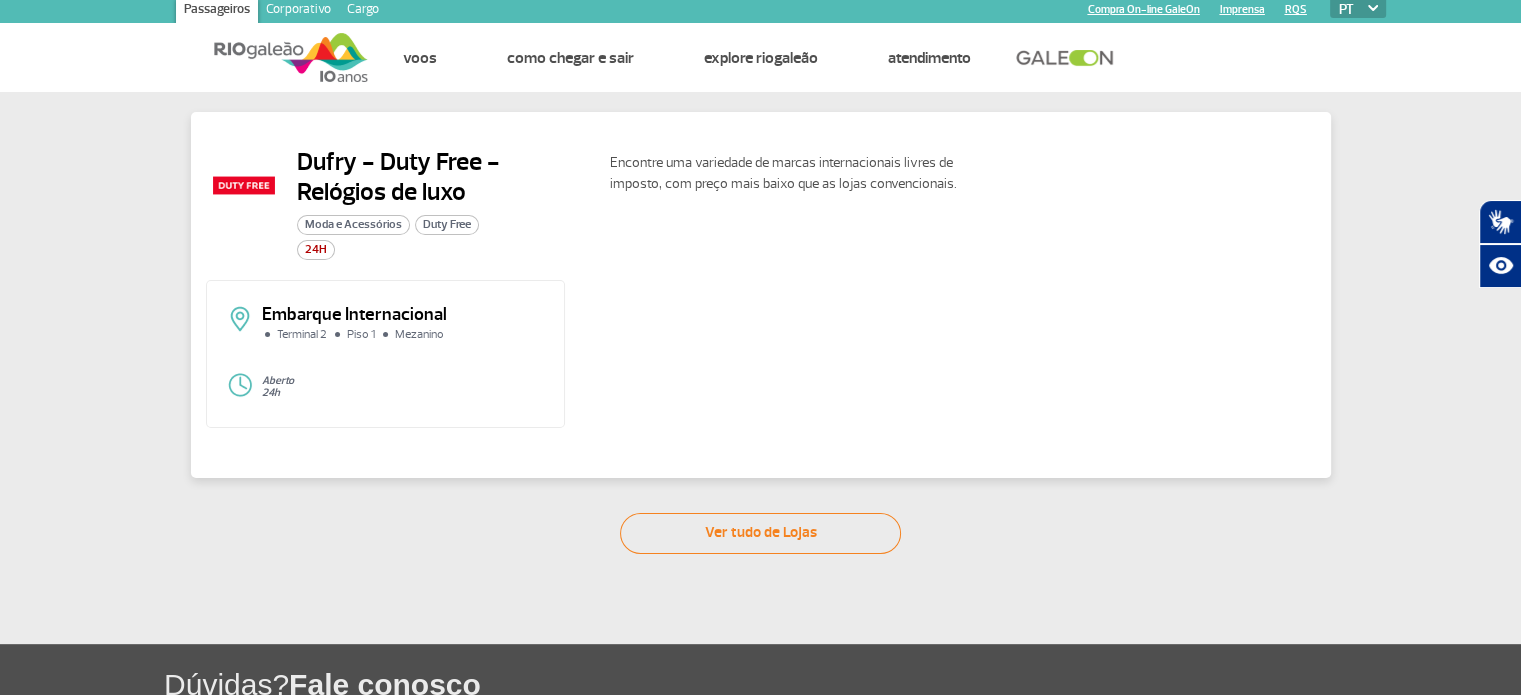 scroll, scrollTop: 0, scrollLeft: 0, axis: both 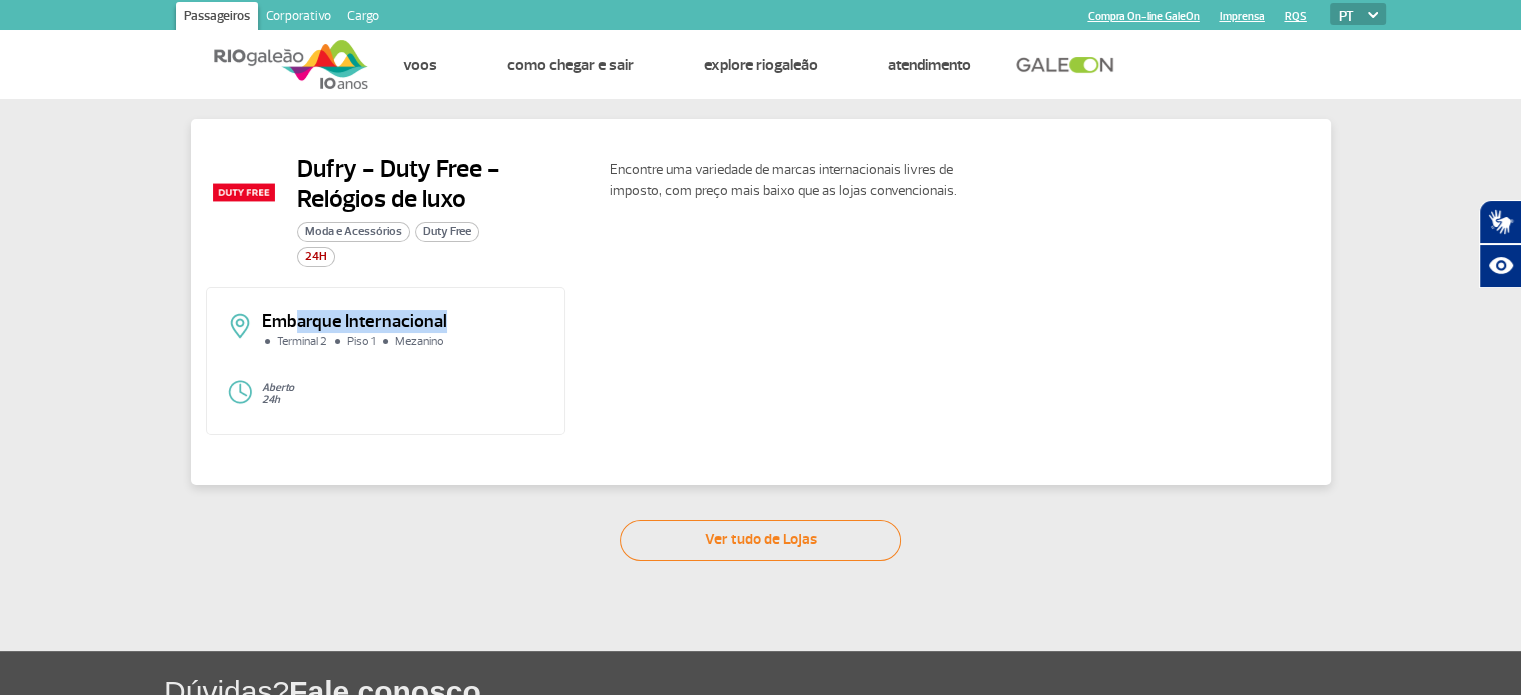 drag, startPoint x: 297, startPoint y: 323, endPoint x: 491, endPoint y: 327, distance: 194.04123 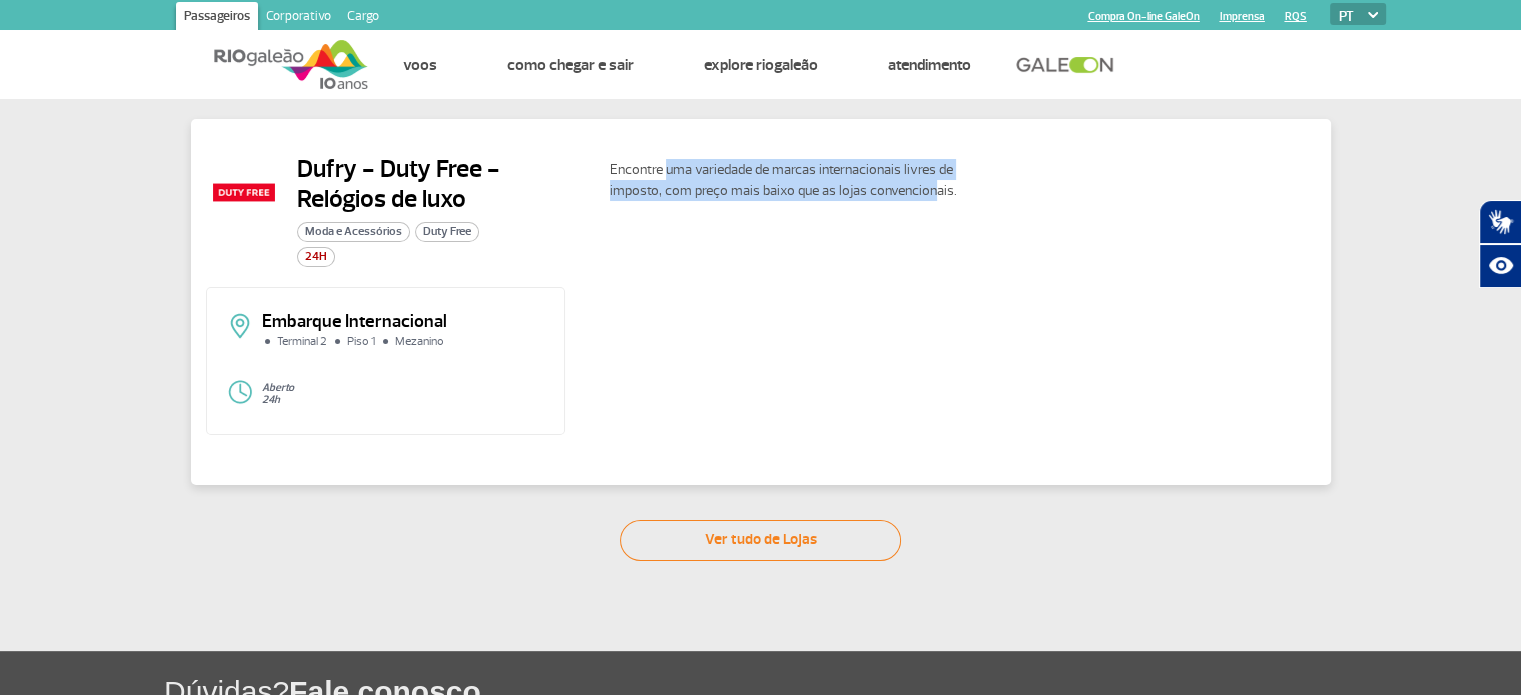 drag, startPoint x: 796, startPoint y: 182, endPoint x: 927, endPoint y: 194, distance: 131.54848 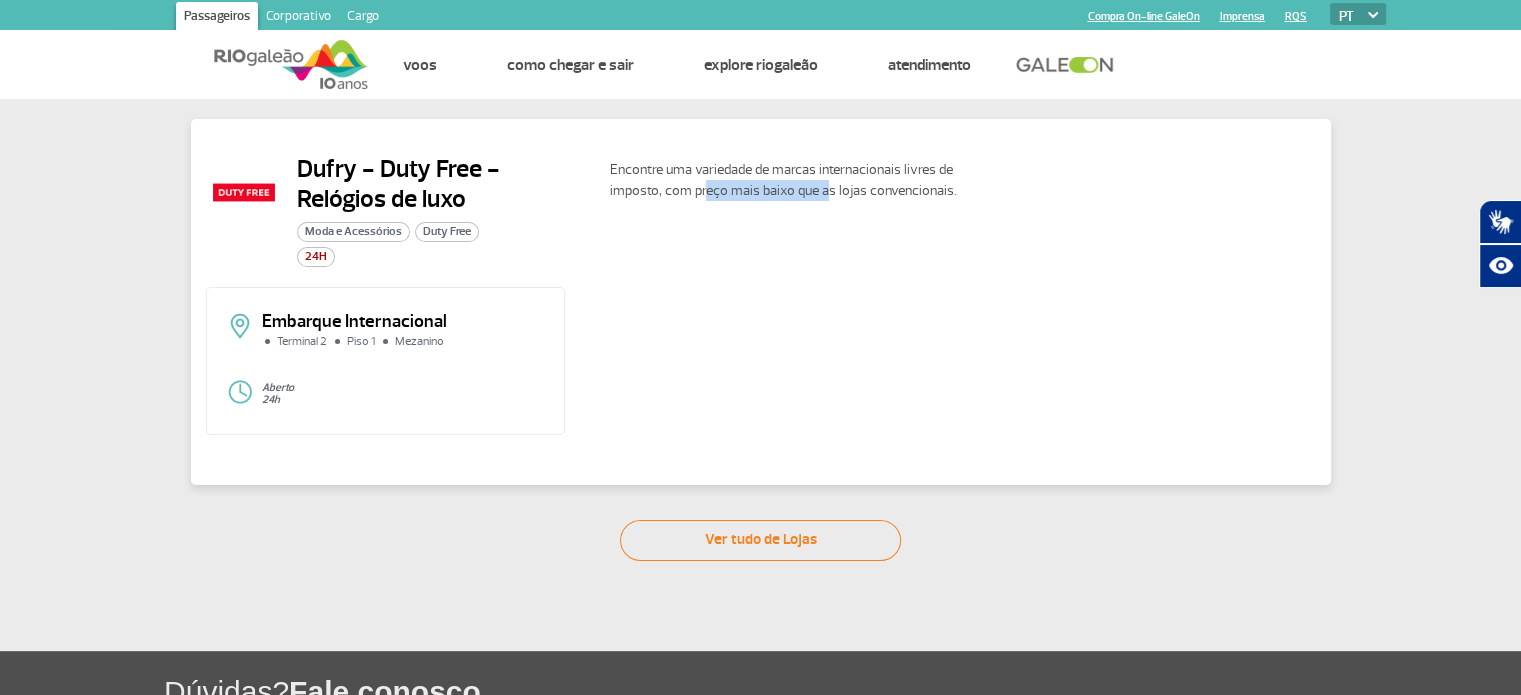drag, startPoint x: 700, startPoint y: 195, endPoint x: 936, endPoint y: 194, distance: 236.00212 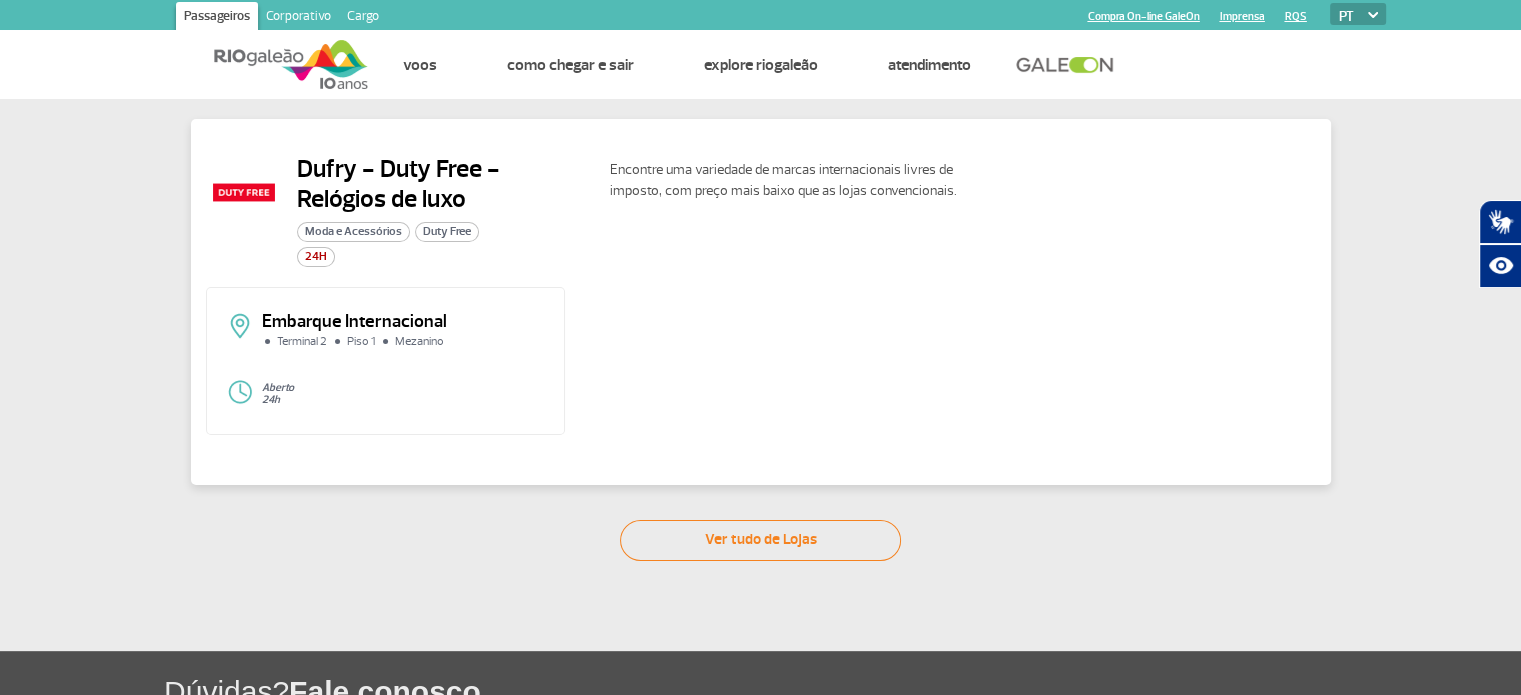 click on "Encontre uma variedade de marcas internacionais livres de imposto, com preço mais baixo que as lojas convencionais." 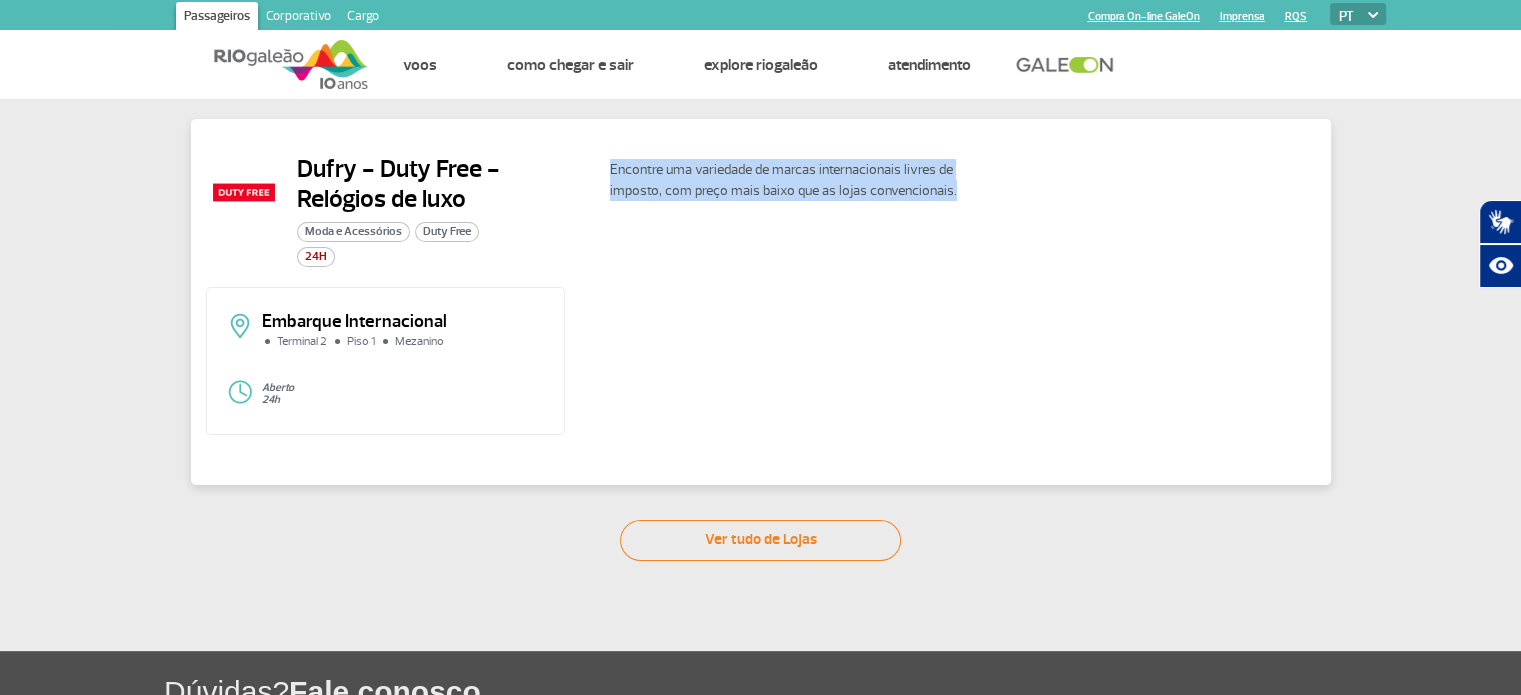 drag, startPoint x: 972, startPoint y: 194, endPoint x: 601, endPoint y: 159, distance: 372.64728 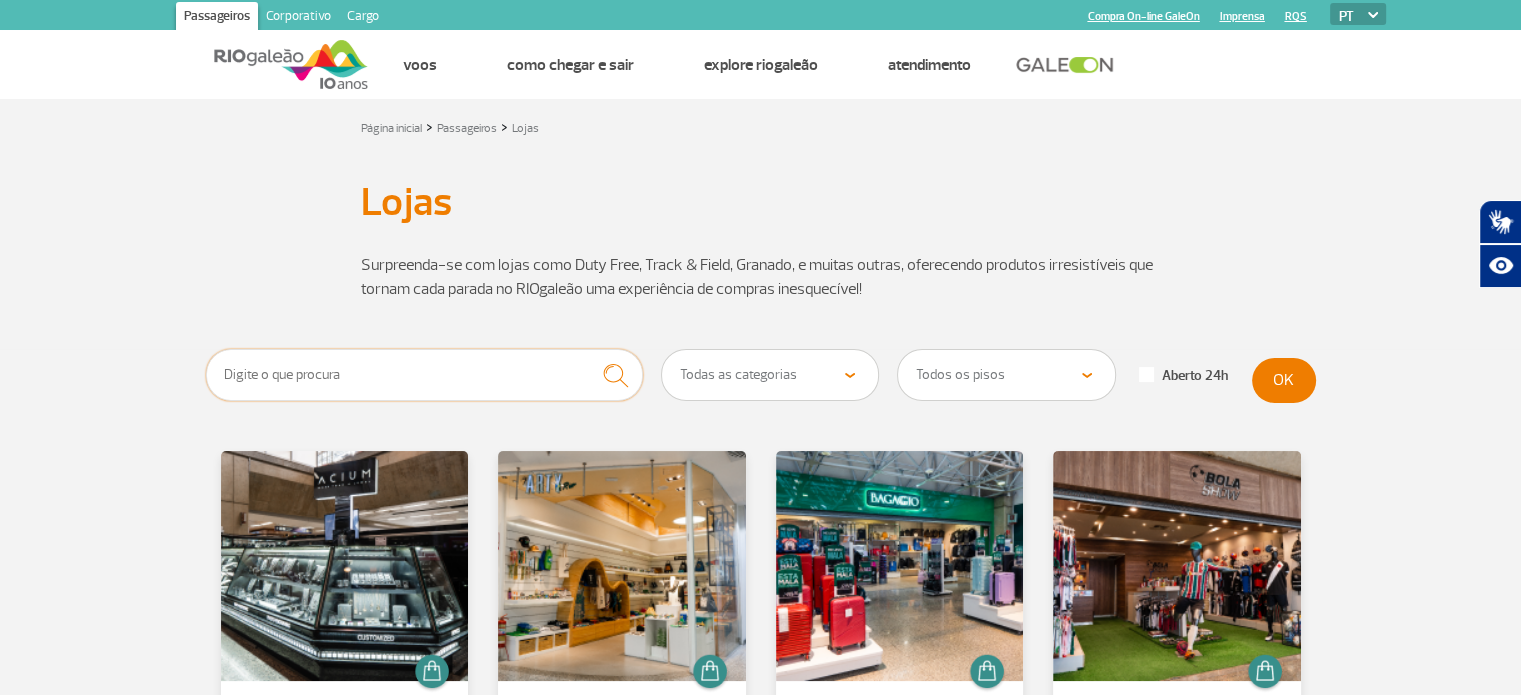click at bounding box center (425, 375) 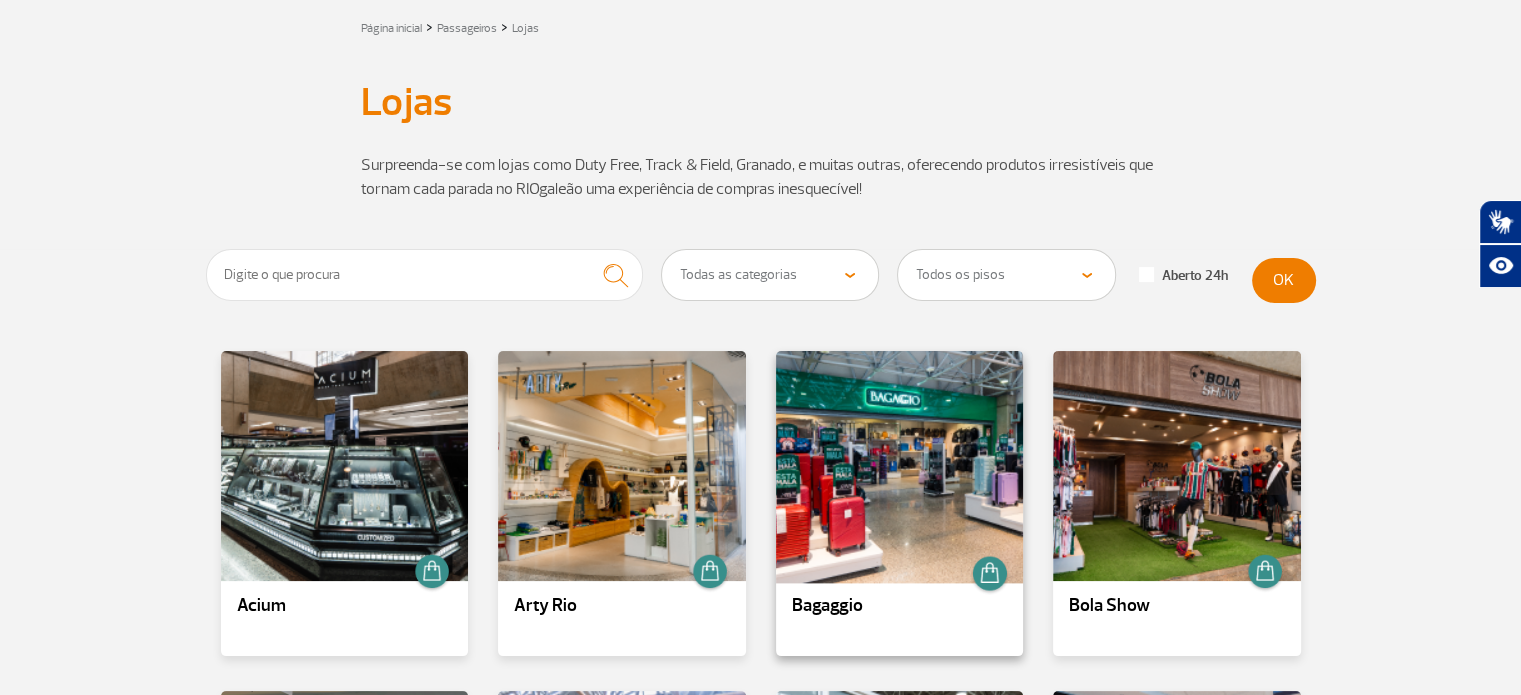 click at bounding box center [899, 466] 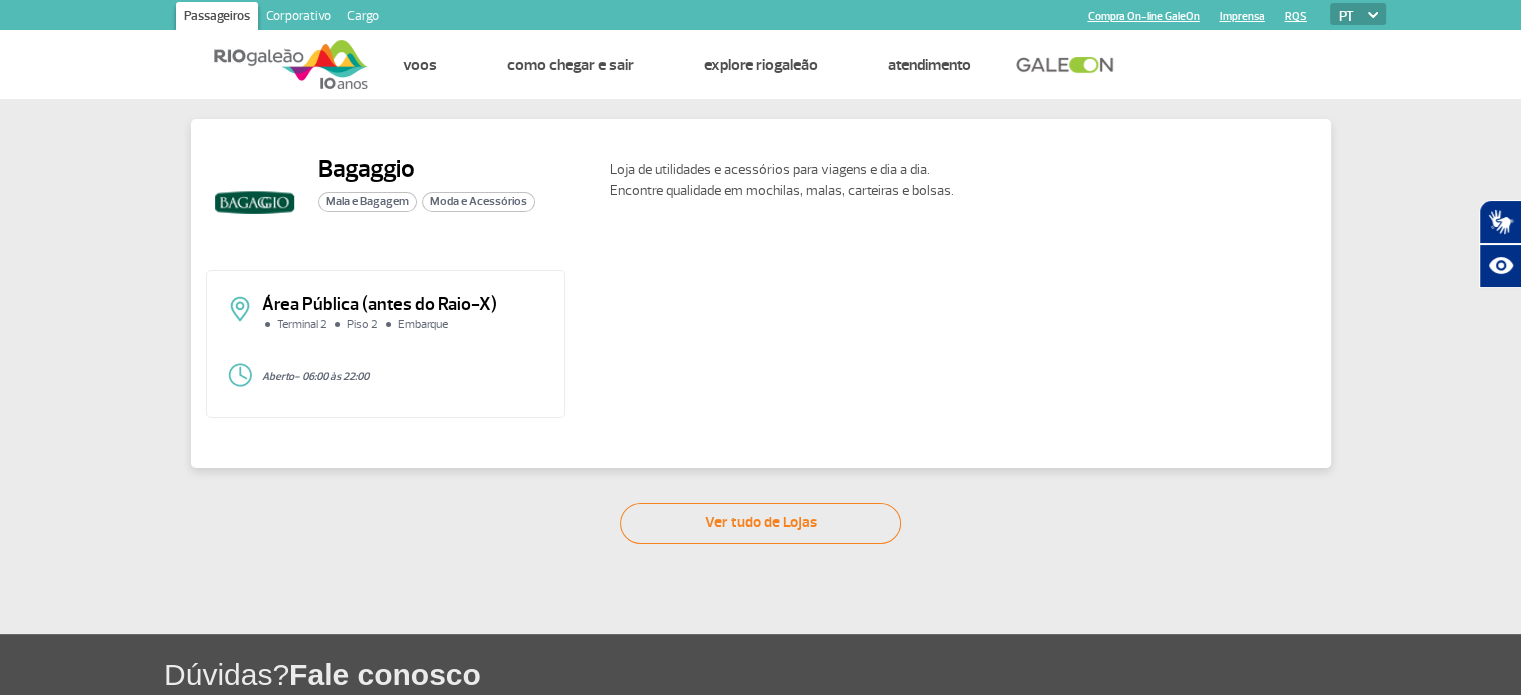 scroll, scrollTop: 0, scrollLeft: 0, axis: both 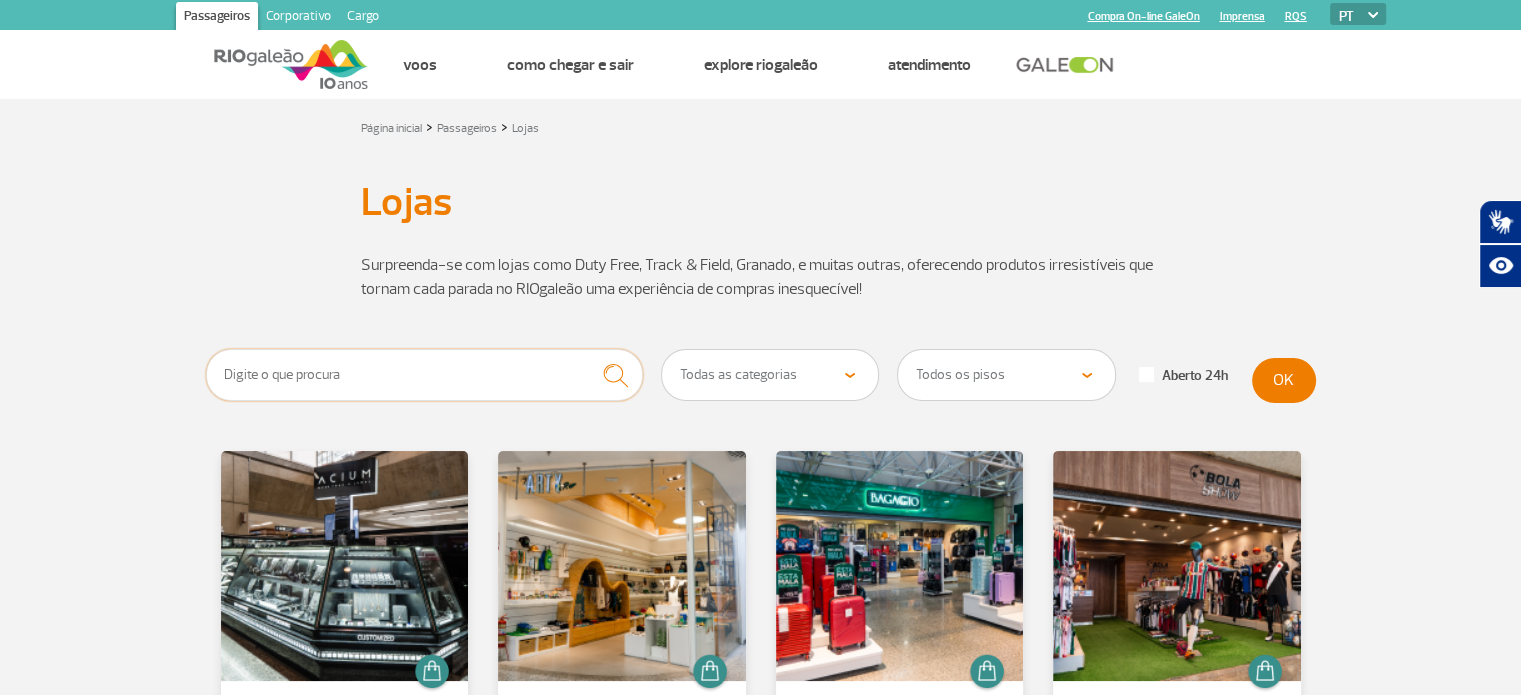click at bounding box center [425, 375] 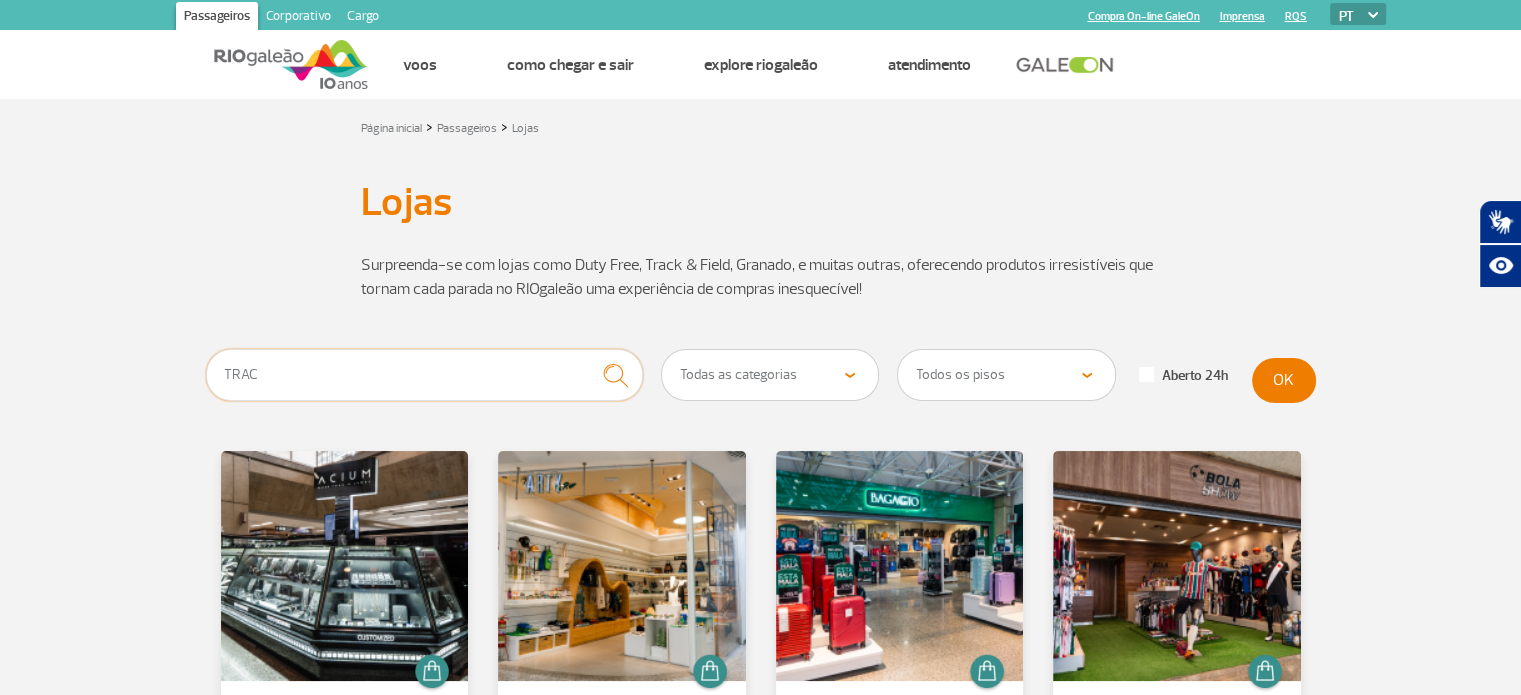 type on "TRACK" 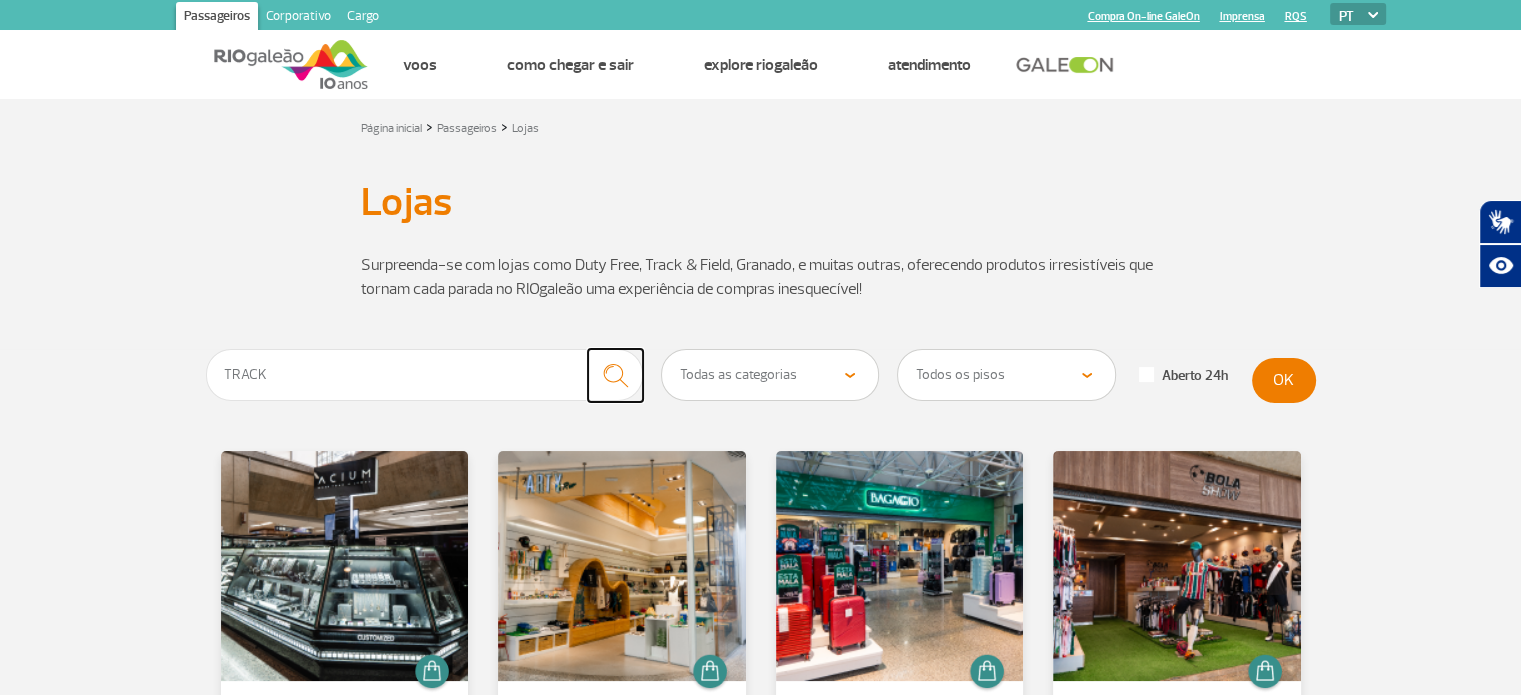 click at bounding box center (615, 375) 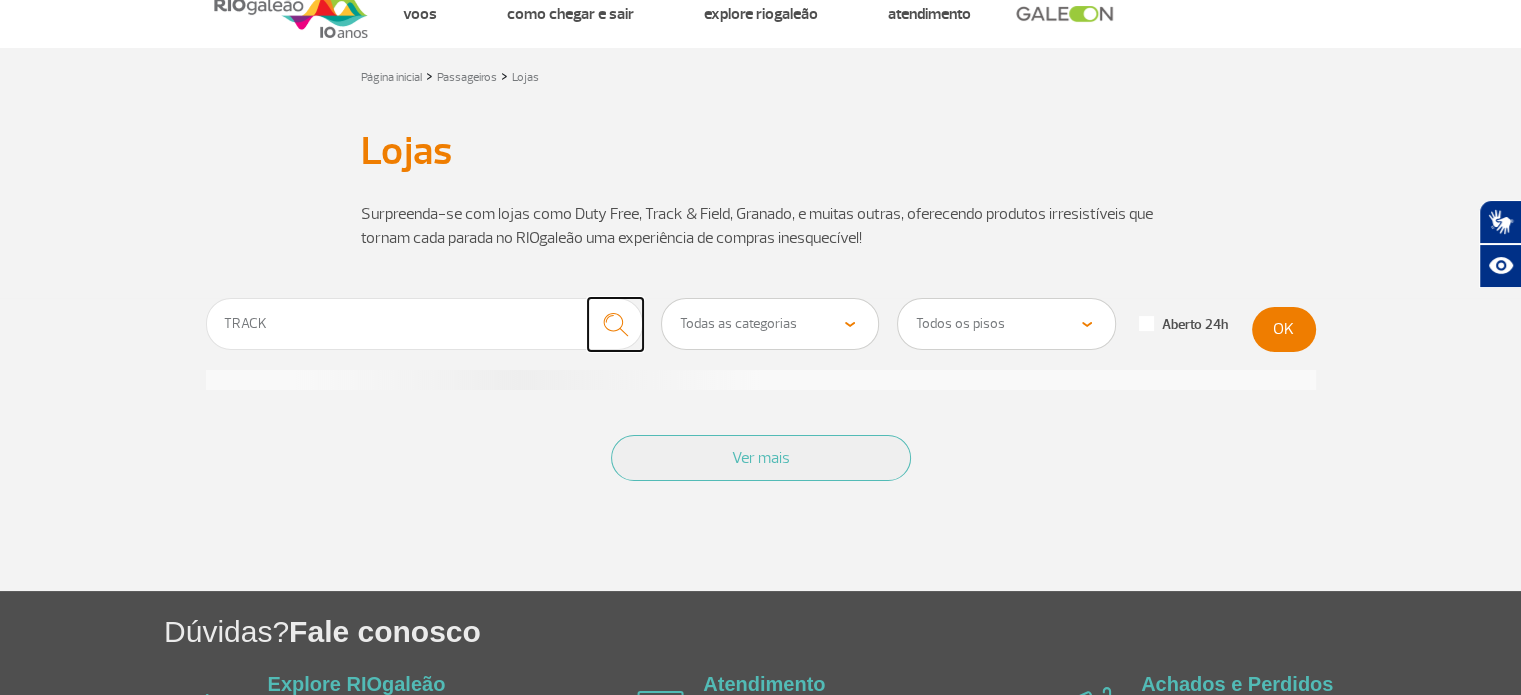 scroll, scrollTop: 100, scrollLeft: 0, axis: vertical 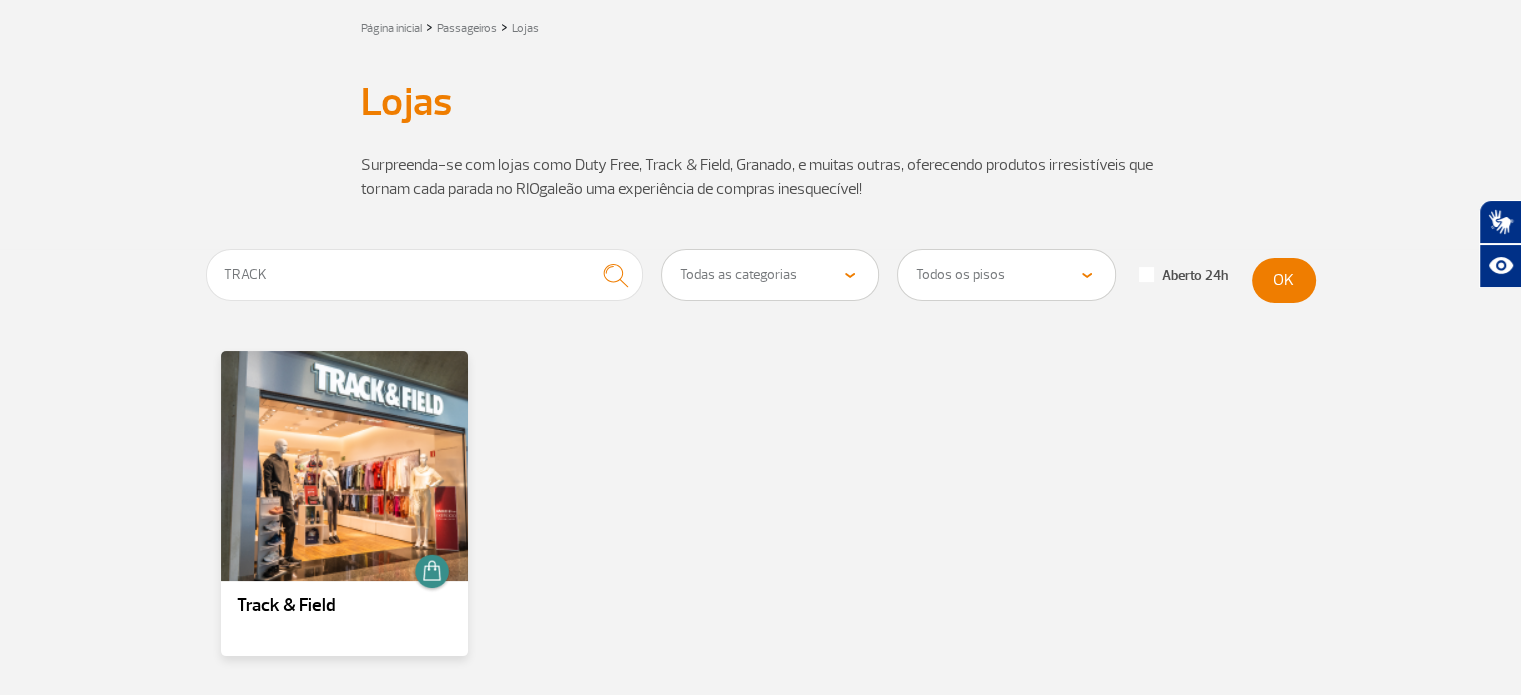 click on "Track & Field" at bounding box center (761, 521) 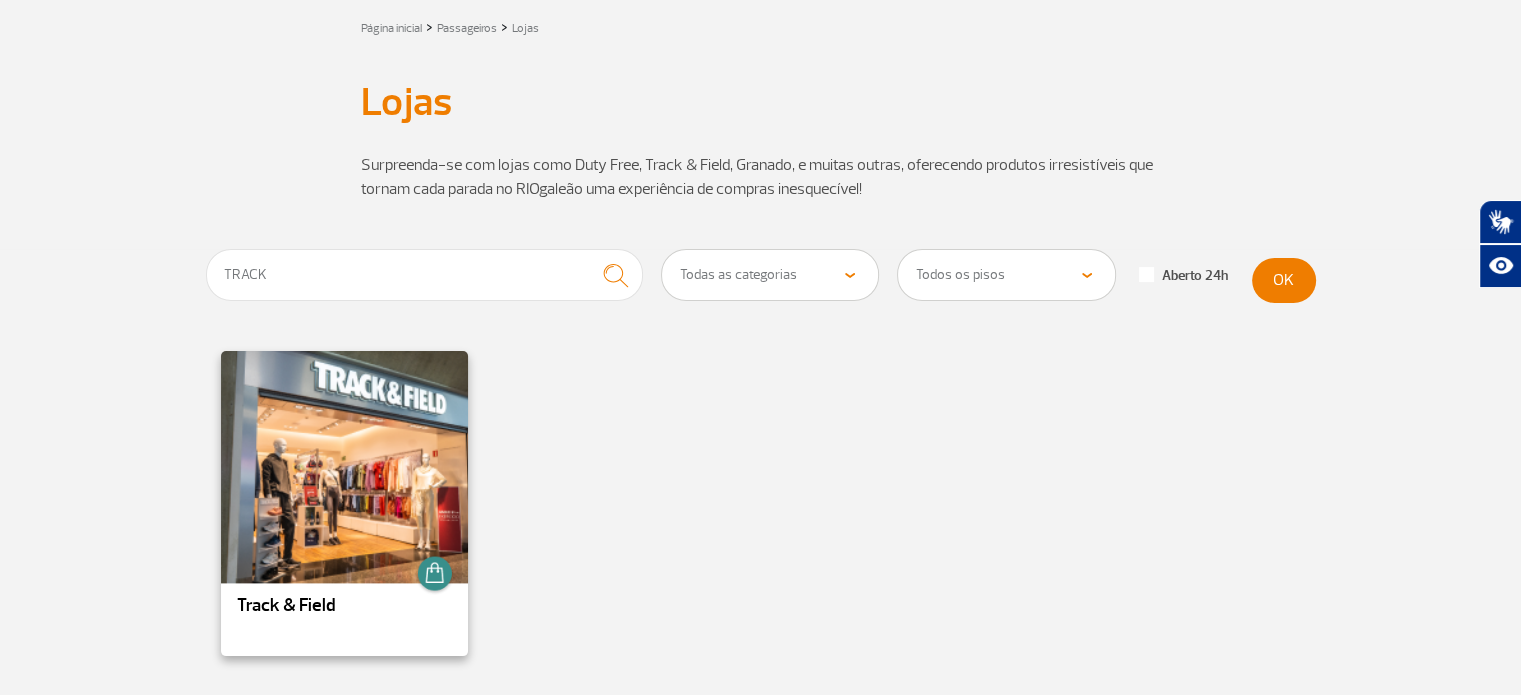 click at bounding box center [344, 466] 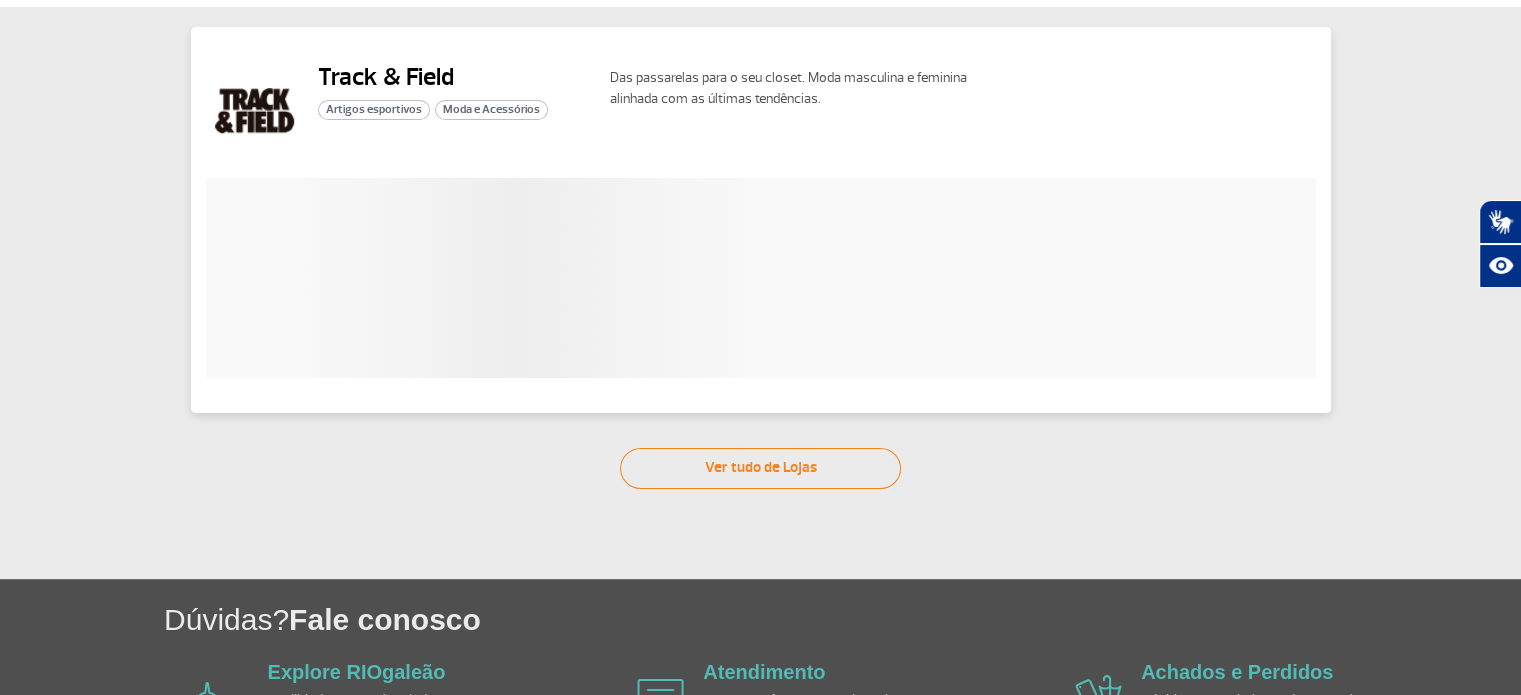 scroll, scrollTop: 0, scrollLeft: 0, axis: both 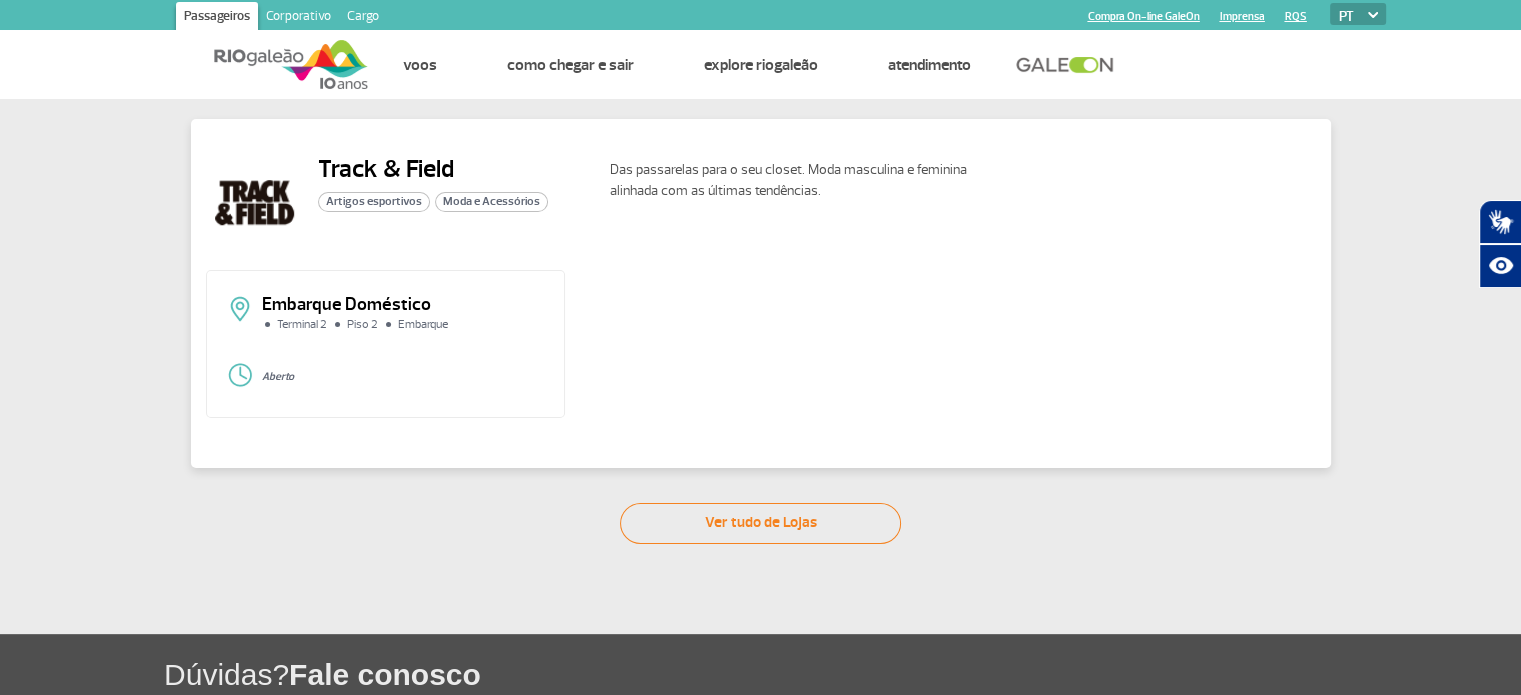 click on "Track & Field Artigos esportivos Moda e Acessórios Das passarelas para o seu closet. Moda masculina e feminina alinhada com as últimas tendências. Embarque Doméstico Terminal 2 Piso 2 Embarque Aberto Ver tudo de Lojas" 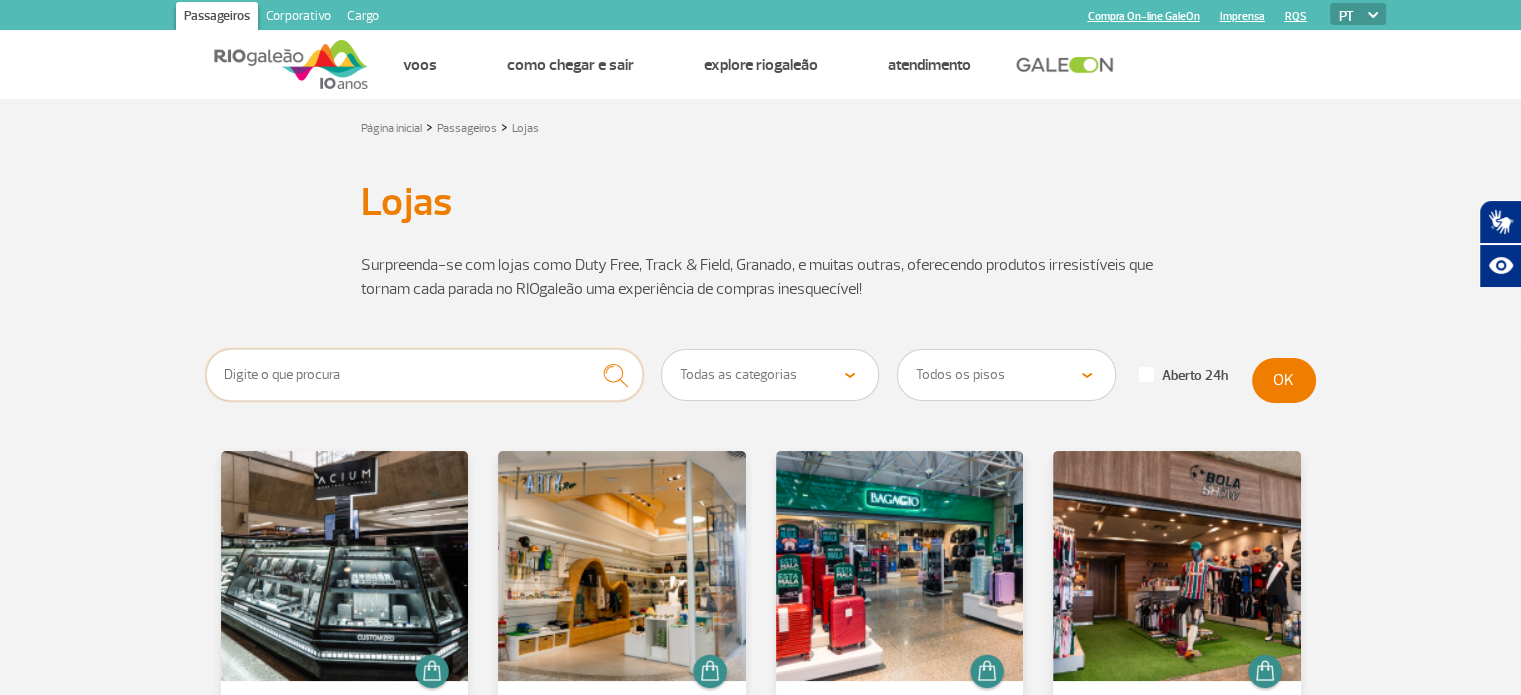 click at bounding box center (425, 375) 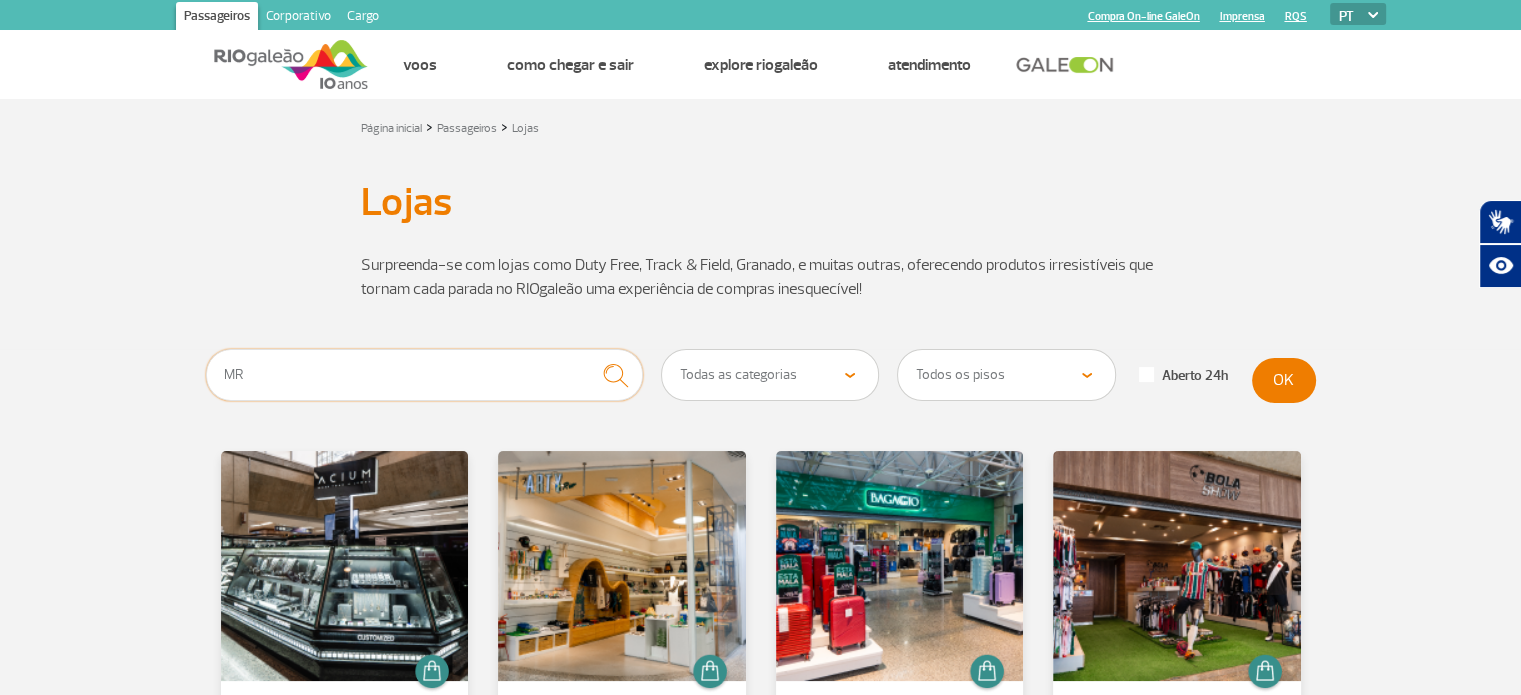 type on "MR" 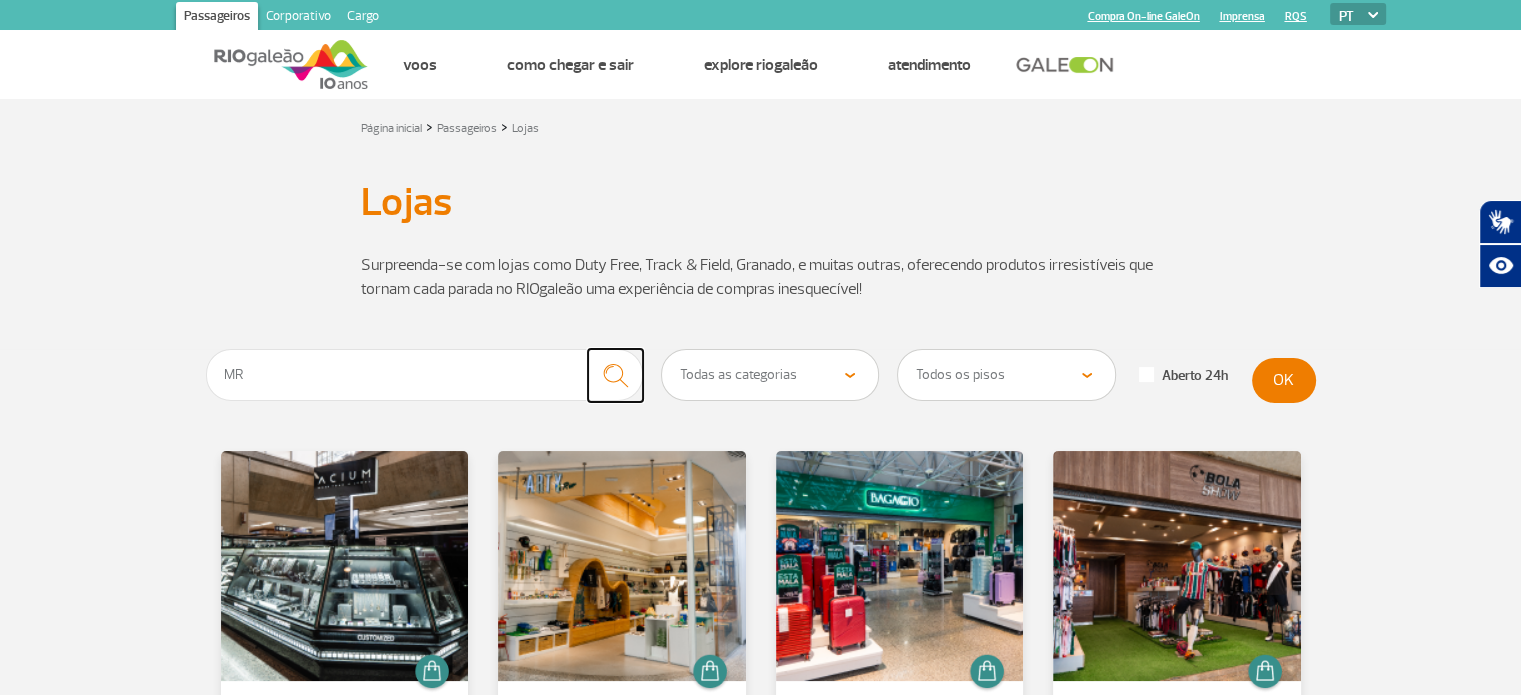 click at bounding box center (615, 375) 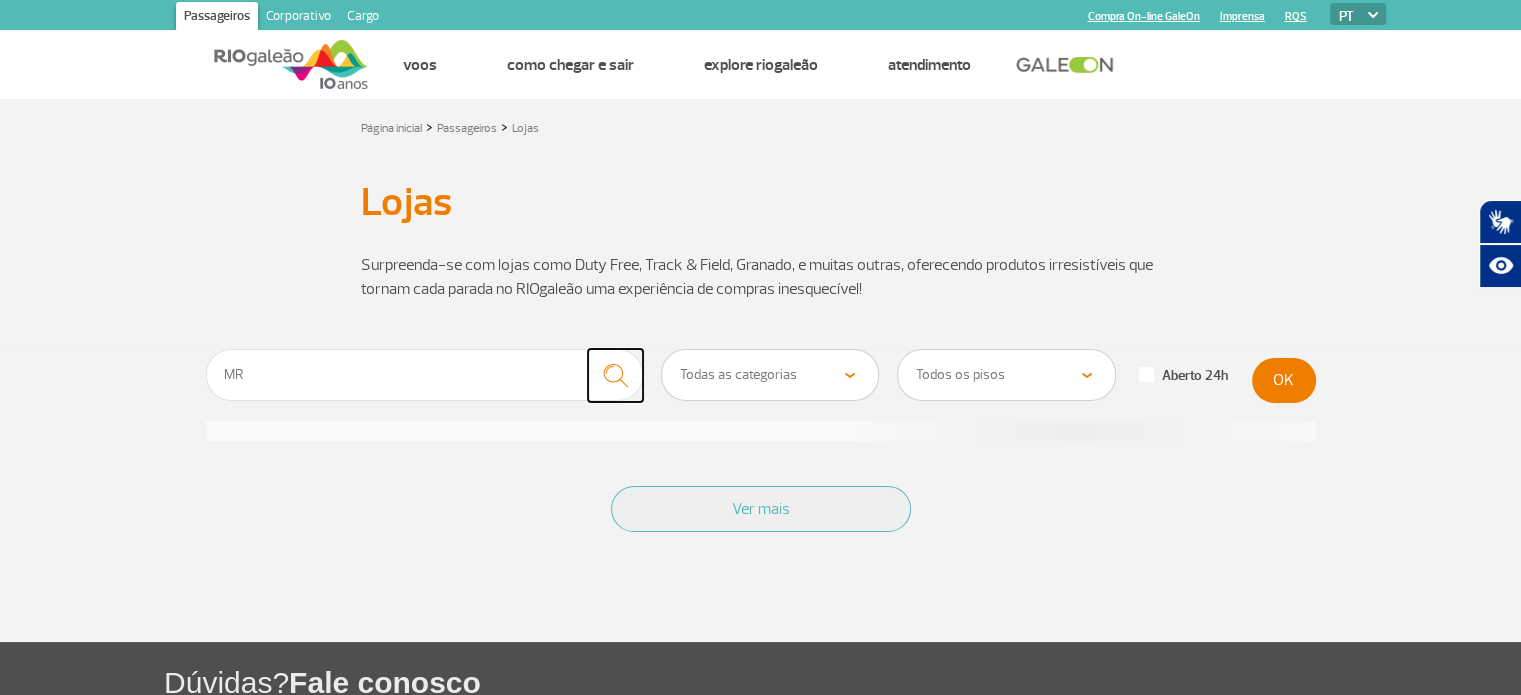 type 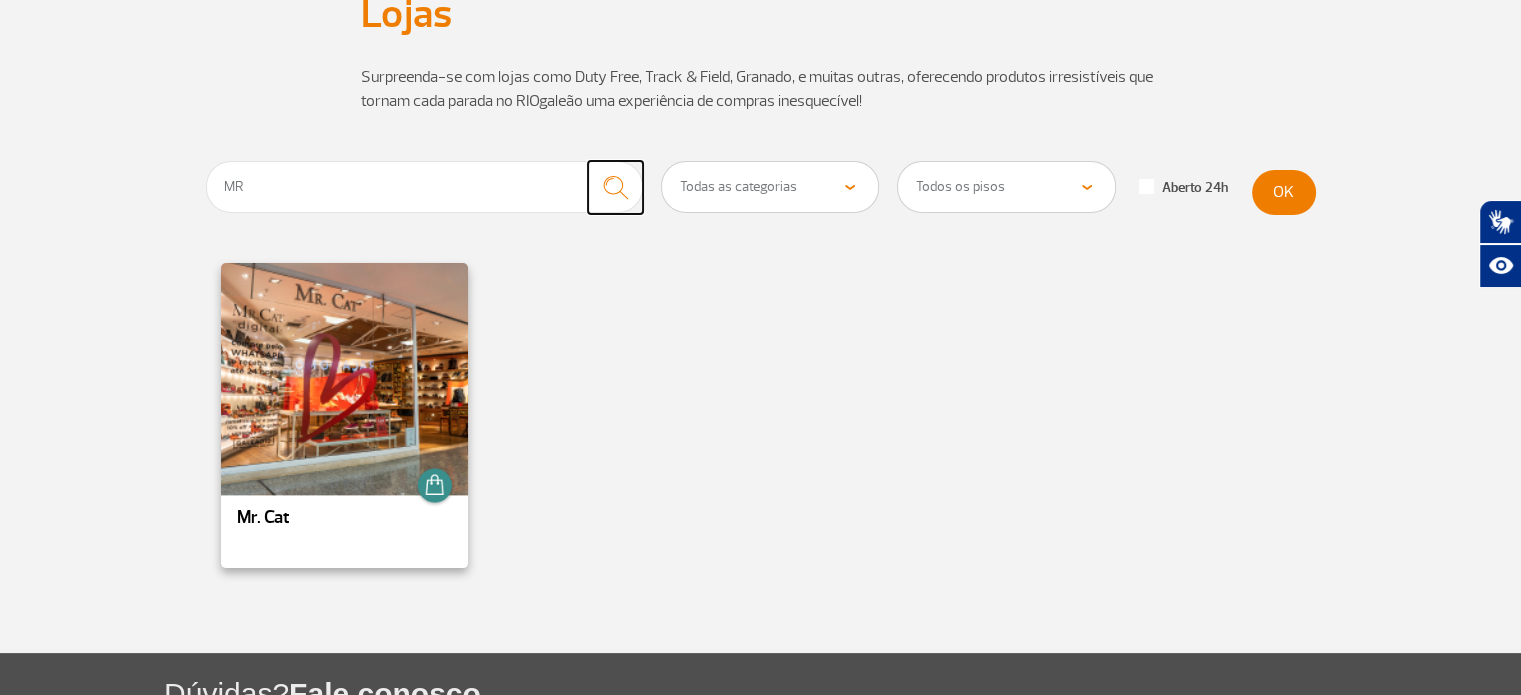 scroll, scrollTop: 200, scrollLeft: 0, axis: vertical 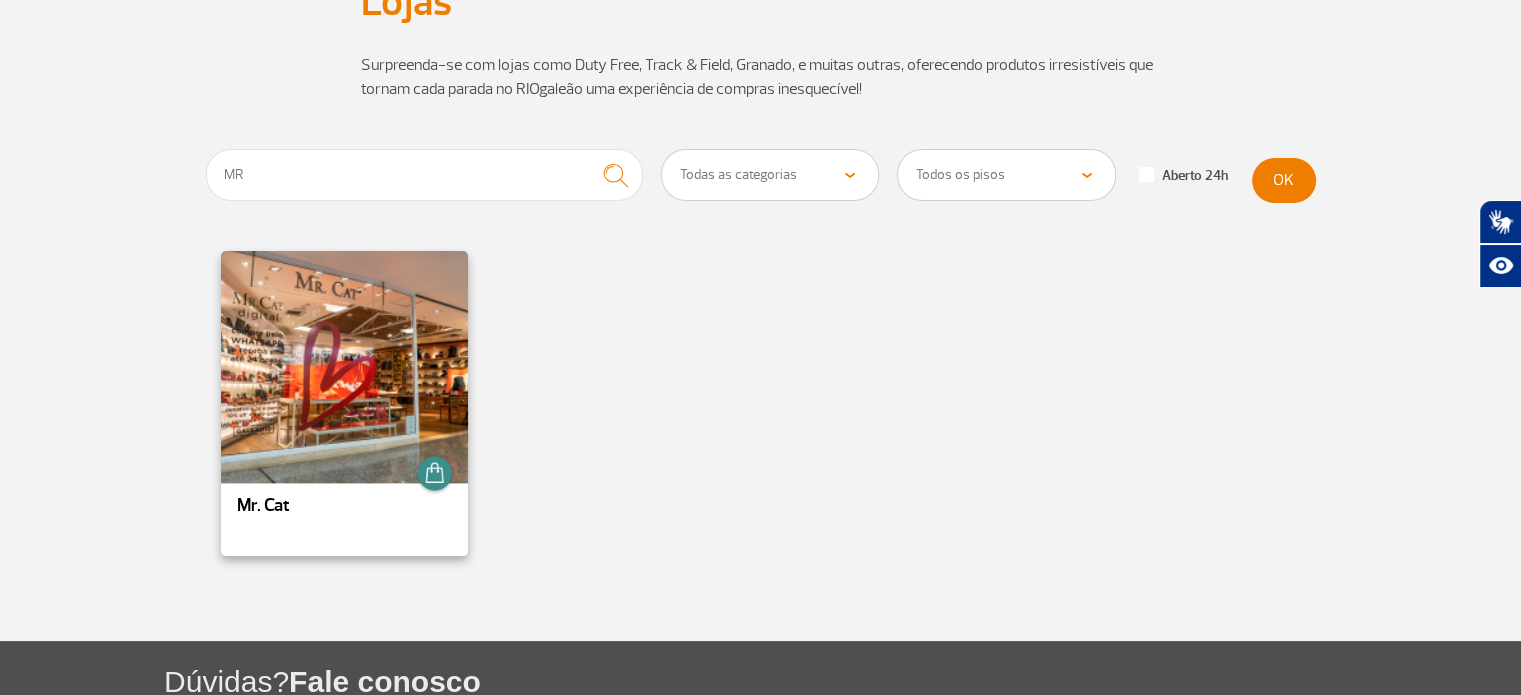 click at bounding box center (344, 366) 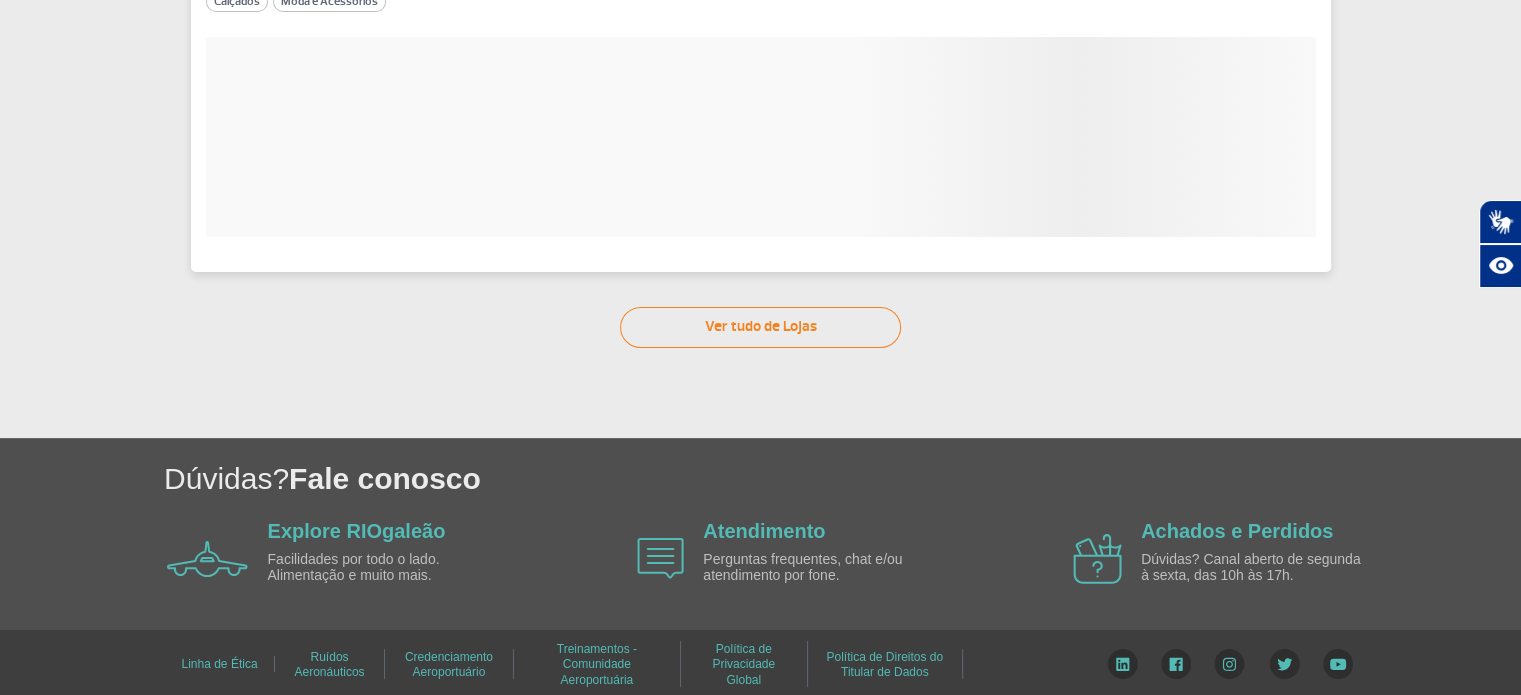 scroll, scrollTop: 0, scrollLeft: 0, axis: both 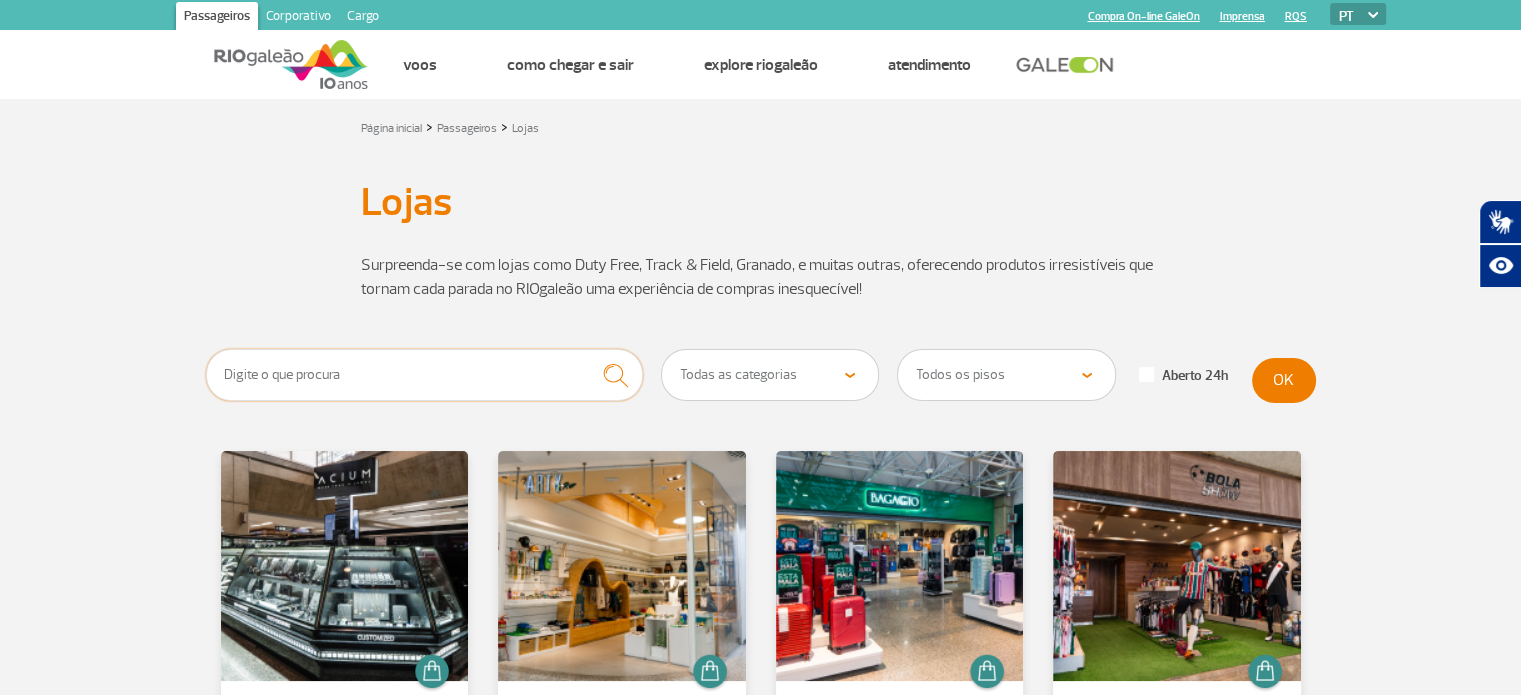 click at bounding box center (425, 375) 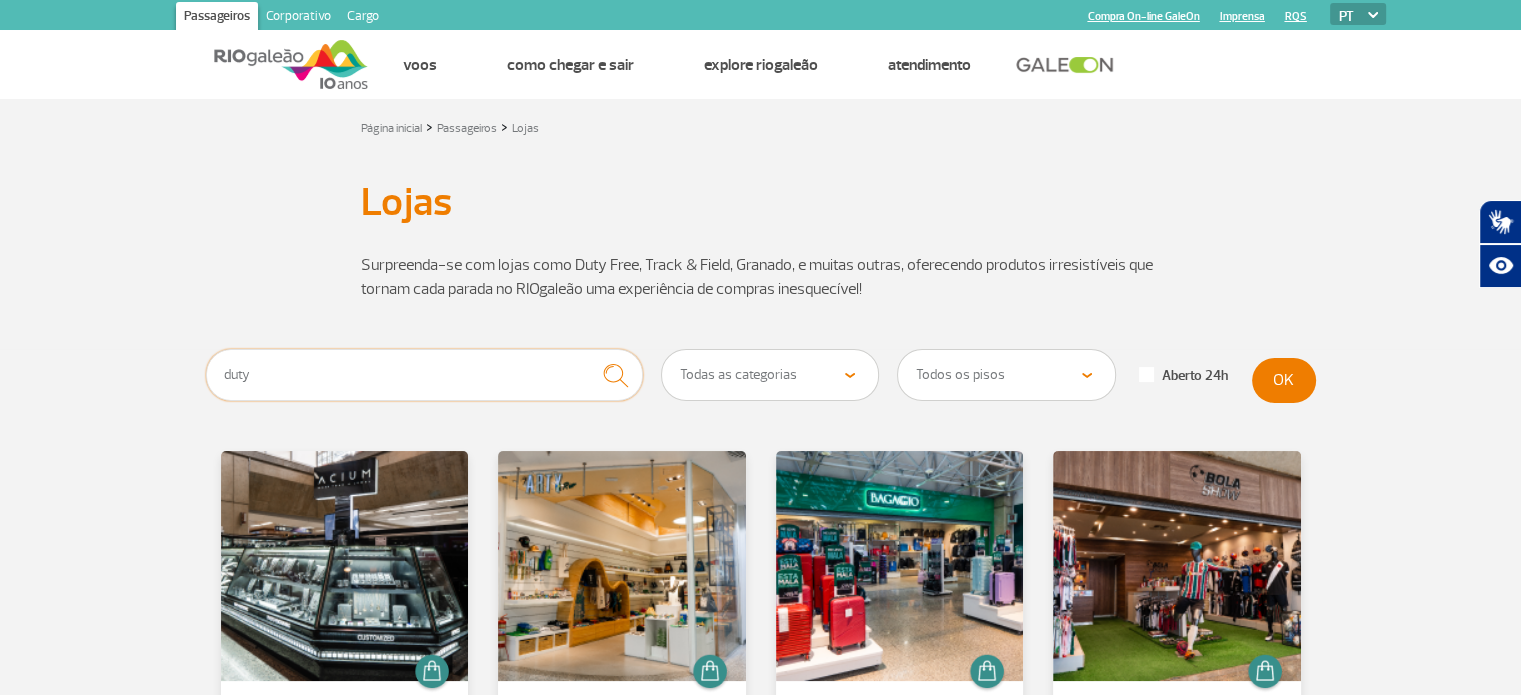 type on "duty" 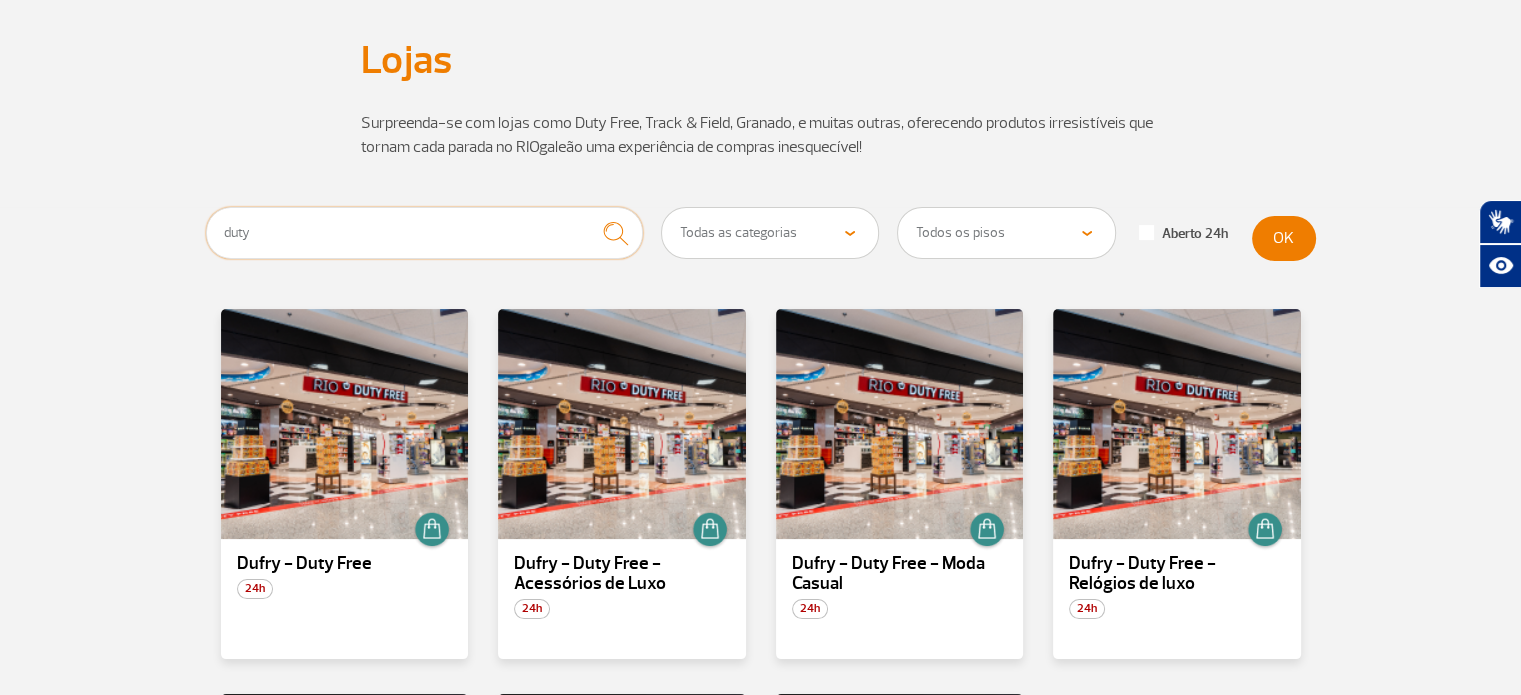 scroll, scrollTop: 400, scrollLeft: 0, axis: vertical 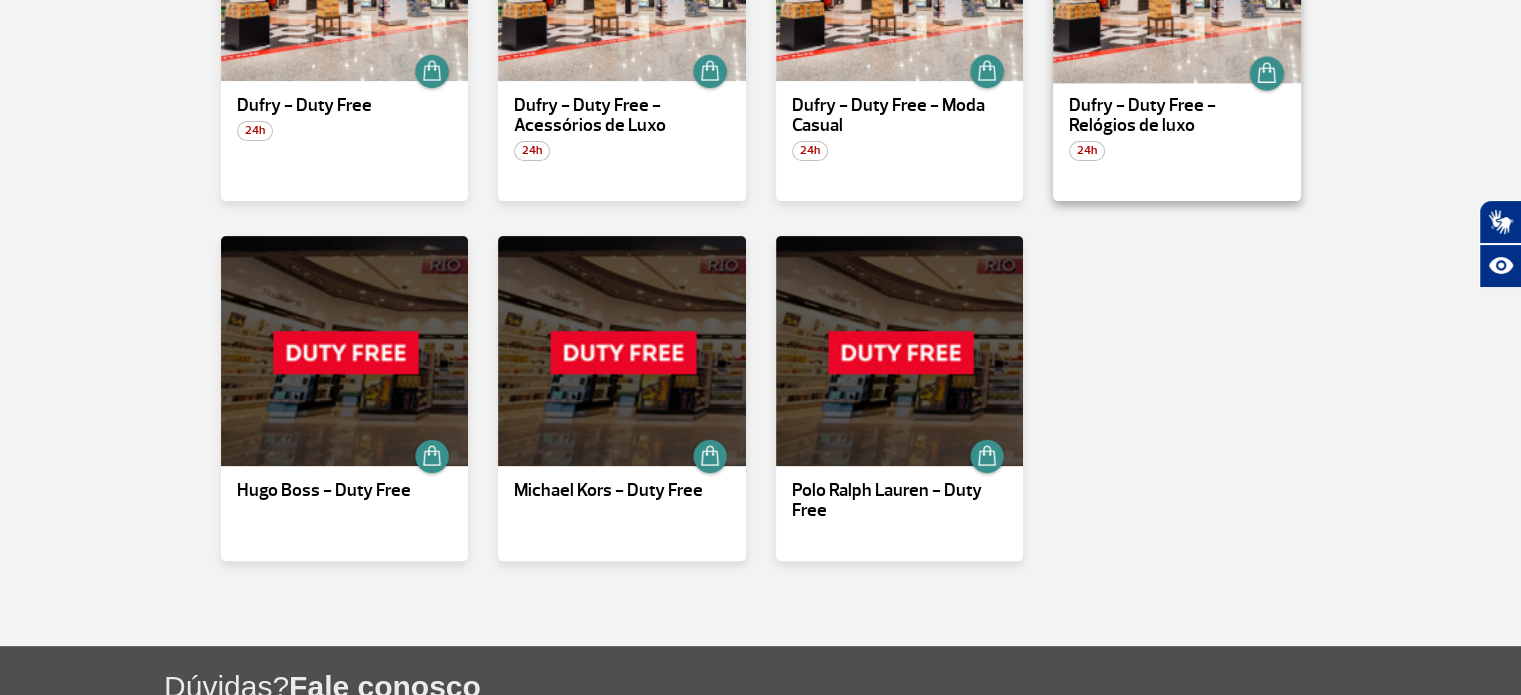 click at bounding box center [1177, -34] 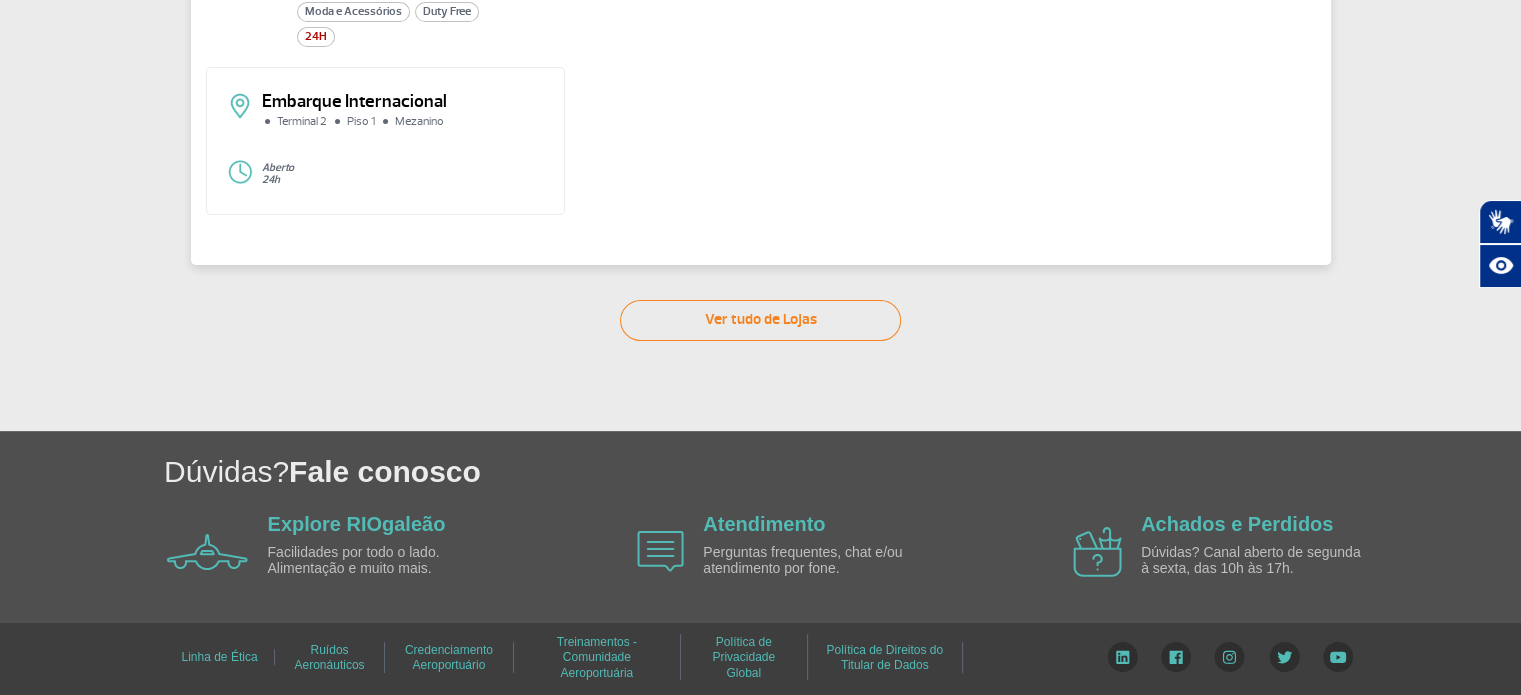 scroll, scrollTop: 4, scrollLeft: 0, axis: vertical 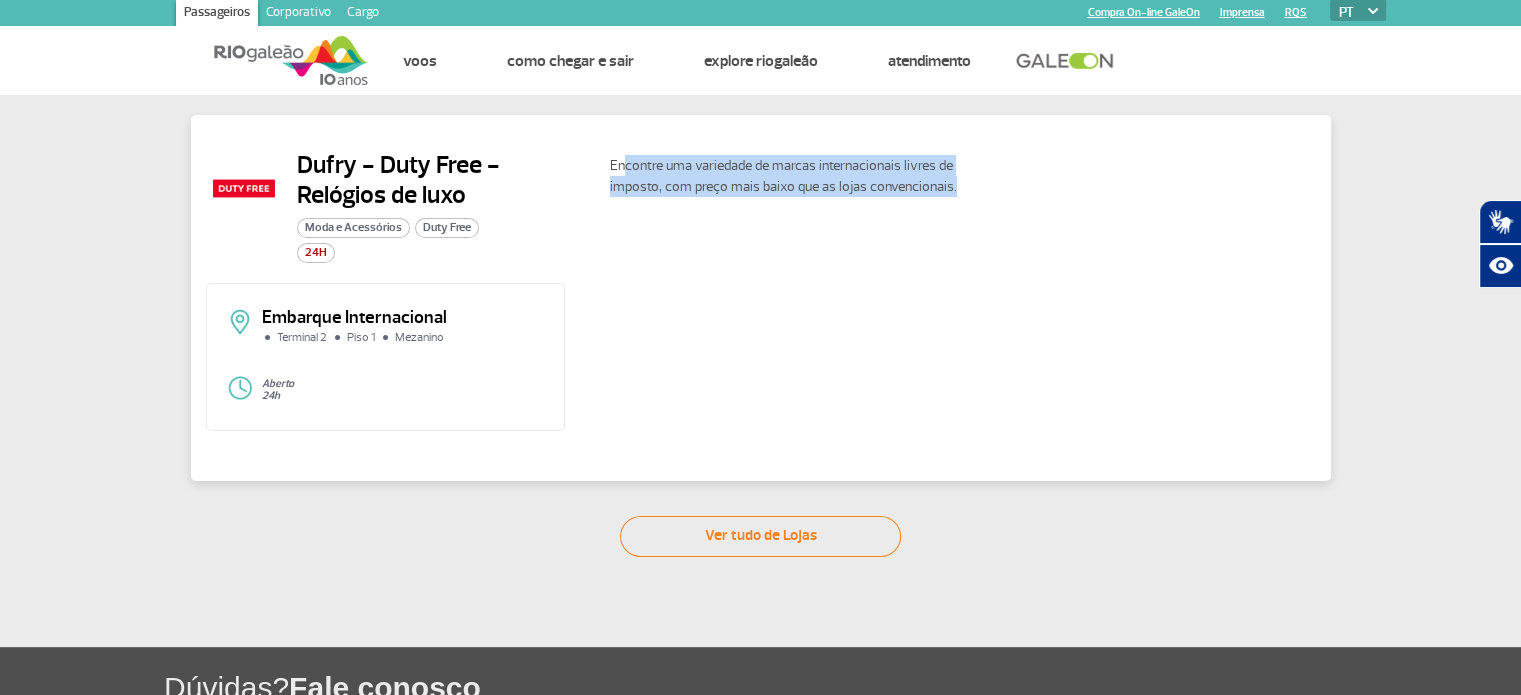 drag, startPoint x: 624, startPoint y: 159, endPoint x: 955, endPoint y: 181, distance: 331.73032 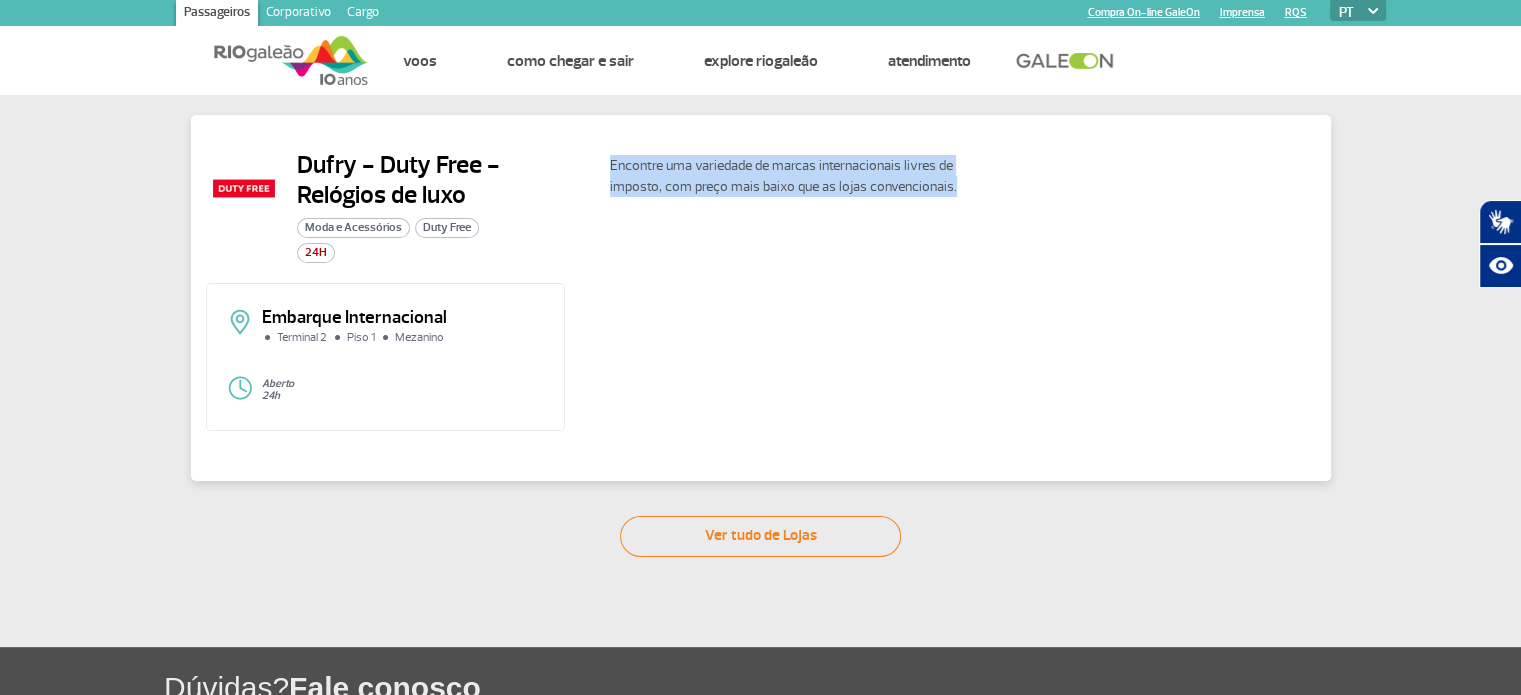 drag, startPoint x: 975, startPoint y: 192, endPoint x: 603, endPoint y: 160, distance: 373.3738 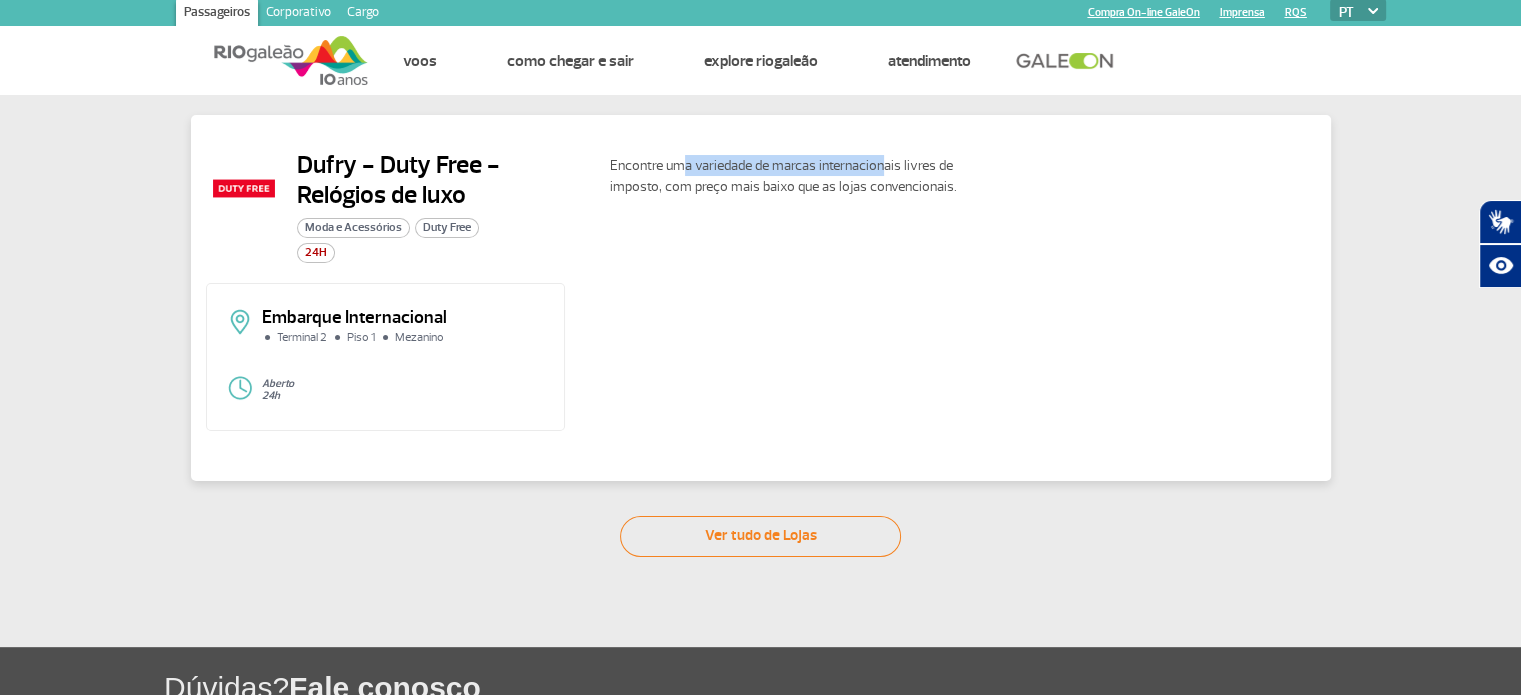 drag, startPoint x: 747, startPoint y: 160, endPoint x: 883, endPoint y: 171, distance: 136.44412 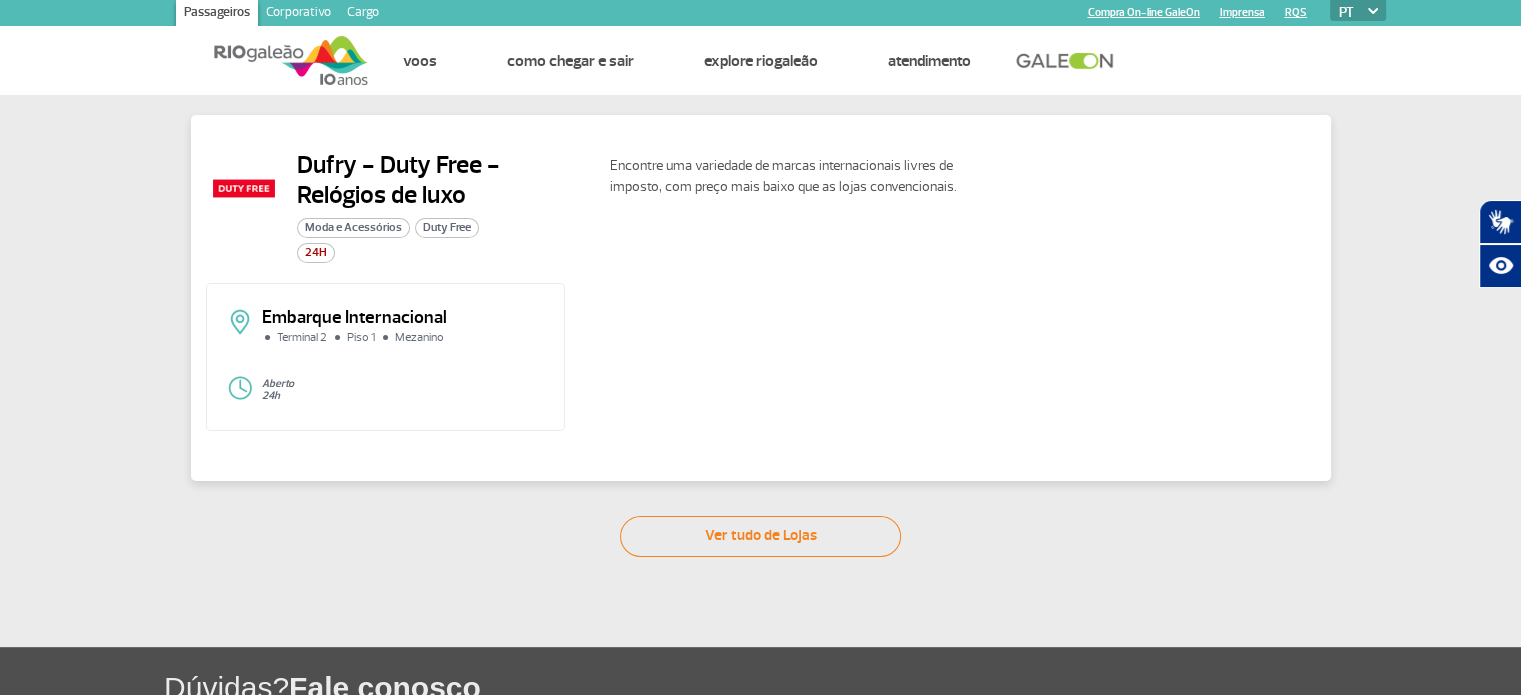 click on "Encontre uma variedade de marcas internacionais livres de imposto, com preço mais baixo que as lojas convencionais." 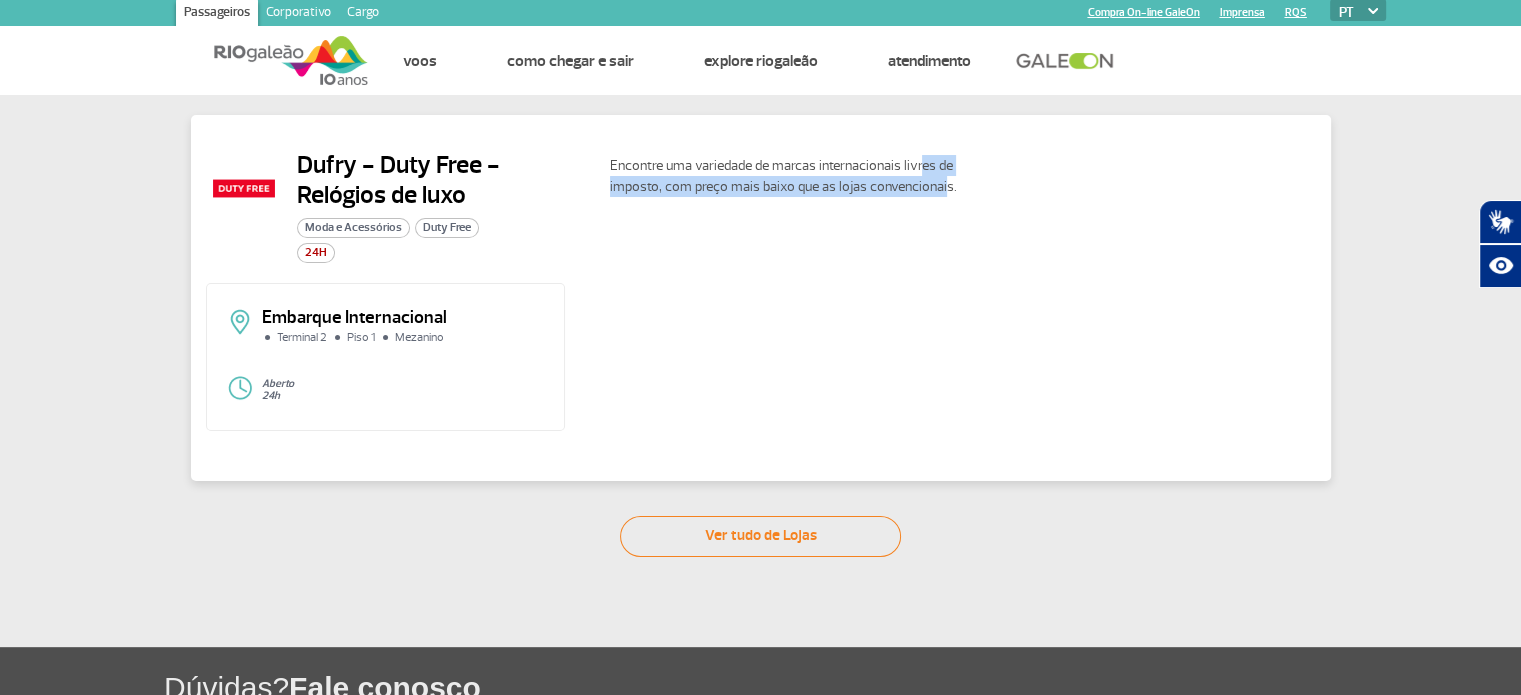 drag, startPoint x: 917, startPoint y: 171, endPoint x: 939, endPoint y: 182, distance: 24.596748 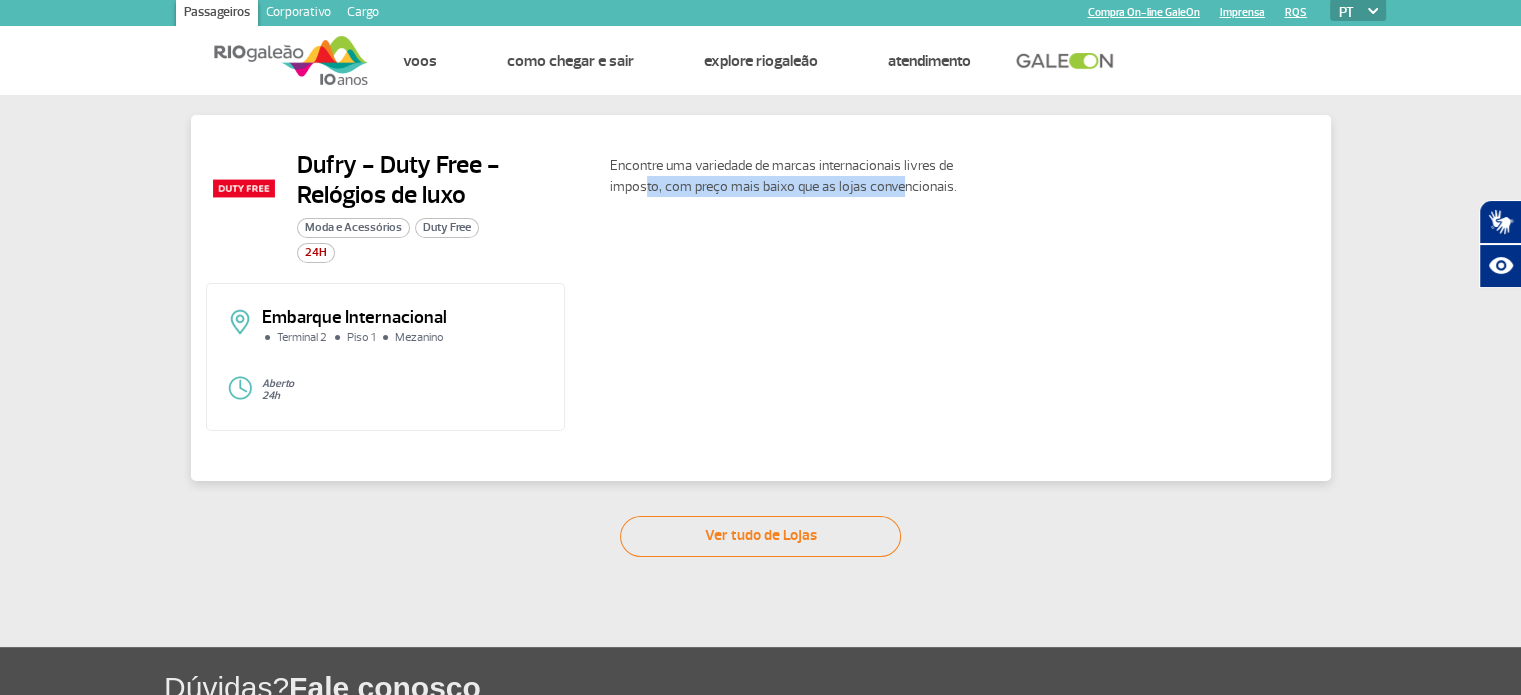 drag, startPoint x: 643, startPoint y: 197, endPoint x: 962, endPoint y: 184, distance: 319.26477 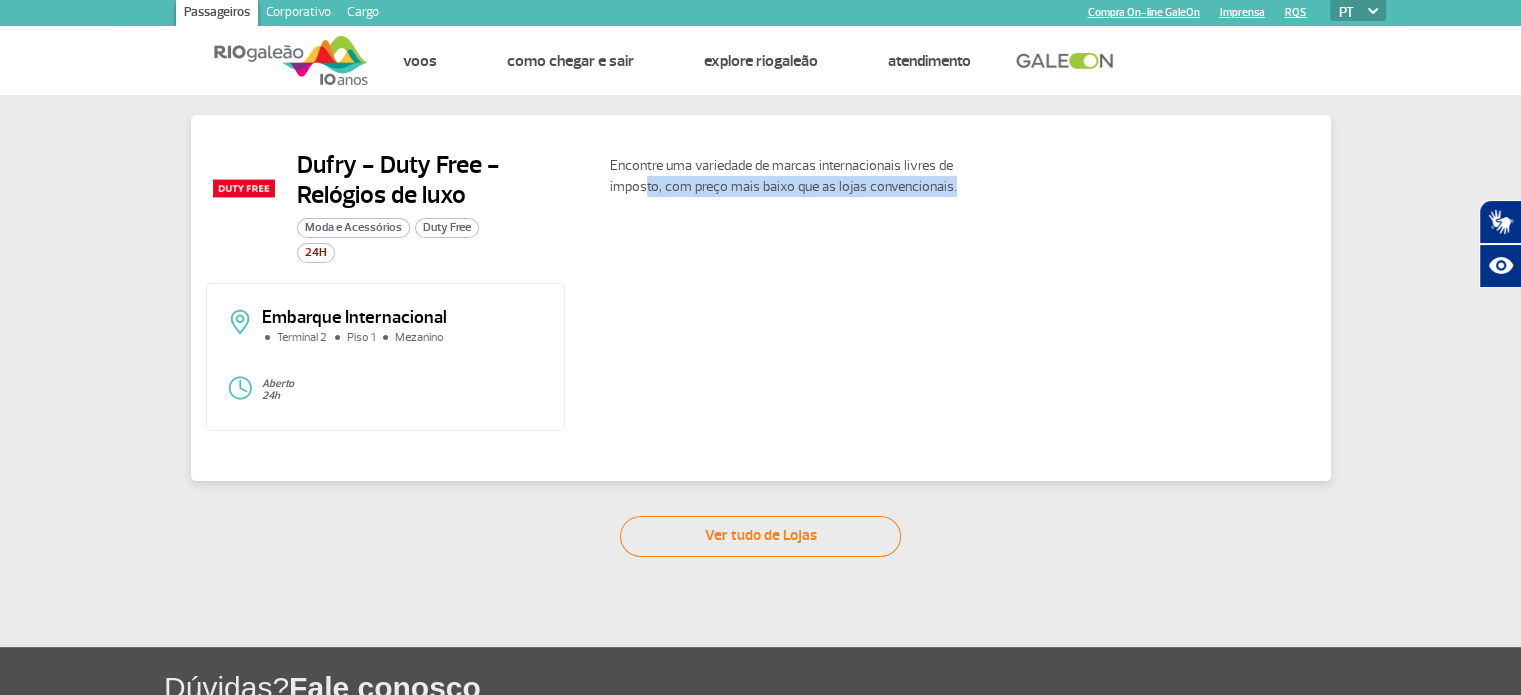 click on "Encontre uma variedade de marcas internacionais livres de imposto, com preço mais baixo que as lojas convencionais." 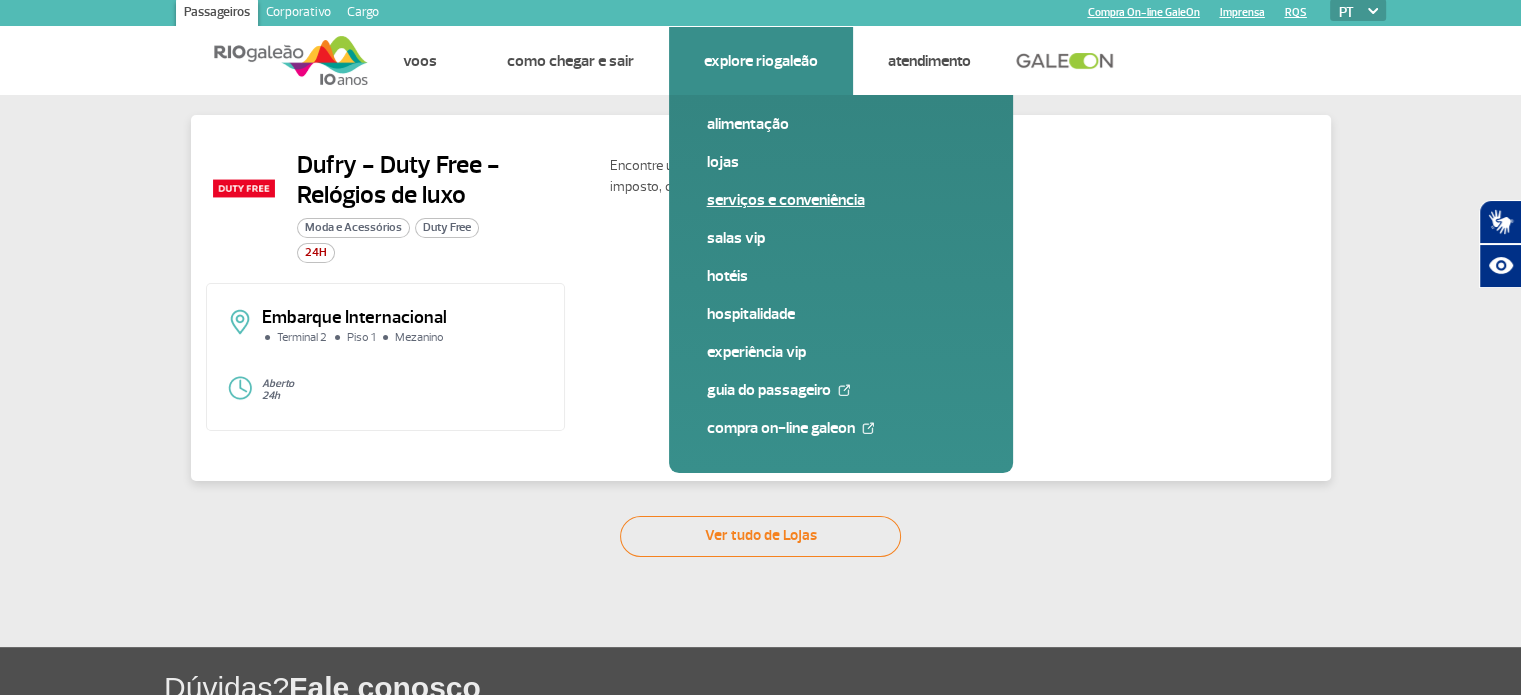 click on "Serviços e Conveniência" at bounding box center [841, 200] 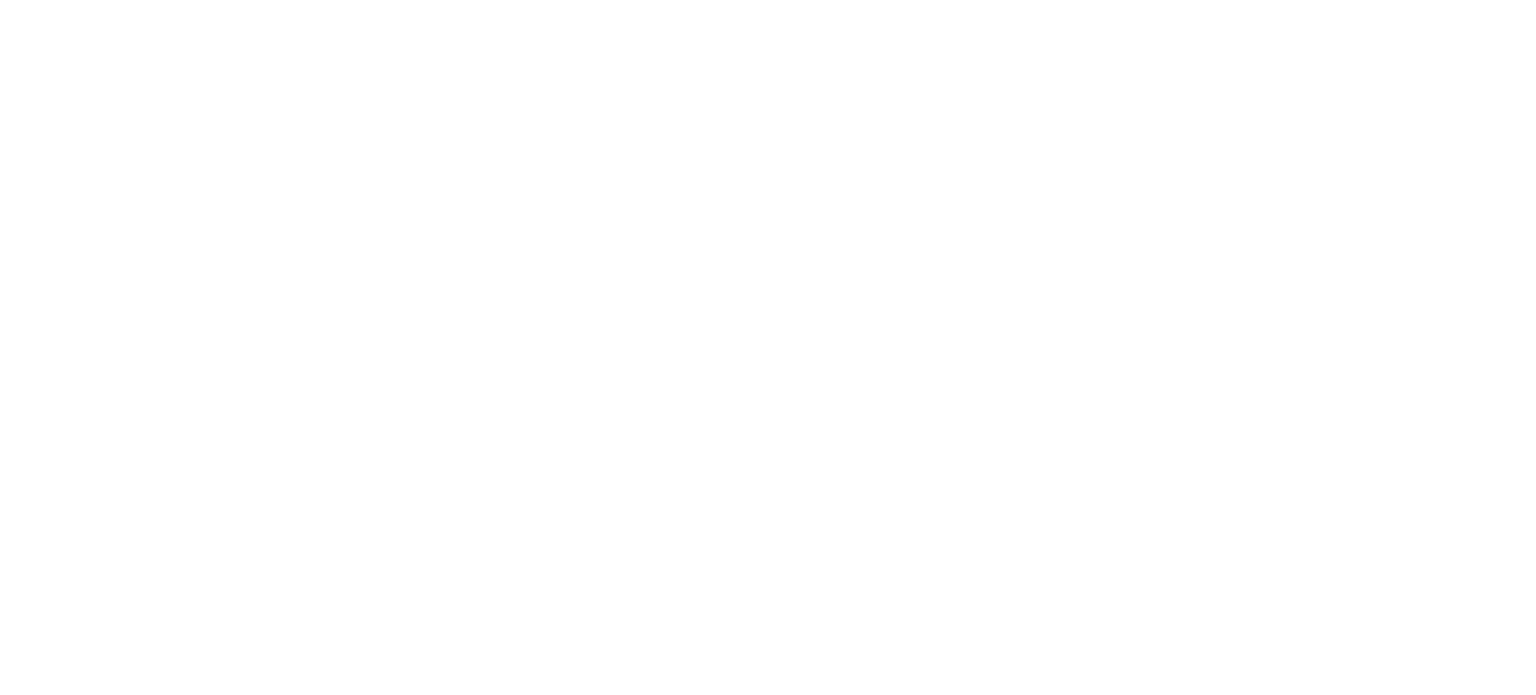 scroll, scrollTop: 0, scrollLeft: 0, axis: both 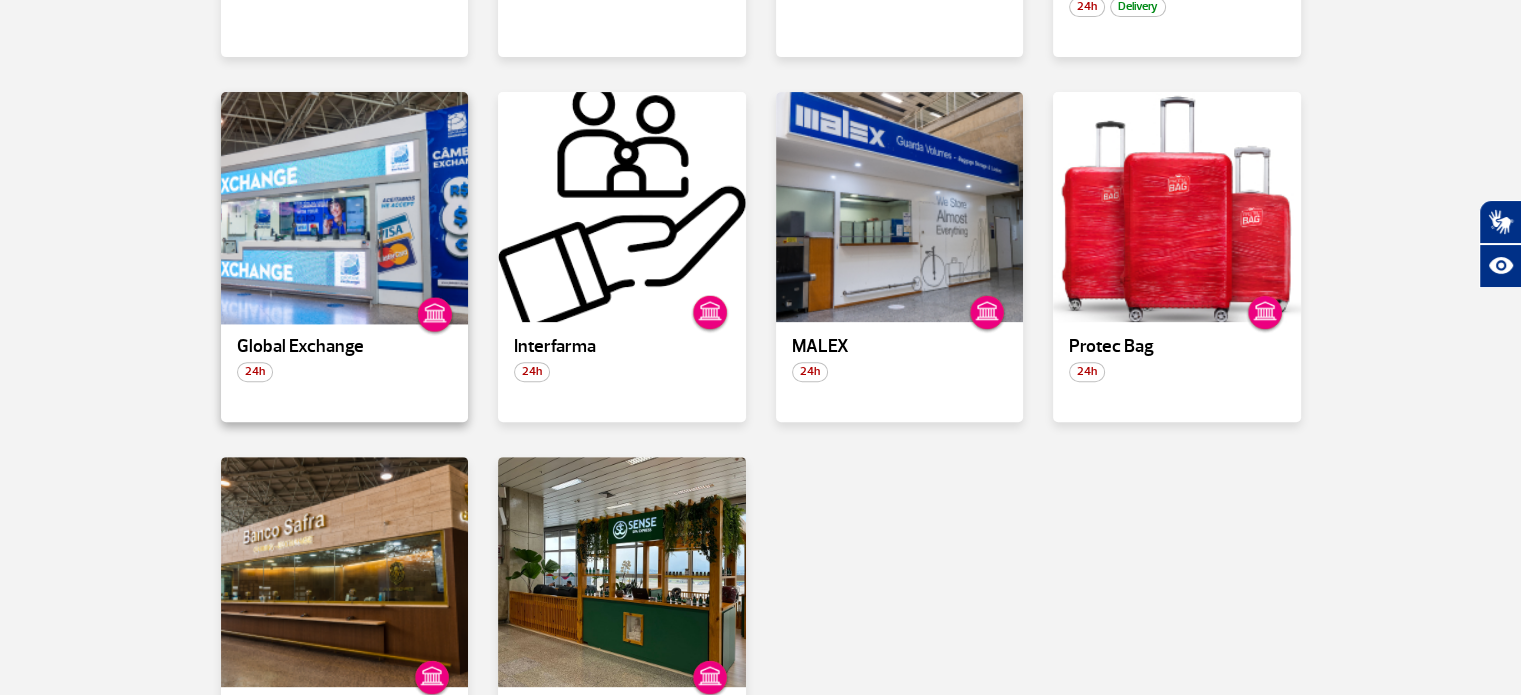 click at bounding box center [344, 207] 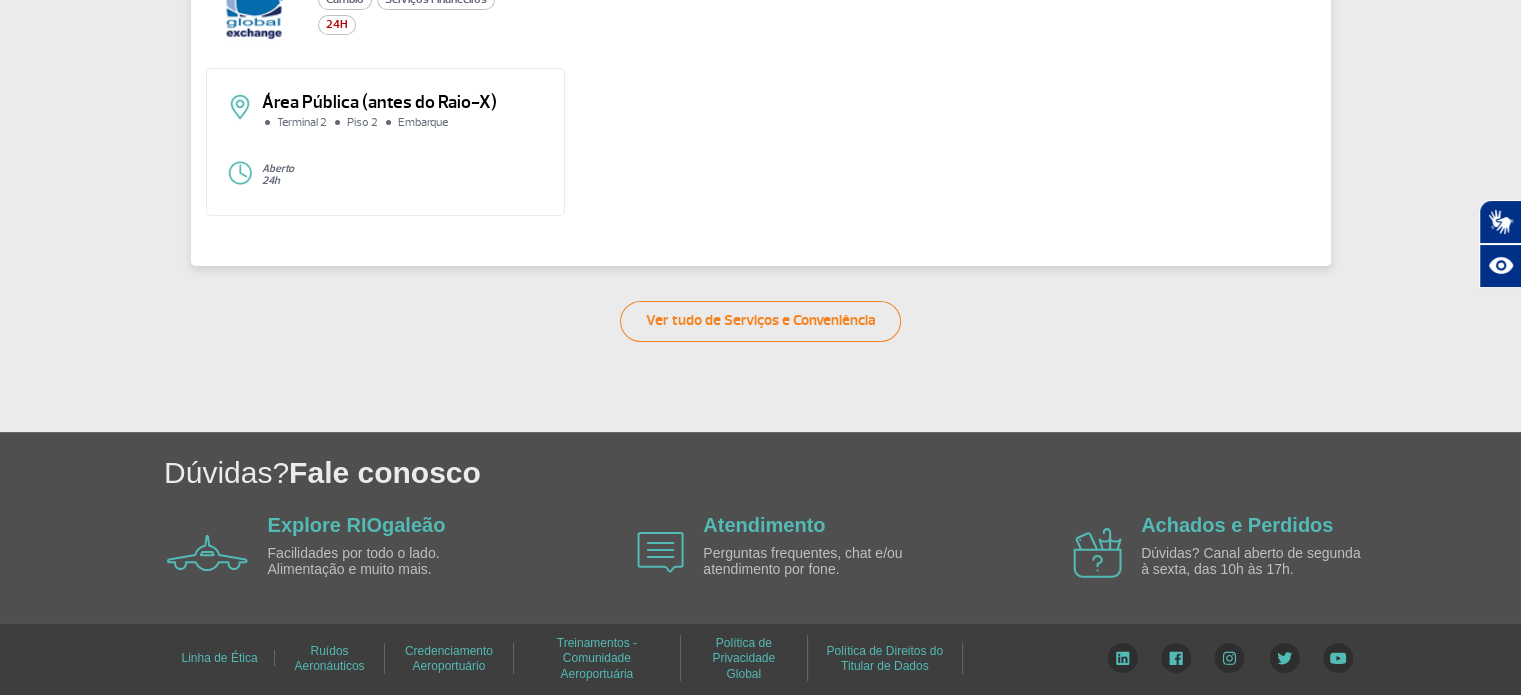 scroll, scrollTop: 102, scrollLeft: 0, axis: vertical 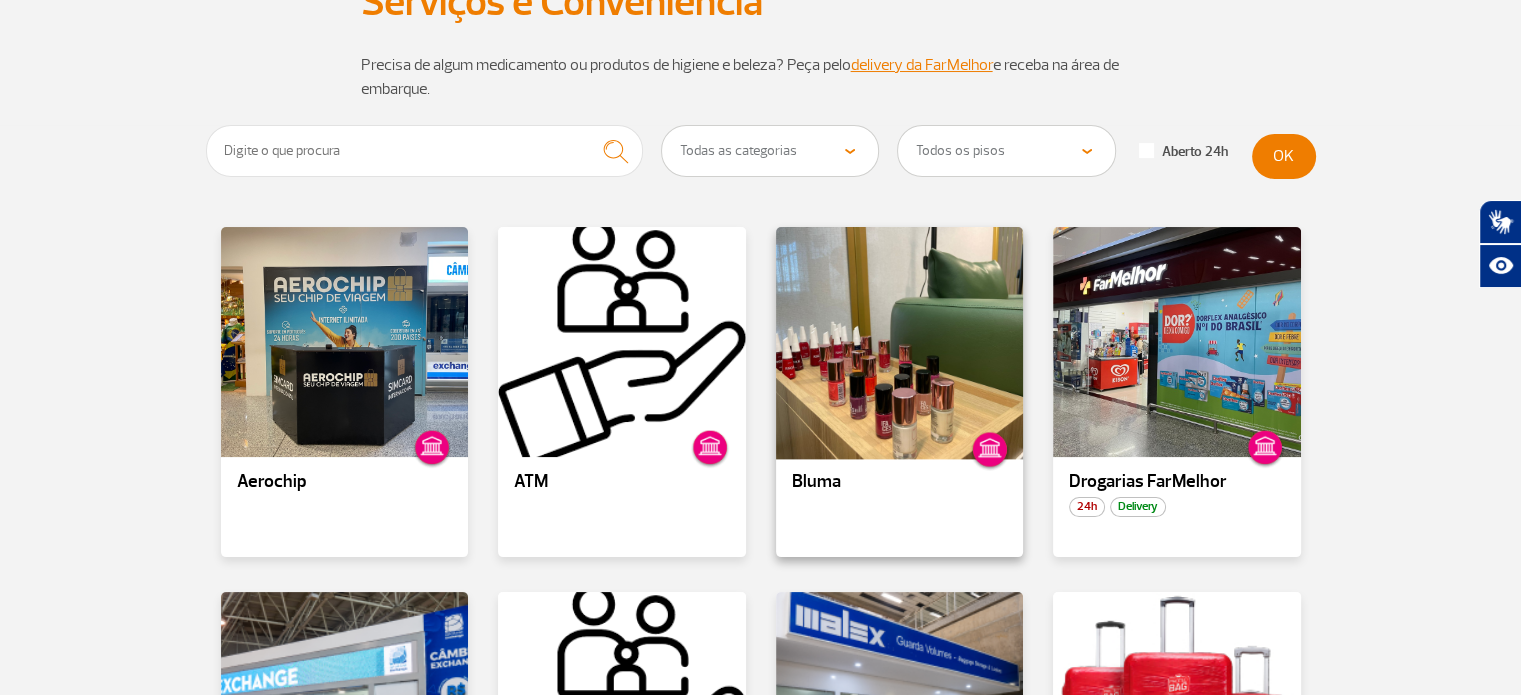 click at bounding box center (899, 342) 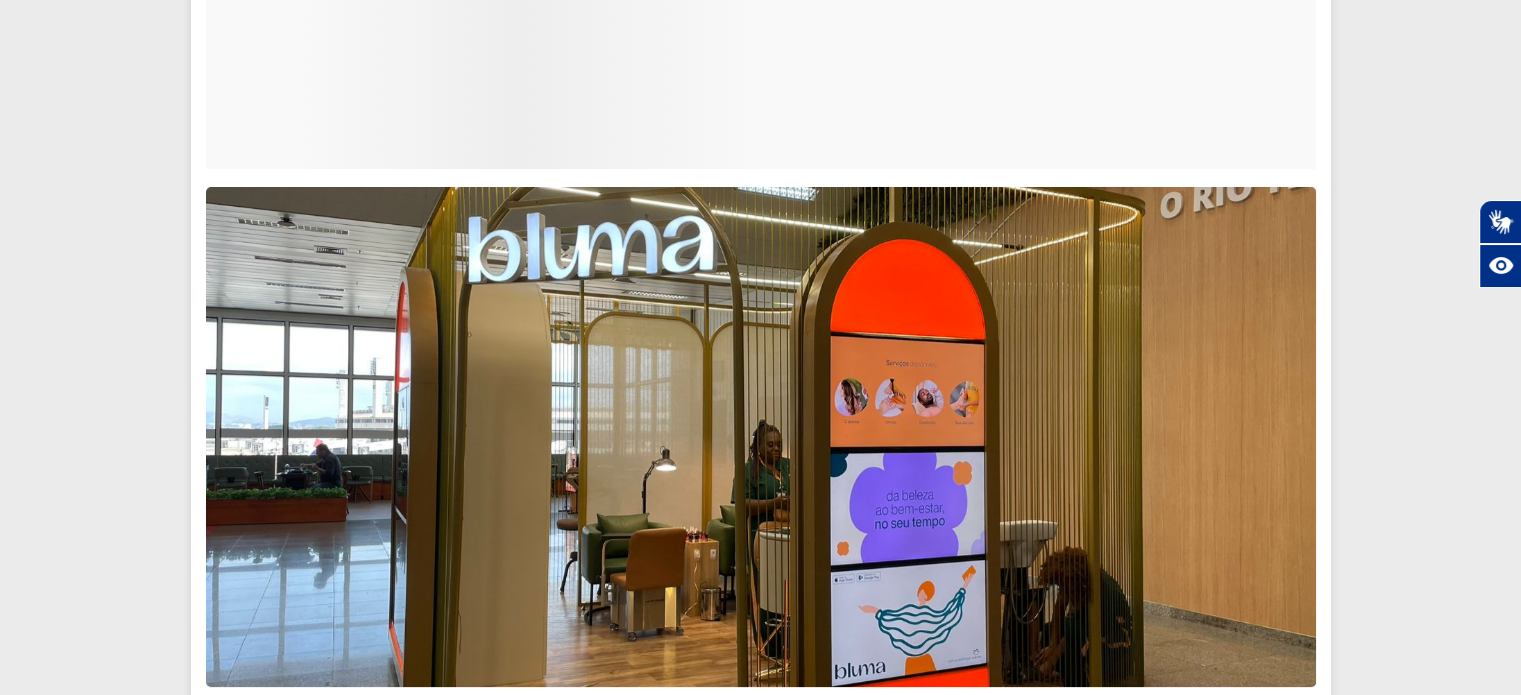 click 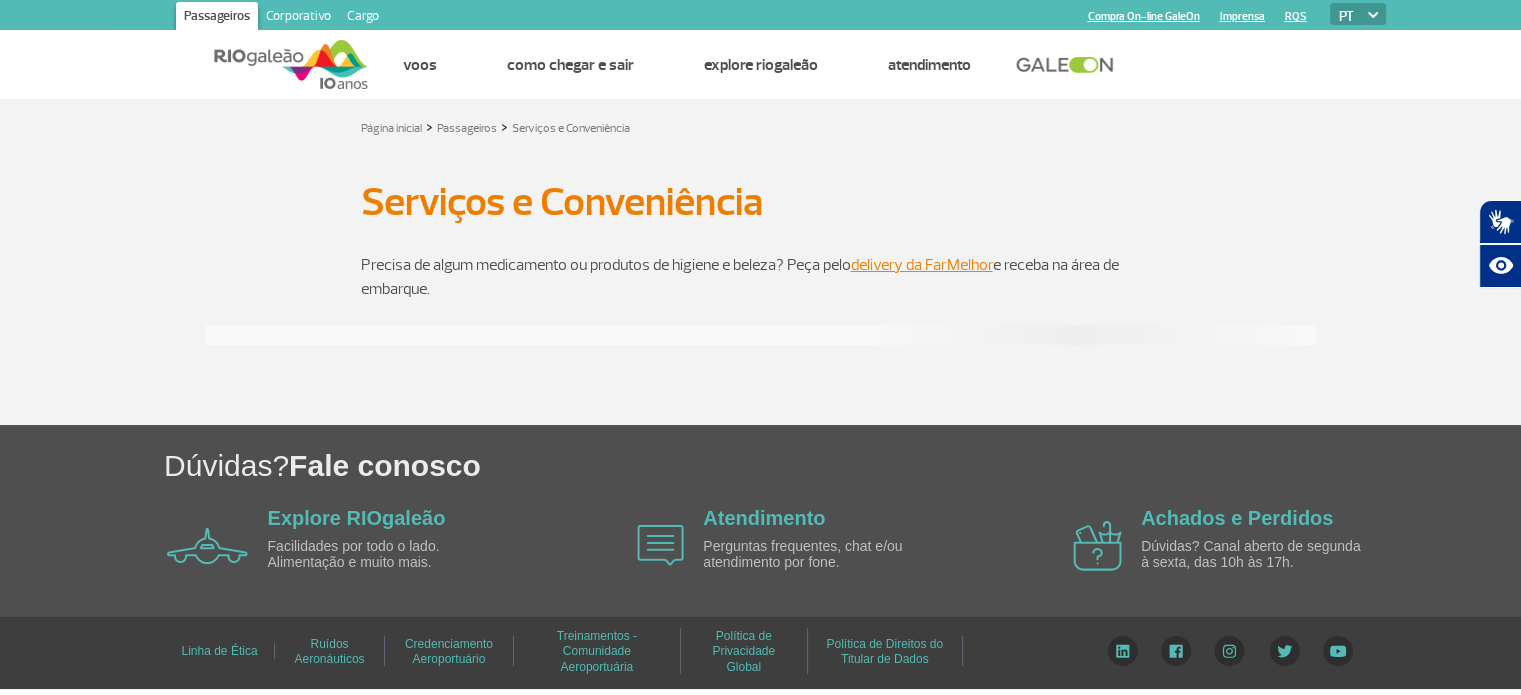 scroll, scrollTop: 0, scrollLeft: 0, axis: both 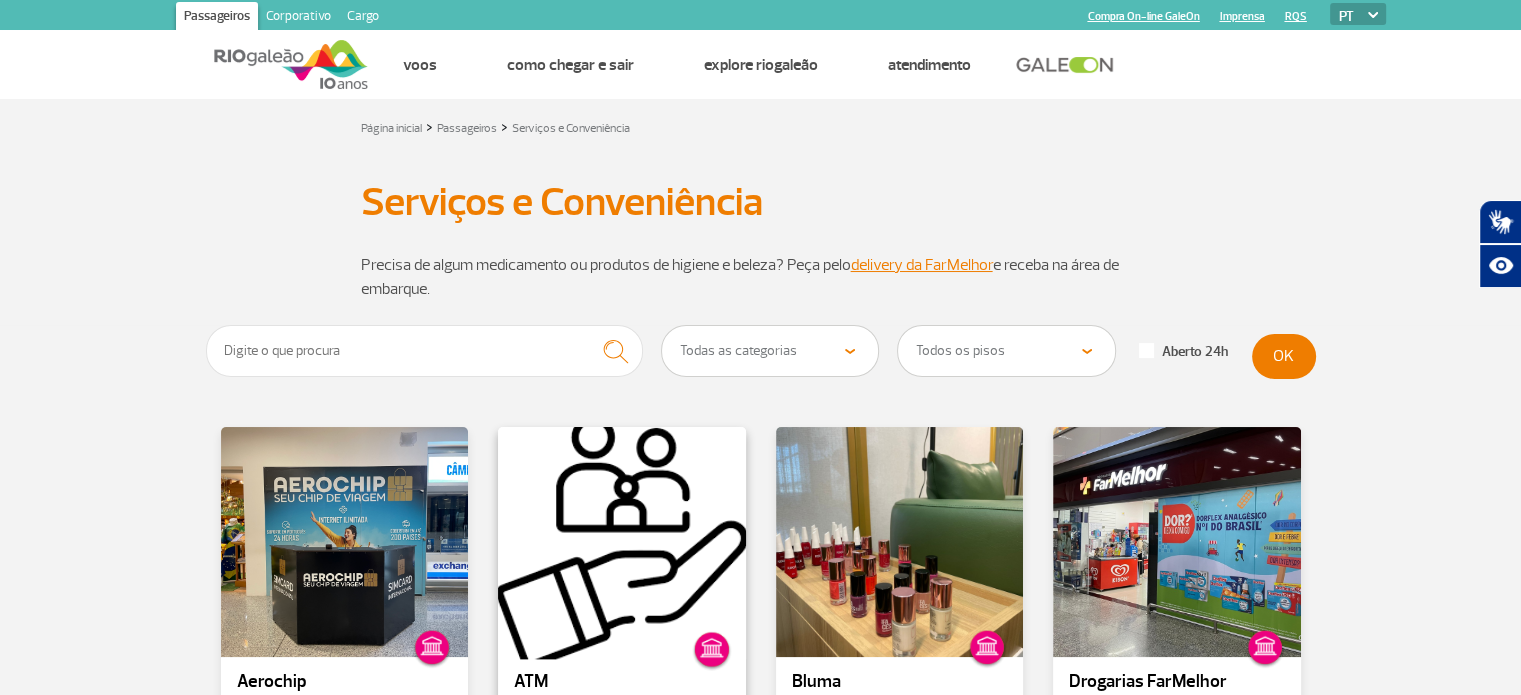 click at bounding box center (622, 542) 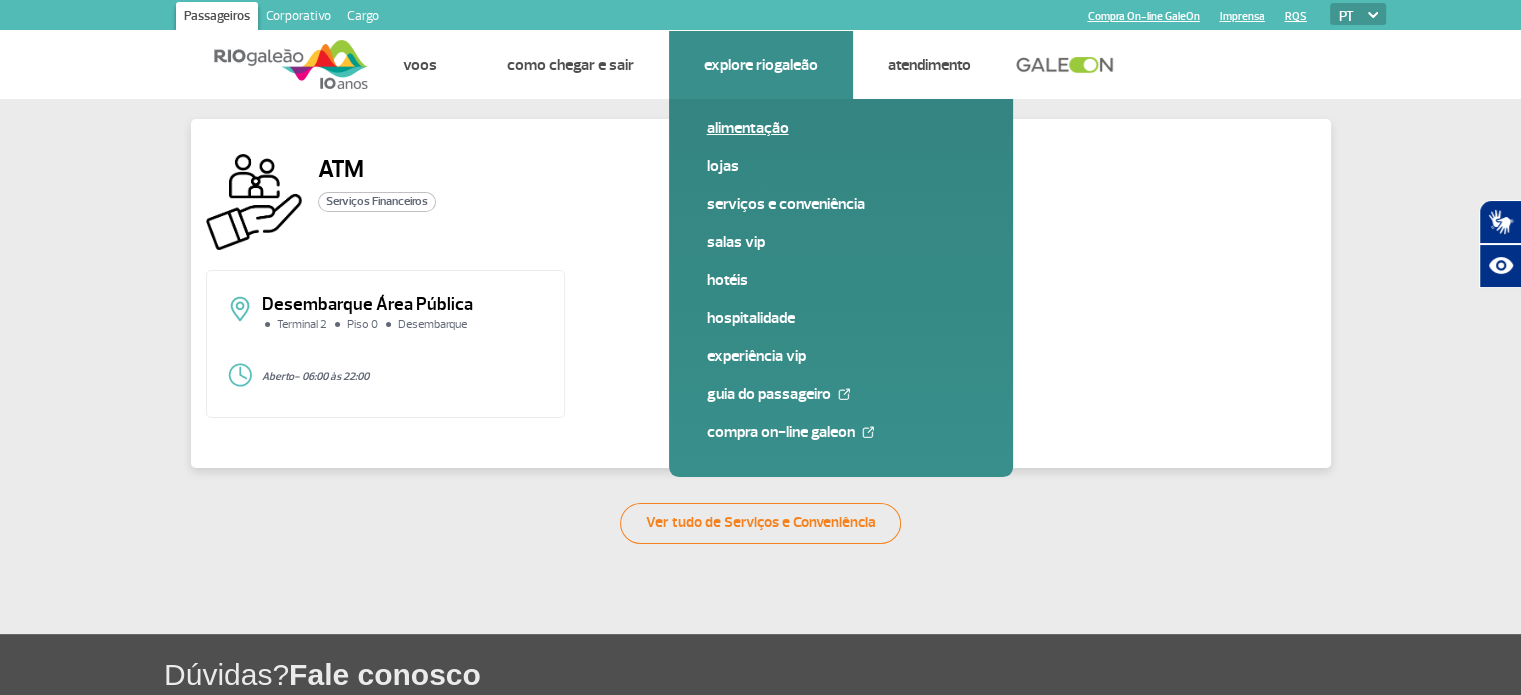 click on "Alimentação" at bounding box center (841, 128) 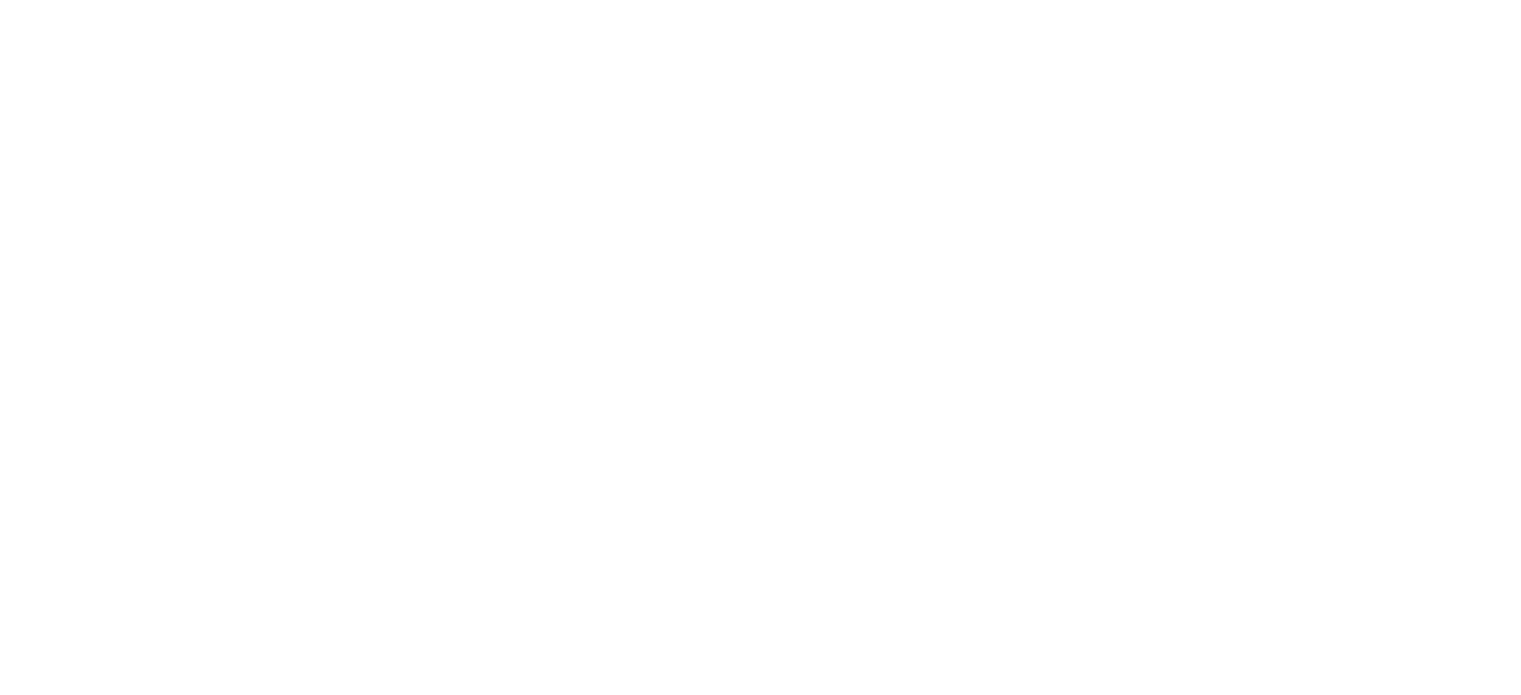 scroll, scrollTop: 0, scrollLeft: 0, axis: both 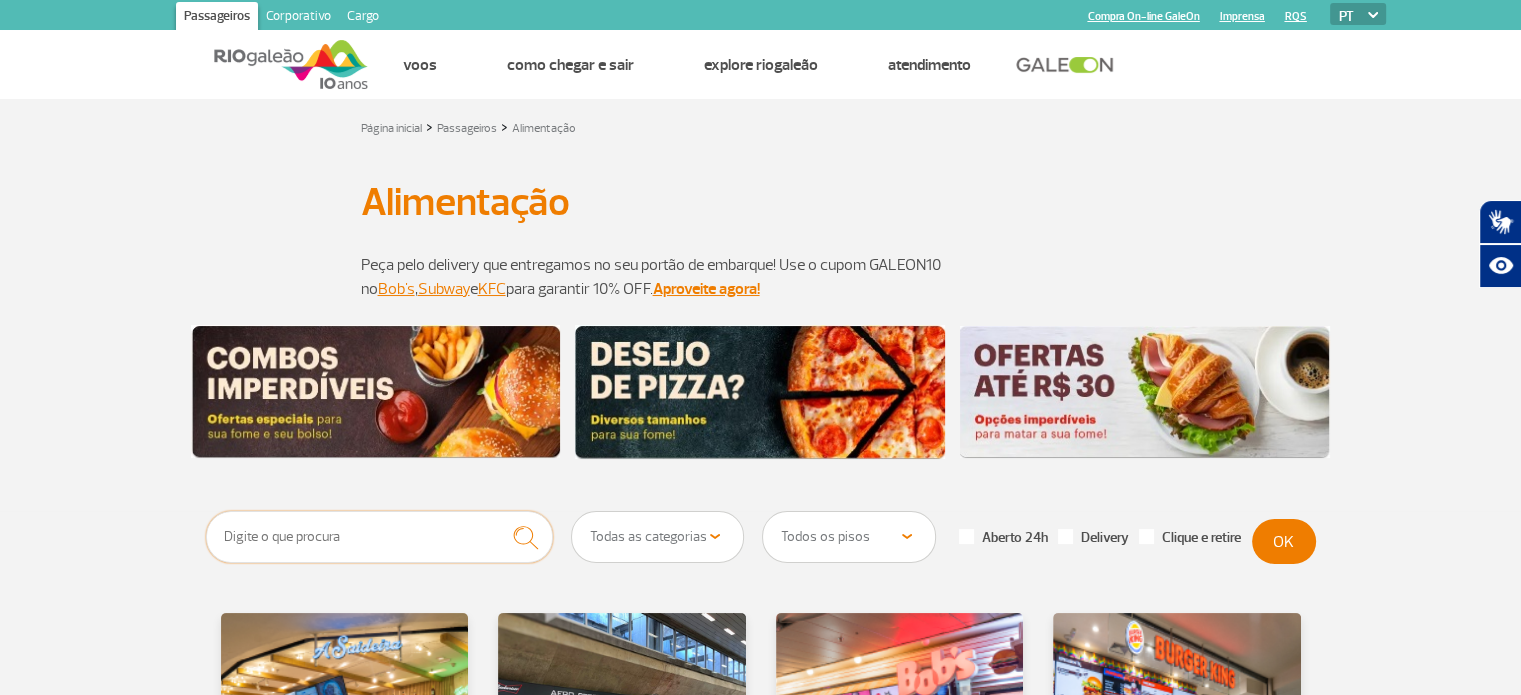 click at bounding box center [380, 537] 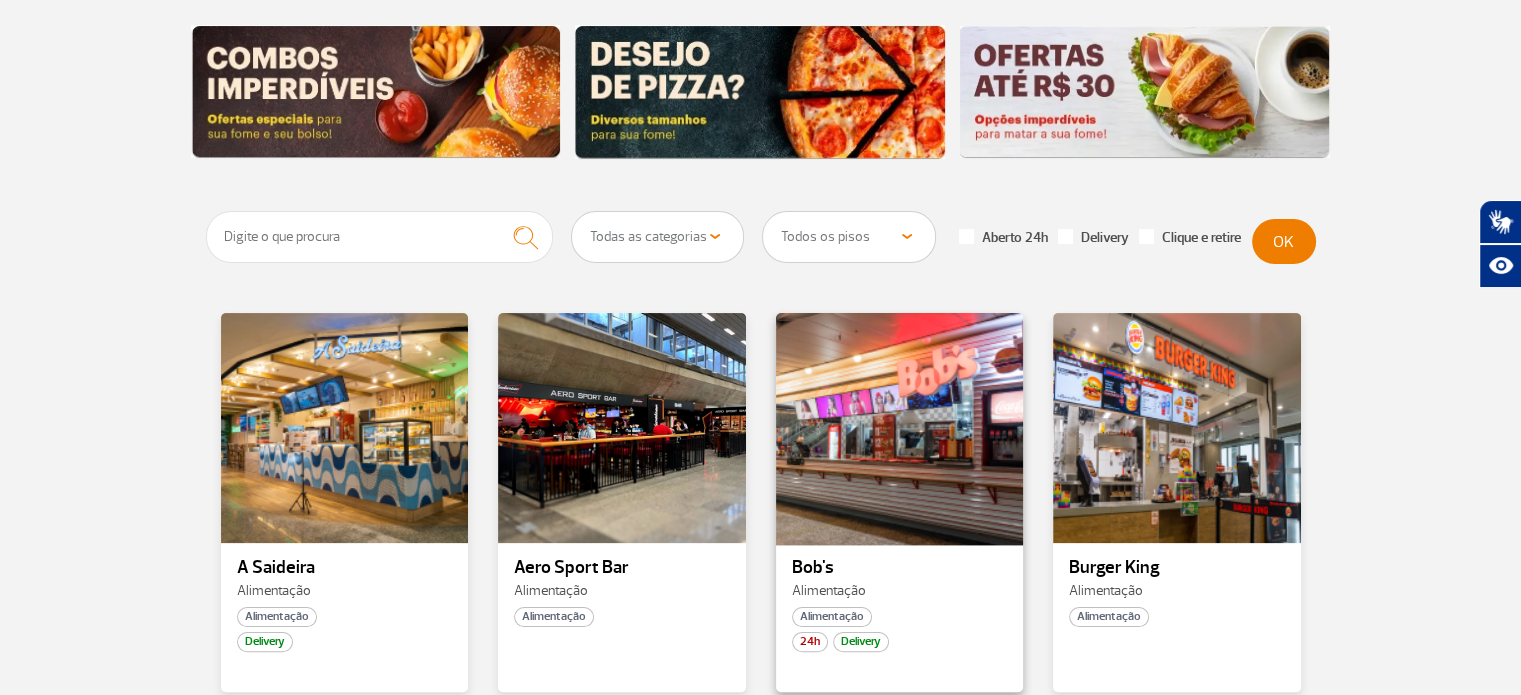 click at bounding box center (899, 427) 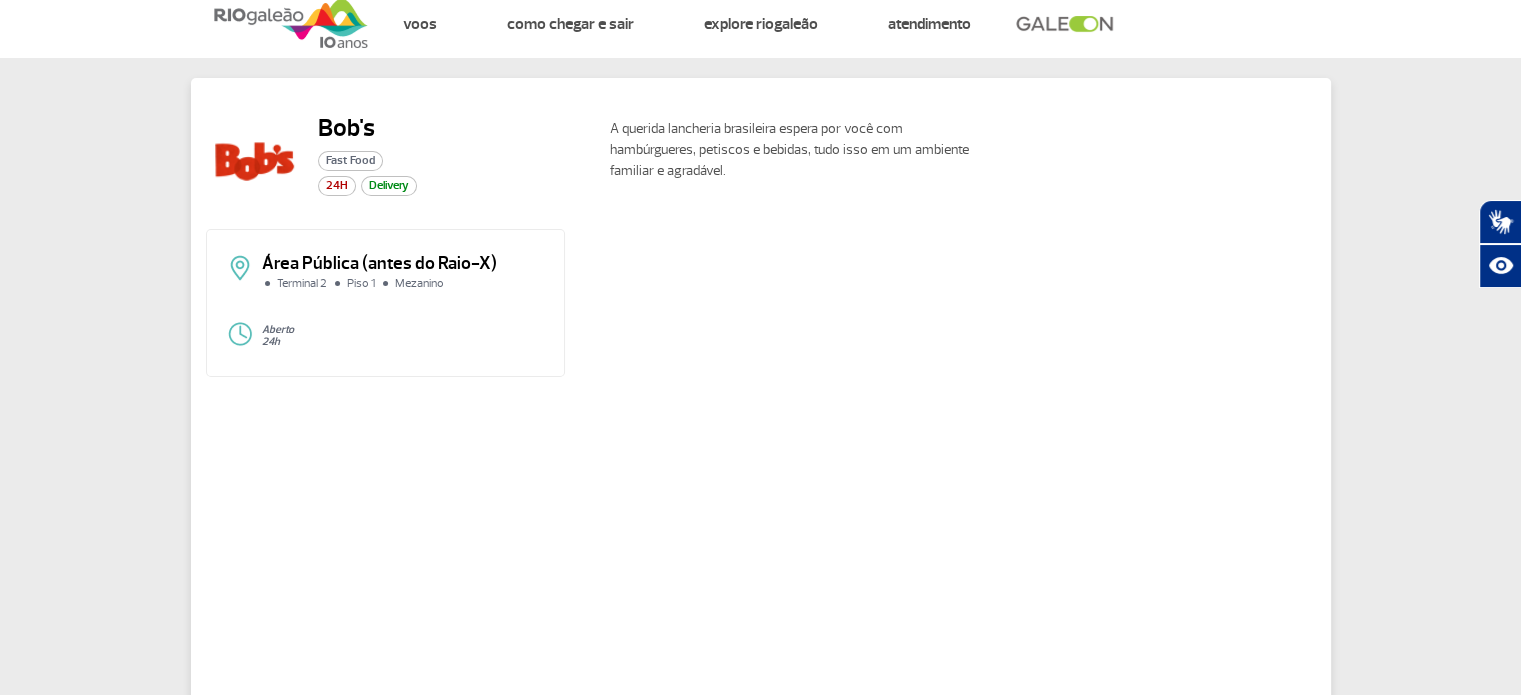 scroll, scrollTop: 0, scrollLeft: 0, axis: both 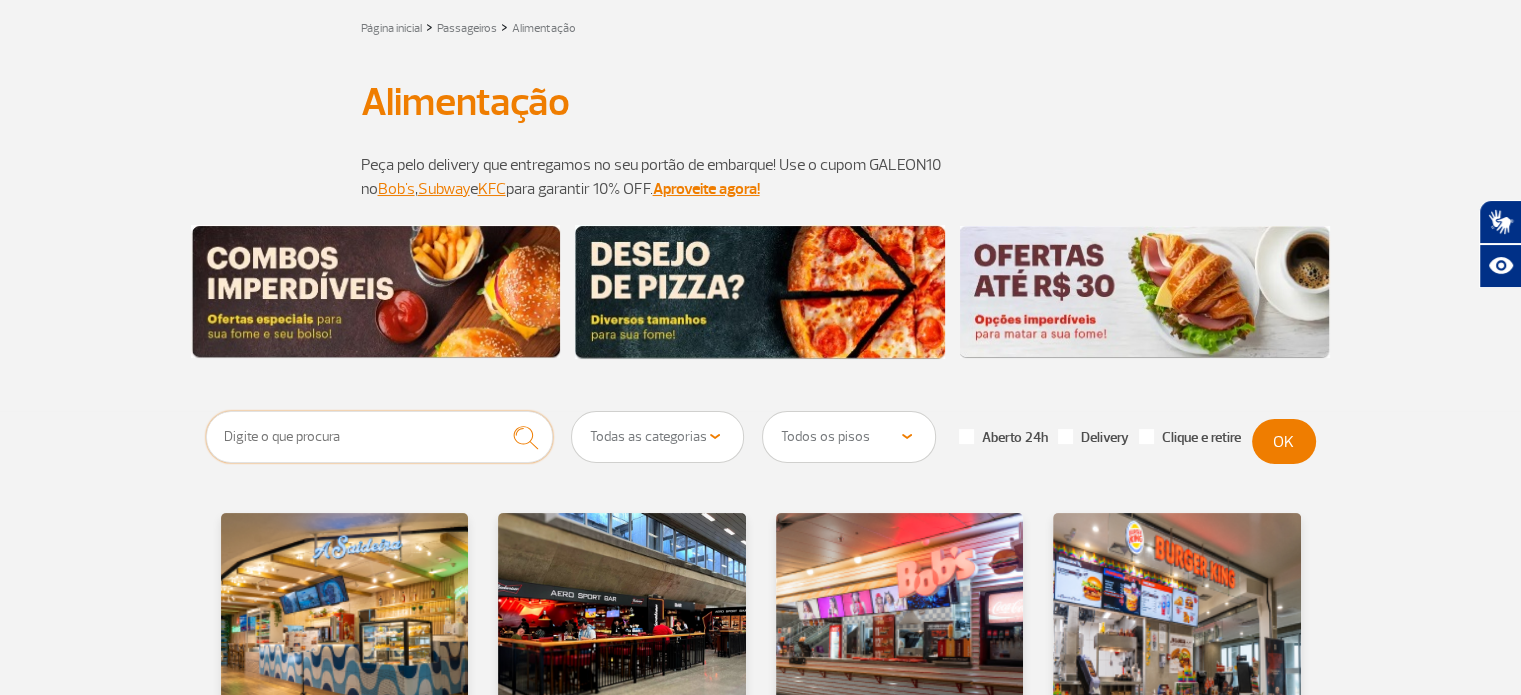 click at bounding box center (380, 437) 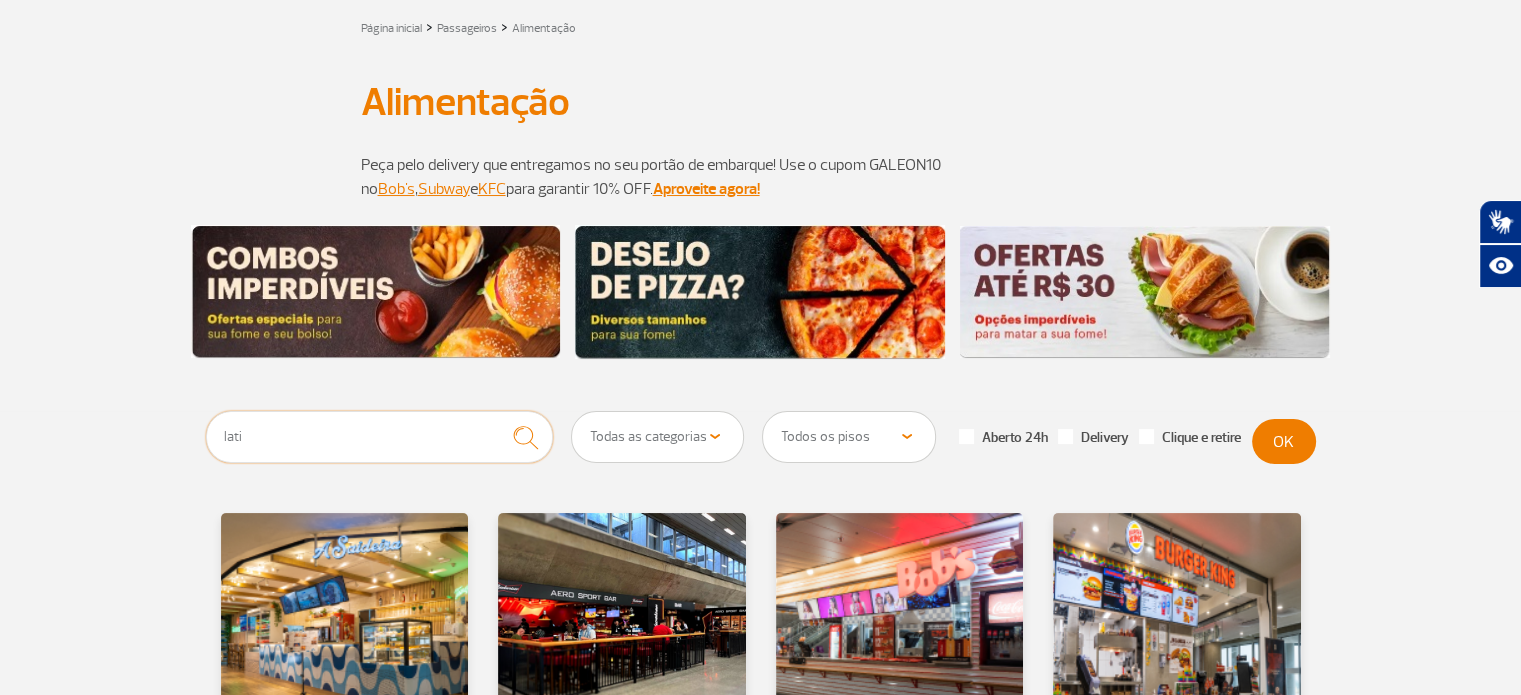type on "lati" 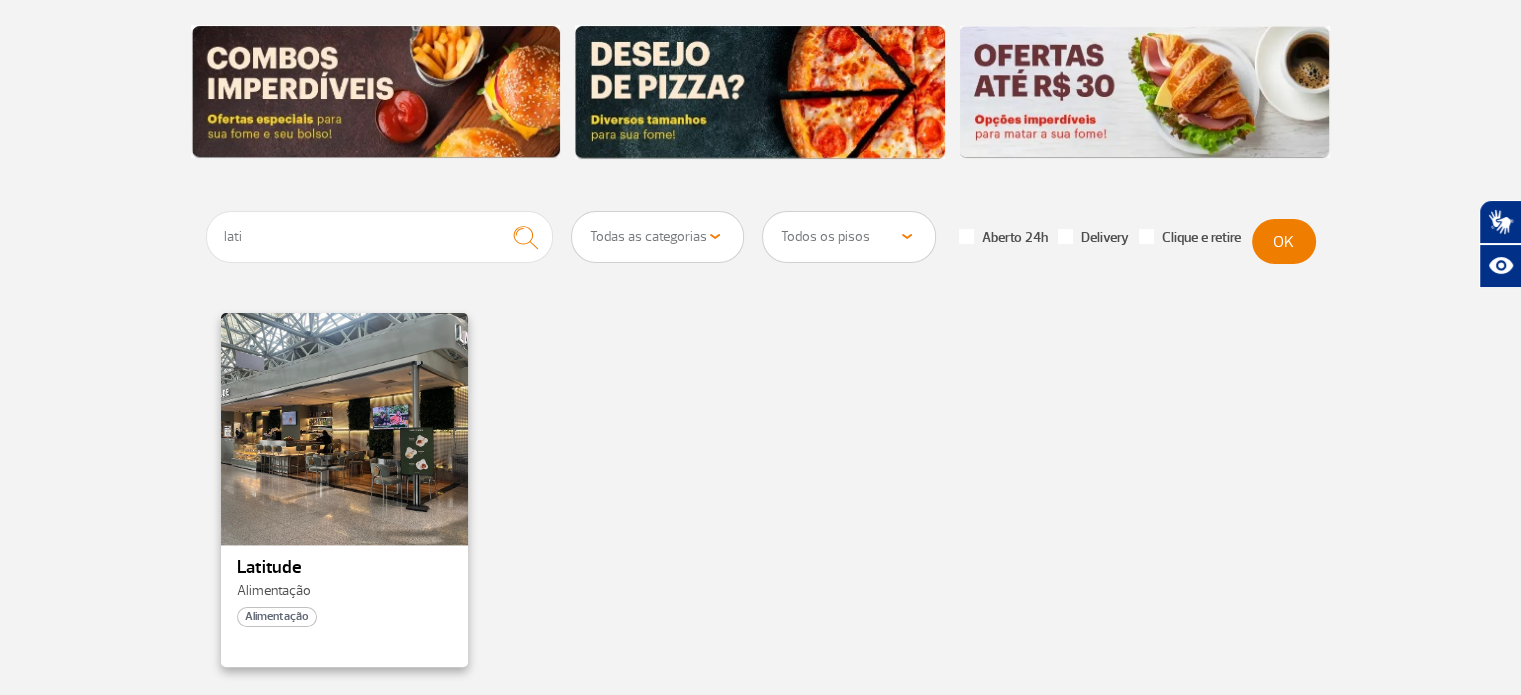 click at bounding box center [344, 427] 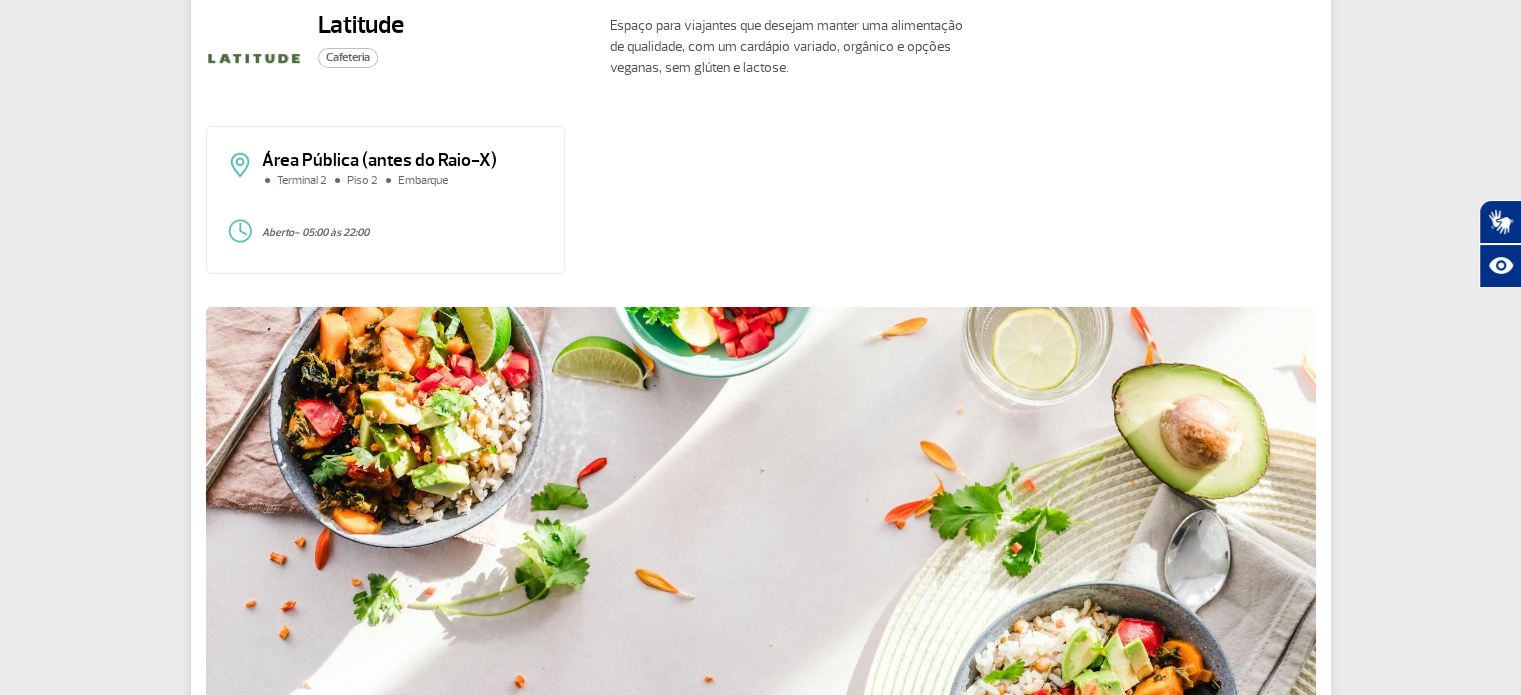 scroll, scrollTop: 100, scrollLeft: 0, axis: vertical 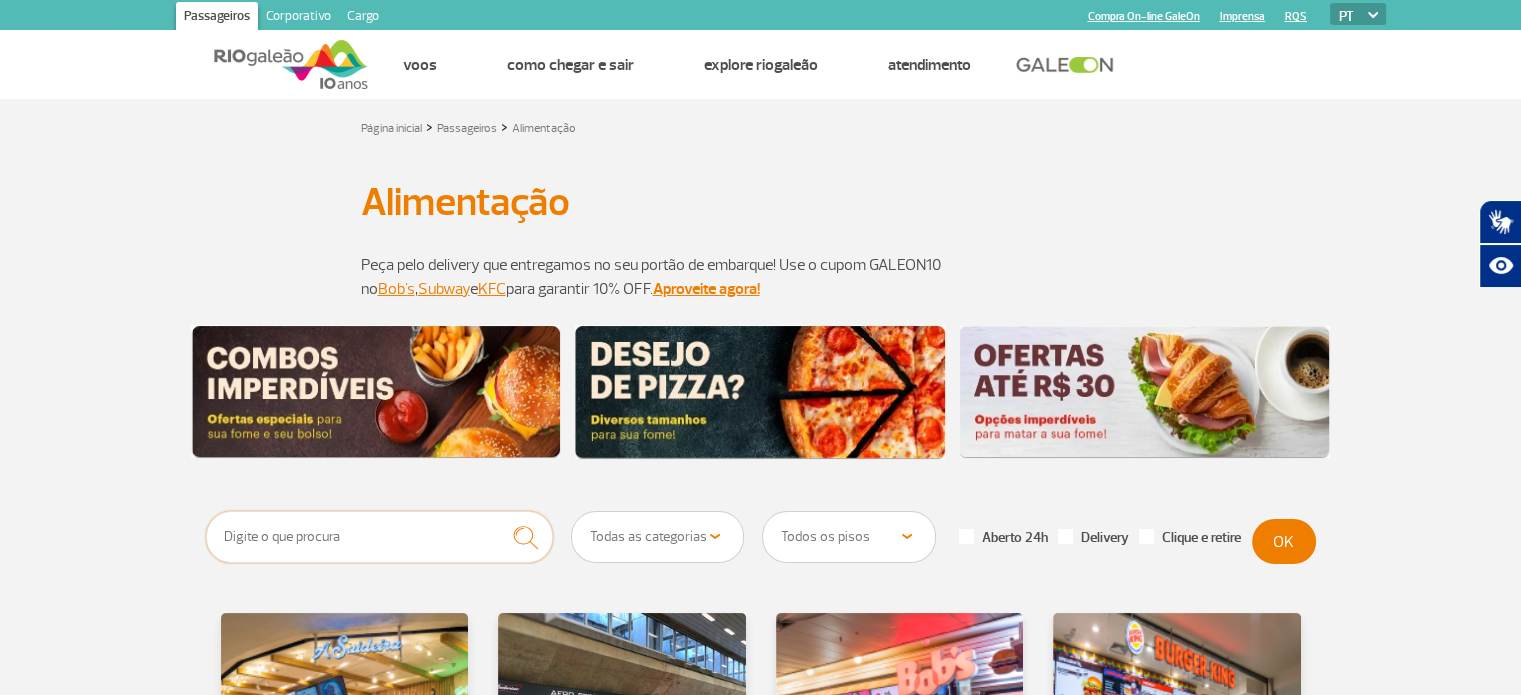 click at bounding box center [380, 537] 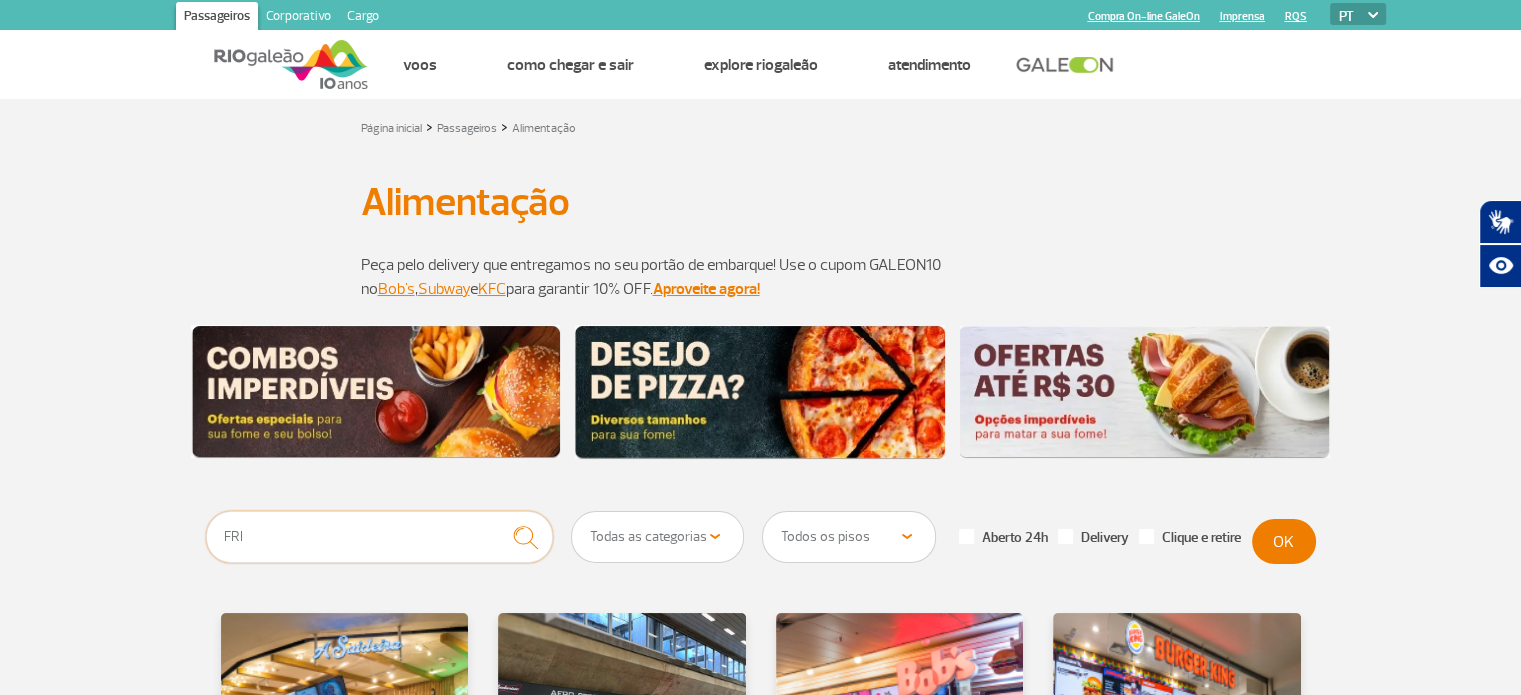 type on "FRI" 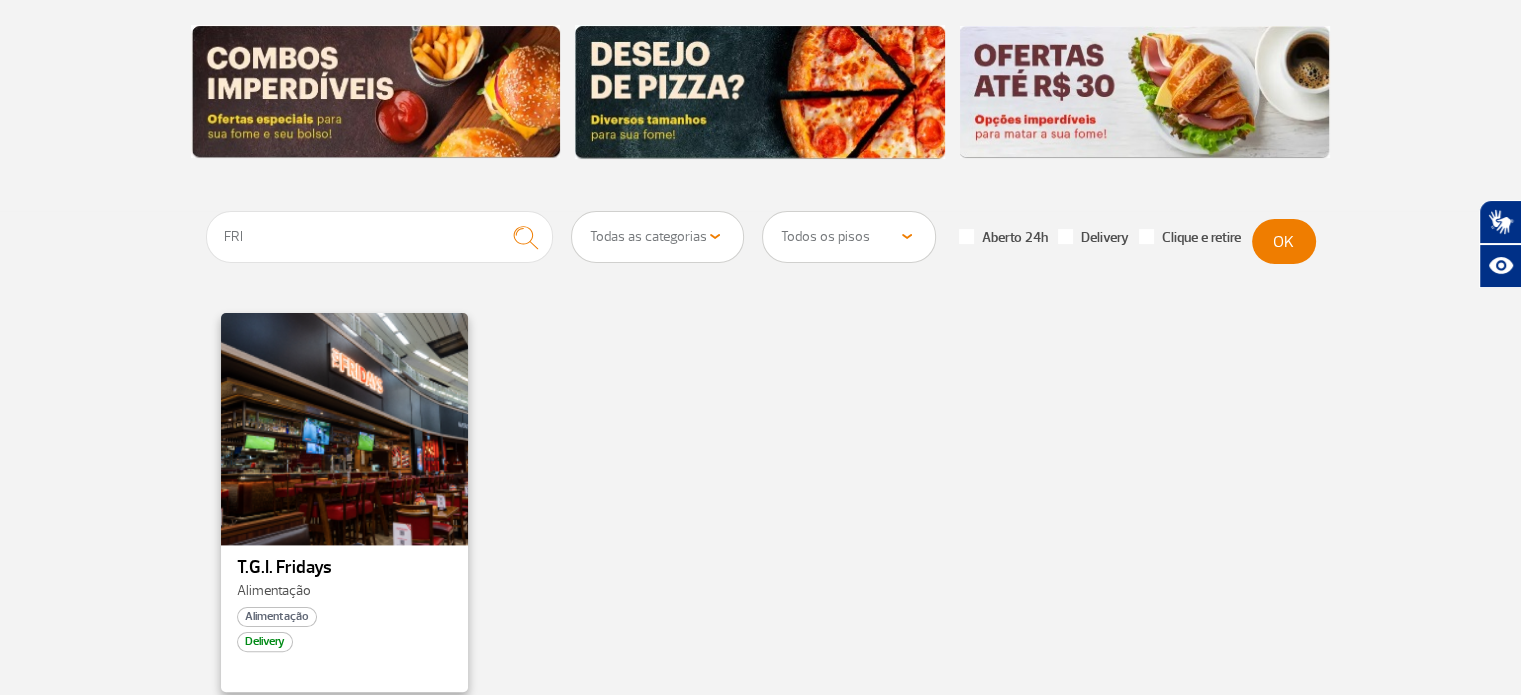 click at bounding box center [344, 427] 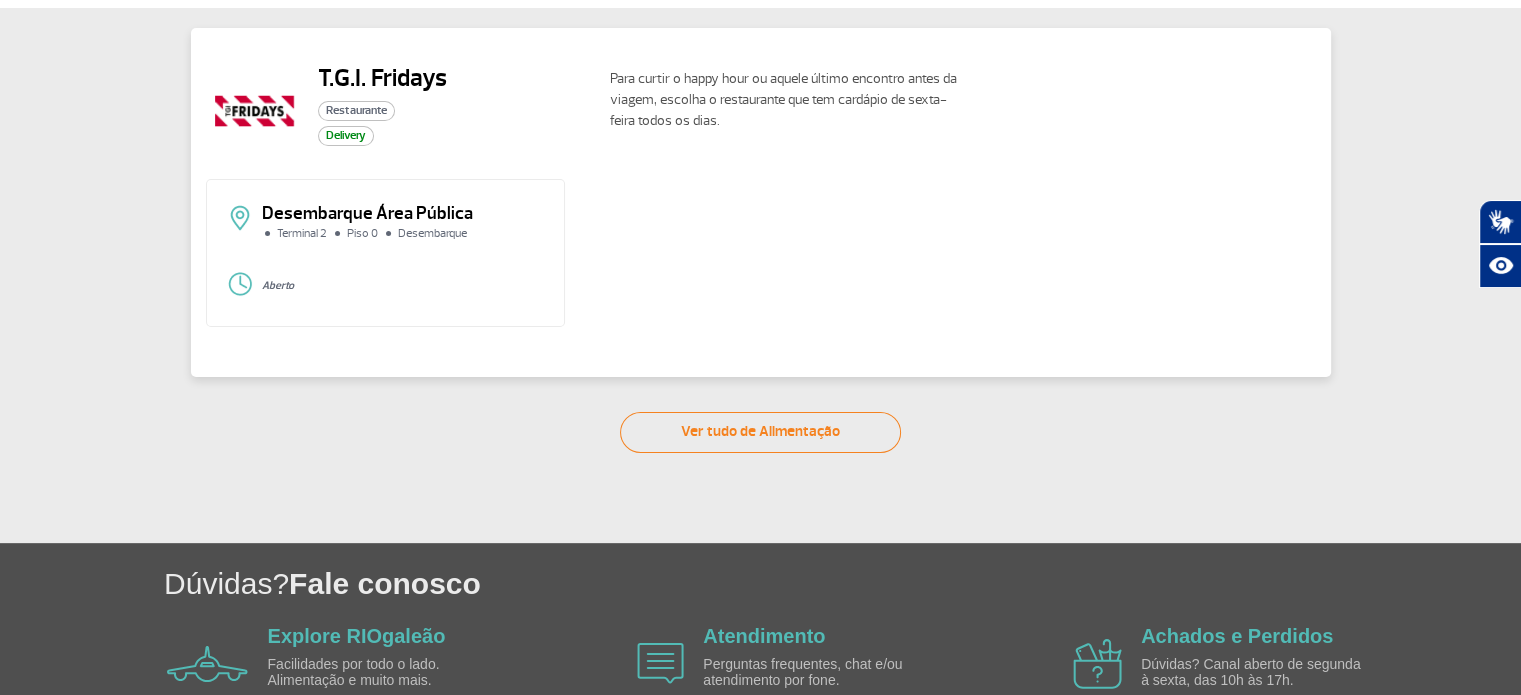 scroll, scrollTop: 0, scrollLeft: 0, axis: both 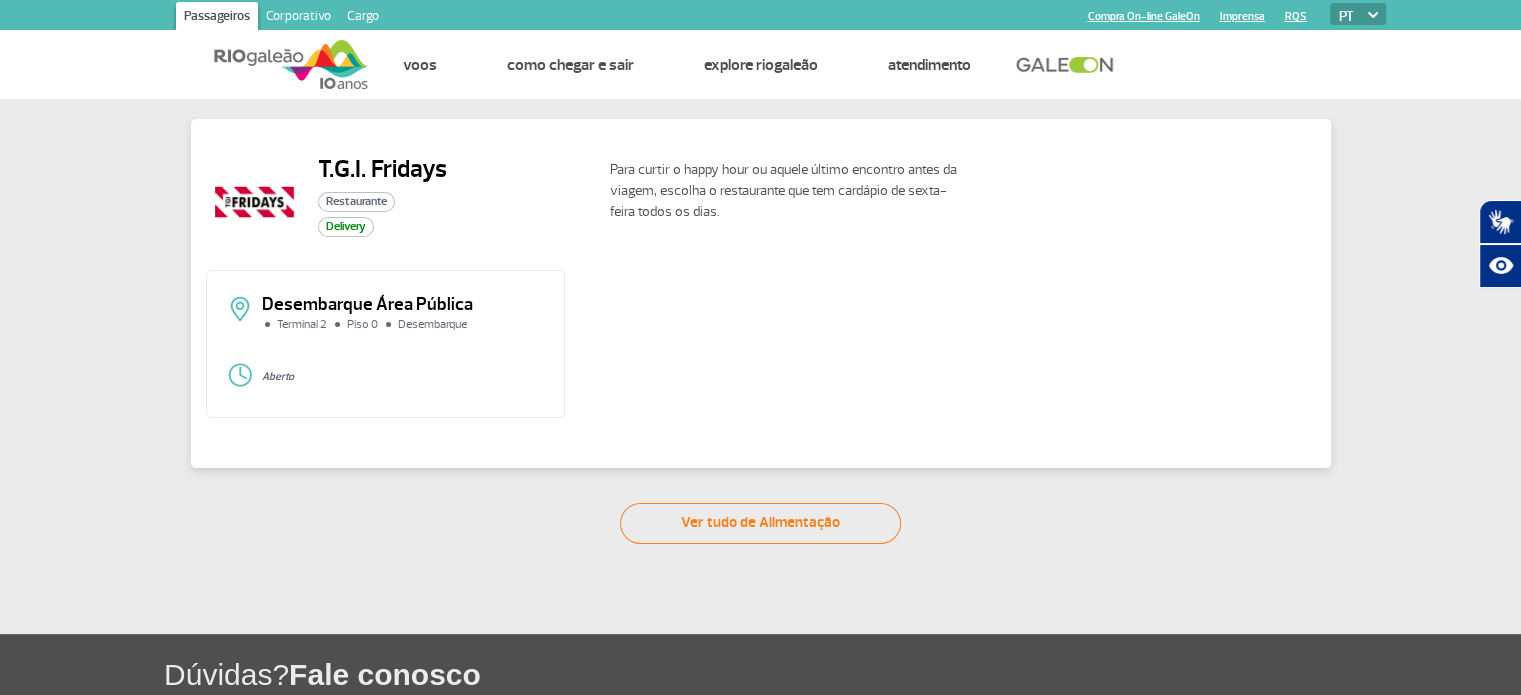 drag, startPoint x: 7, startPoint y: 172, endPoint x: -2, endPoint y: 195, distance: 24.698177 